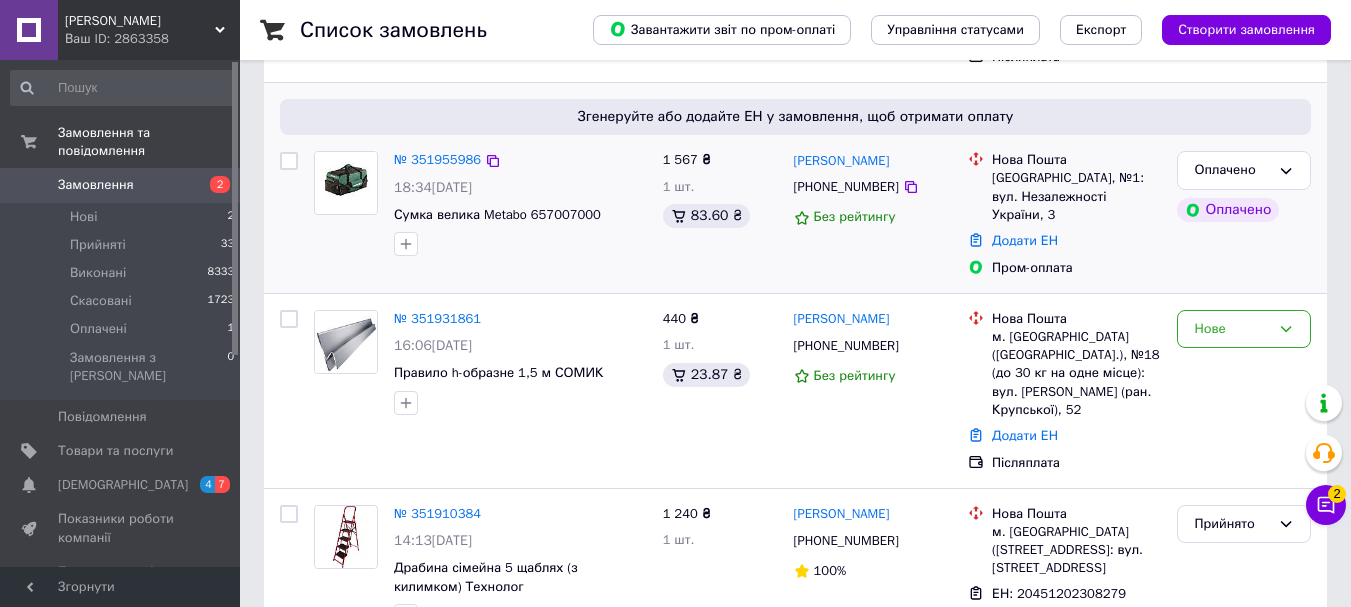 scroll, scrollTop: 333, scrollLeft: 0, axis: vertical 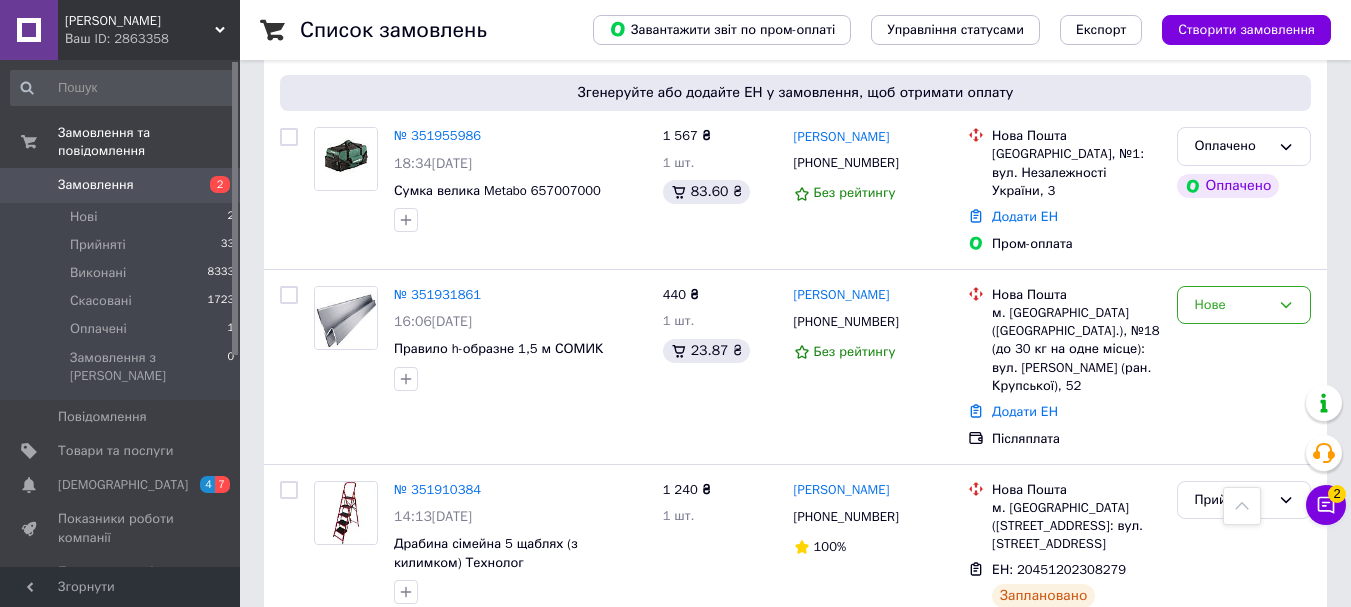 click 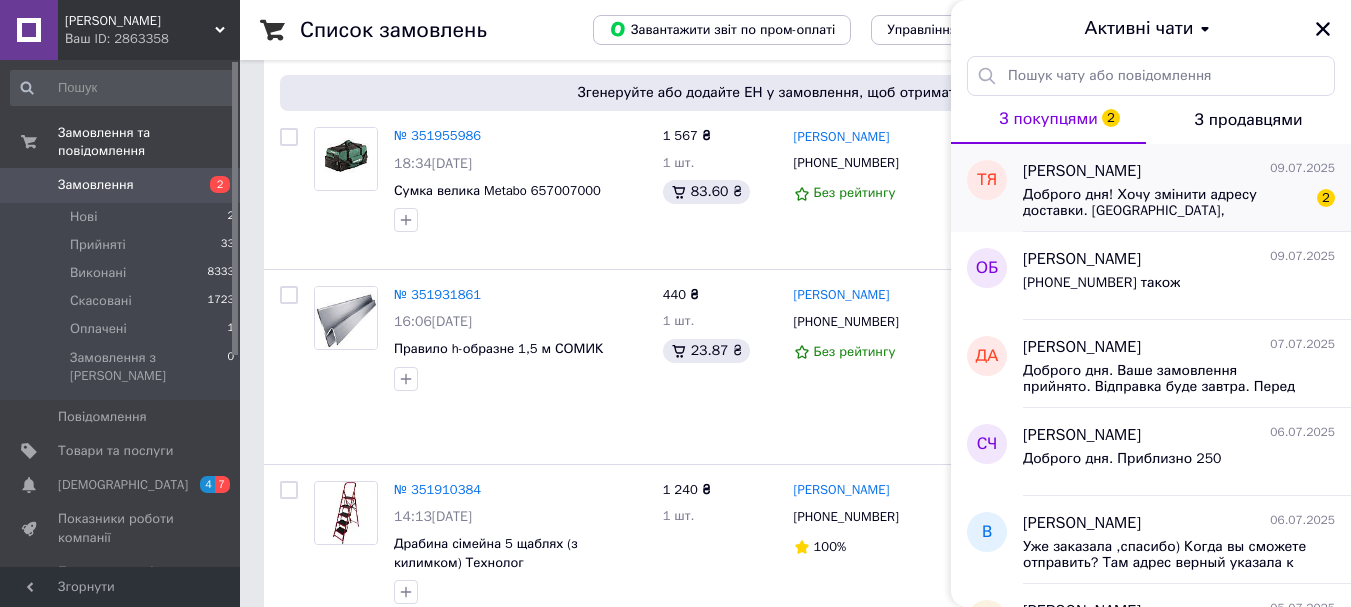 click on "Доброго дня! Хочу змінити адресу доставки. [GEOGRAPHIC_DATA], [GEOGRAPHIC_DATA], відділення НП #3 вул. [GEOGRAPHIC_DATA]" at bounding box center (1165, 203) 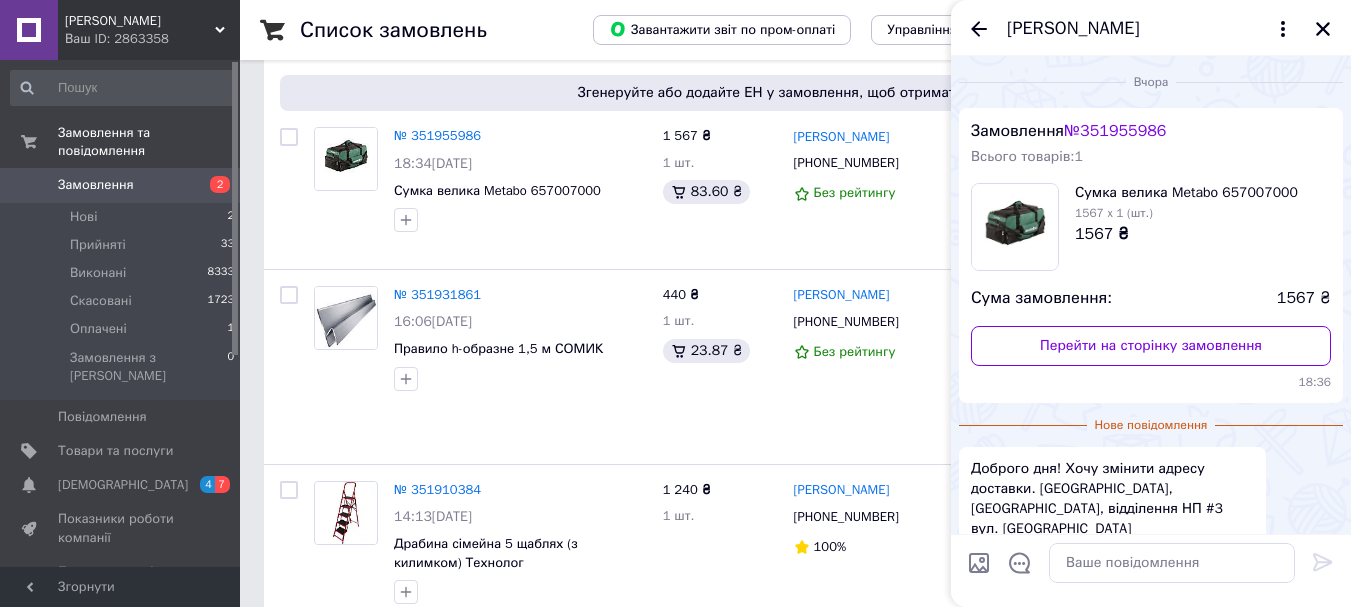 scroll, scrollTop: 99, scrollLeft: 0, axis: vertical 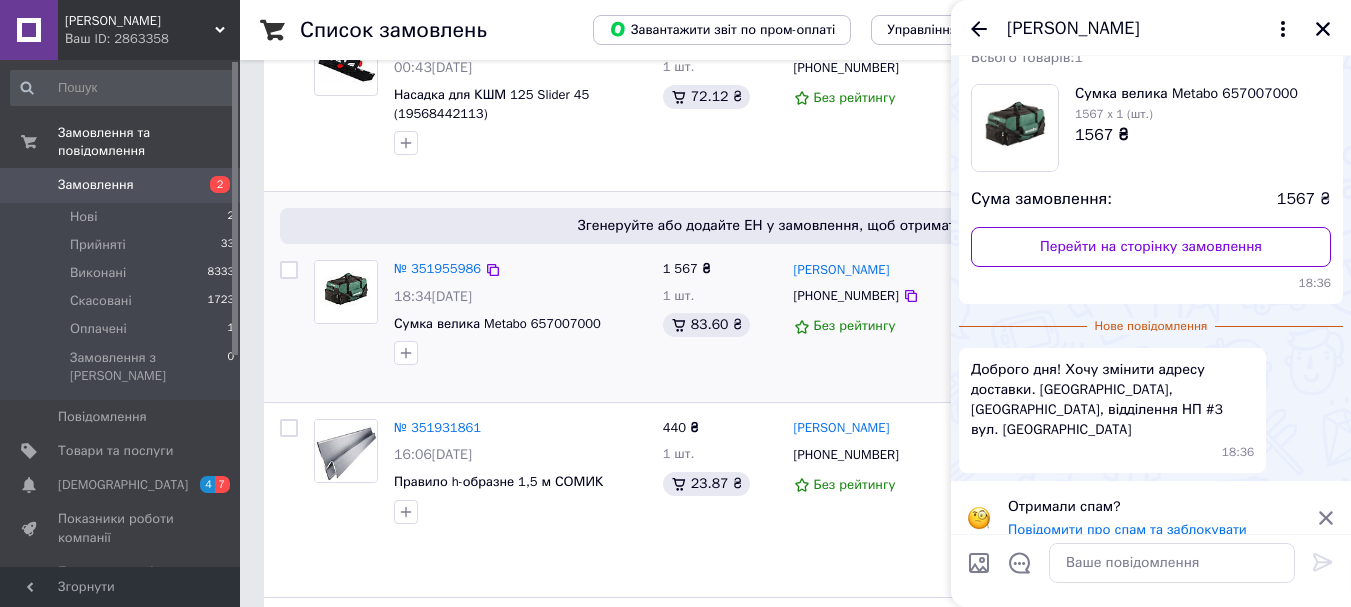 click on "1 567 ₴ 1 шт. 83.60 ₴" at bounding box center [720, 323] 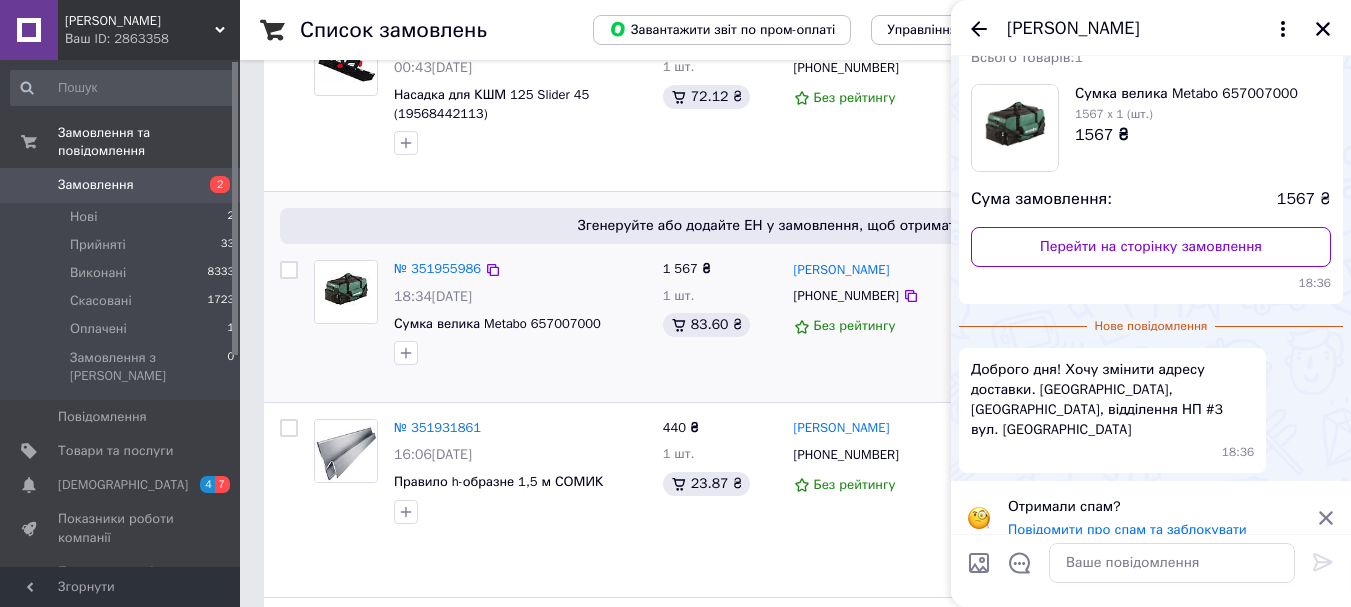 click on "Згенеруйте або додайте ЕН у замовлення, щоб отримати оплату № 351955986 18:34[DATE] Сумка велика Metabo 657007000 1 567 ₴ 1 шт. 83.60 ₴ [PERSON_NAME] [PHONE_NUMBER] Без рейтингу [GEOGRAPHIC_DATA], №1: вул. Незалежності України, 3 Додати ЕН Пром-оплата Оплачено Оплачено" at bounding box center (795, 297) 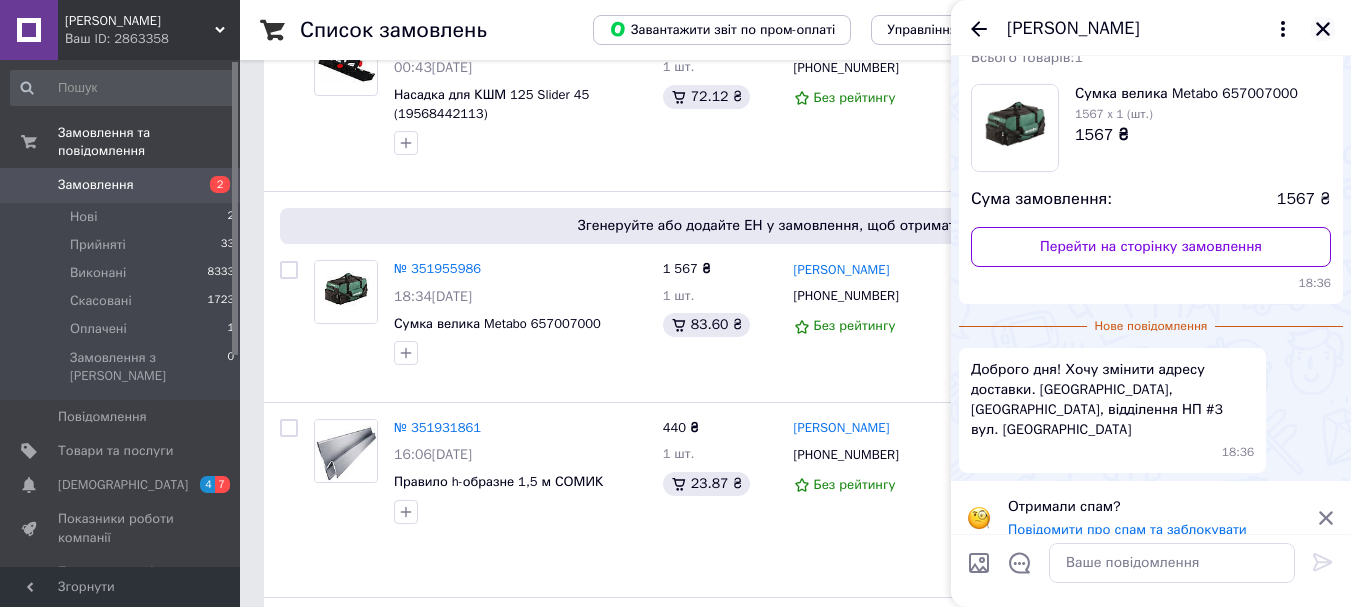 click 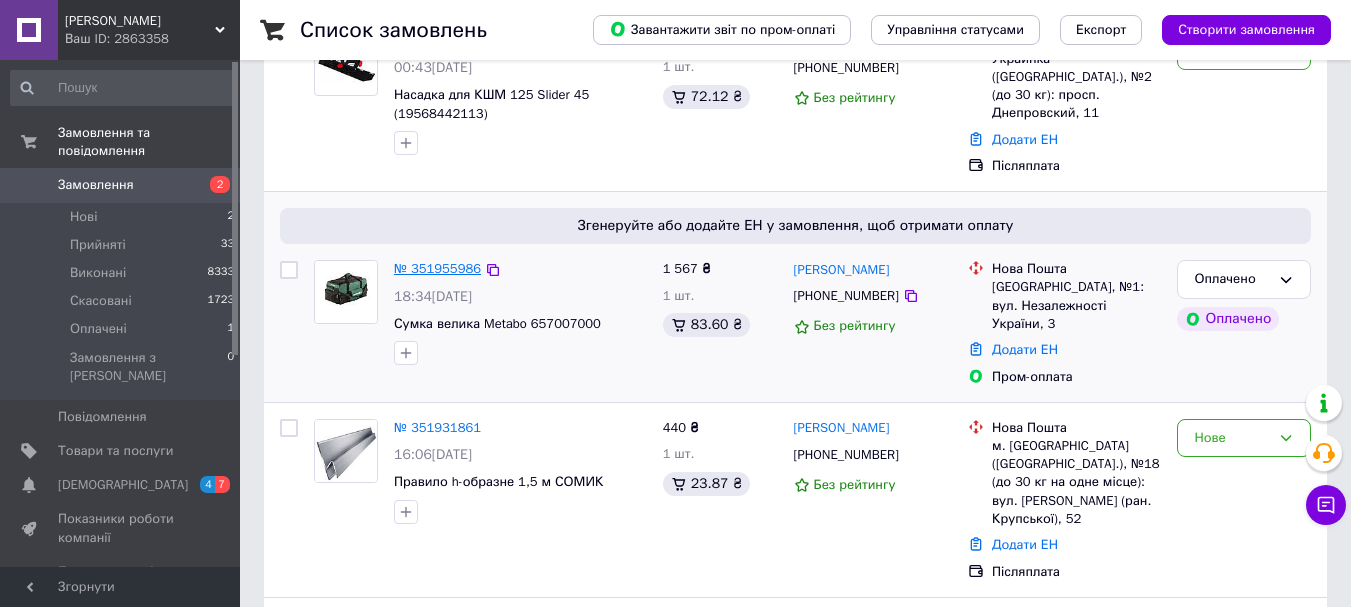 click on "№ 351955986" at bounding box center [437, 268] 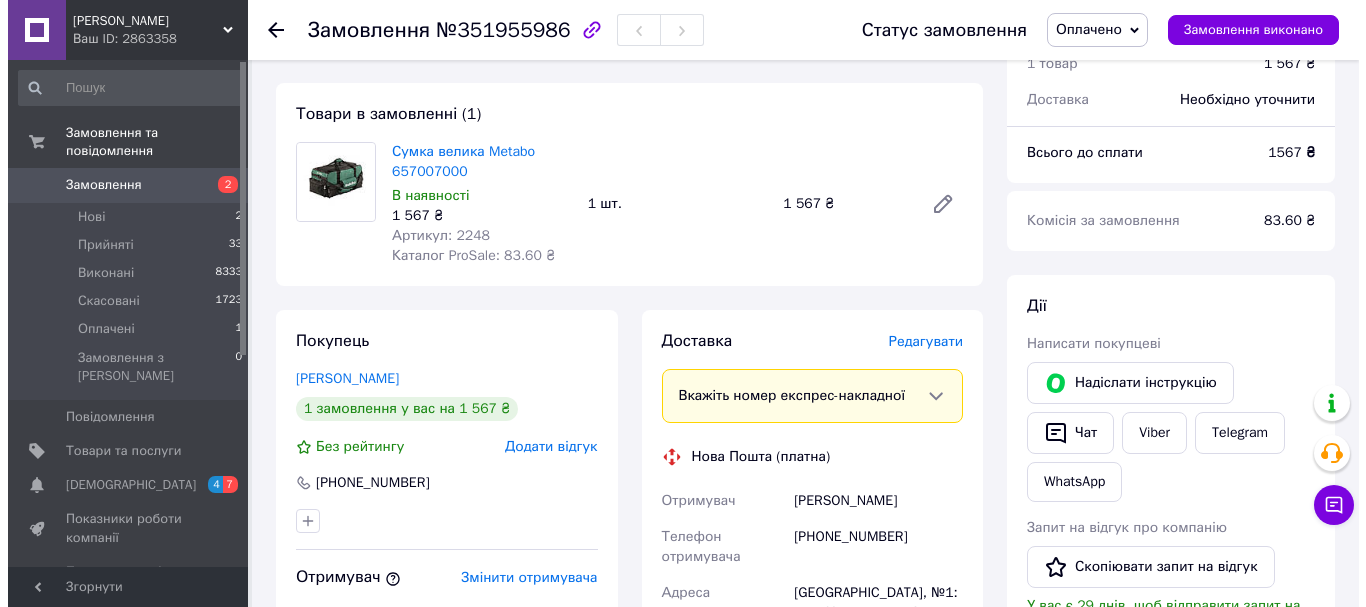 scroll, scrollTop: 667, scrollLeft: 0, axis: vertical 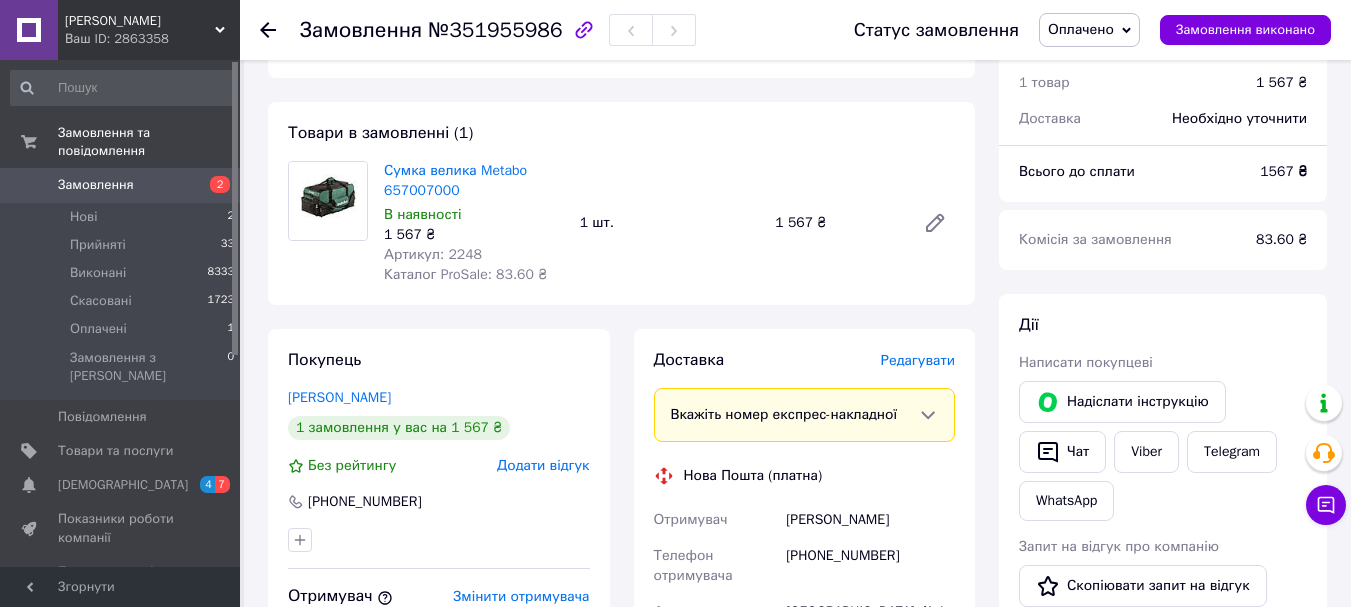 click on "Редагувати" at bounding box center (918, 360) 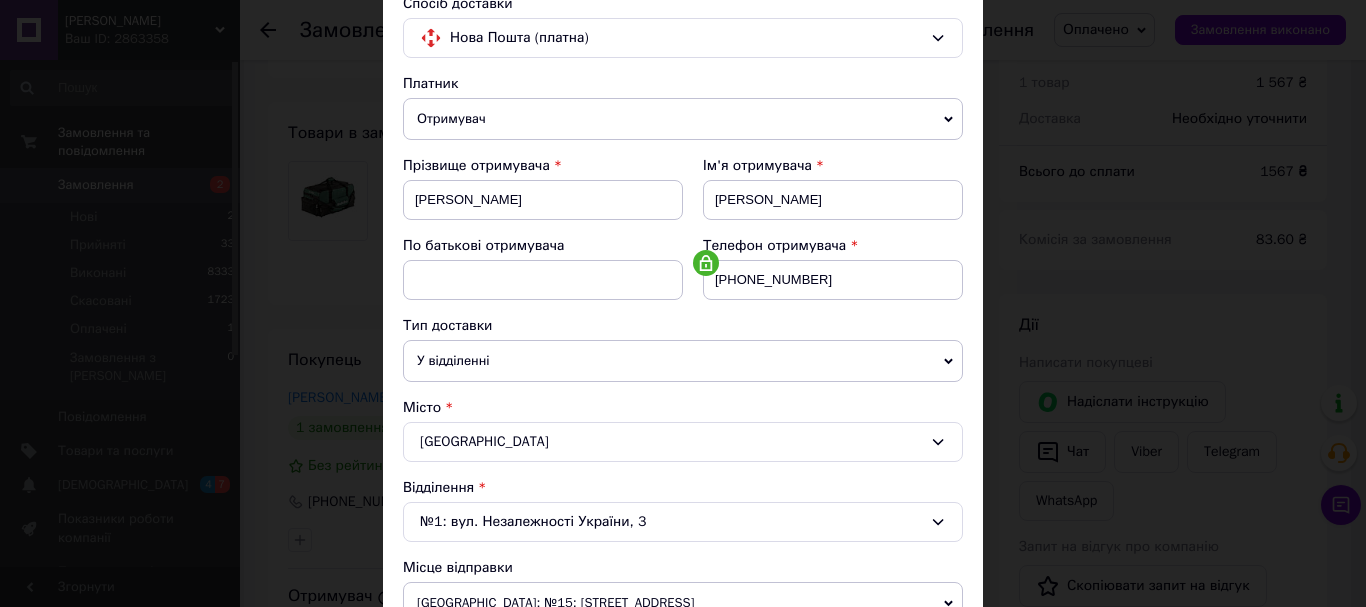 scroll, scrollTop: 333, scrollLeft: 0, axis: vertical 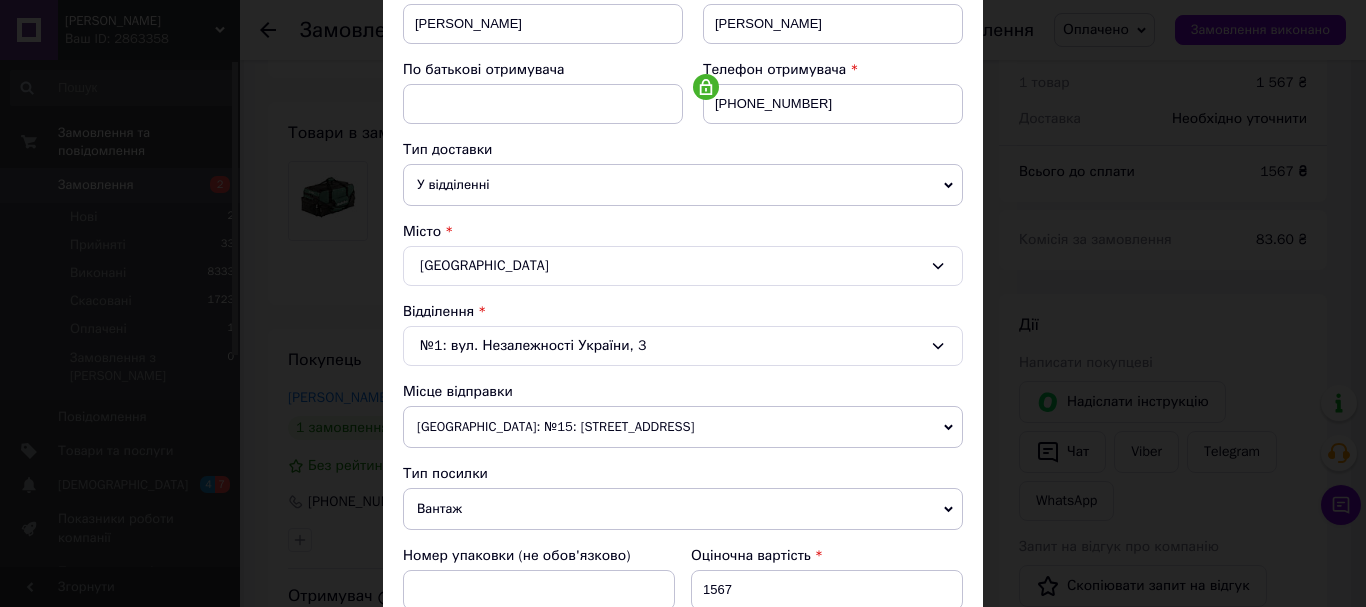 click on "[GEOGRAPHIC_DATA]" at bounding box center (683, 266) 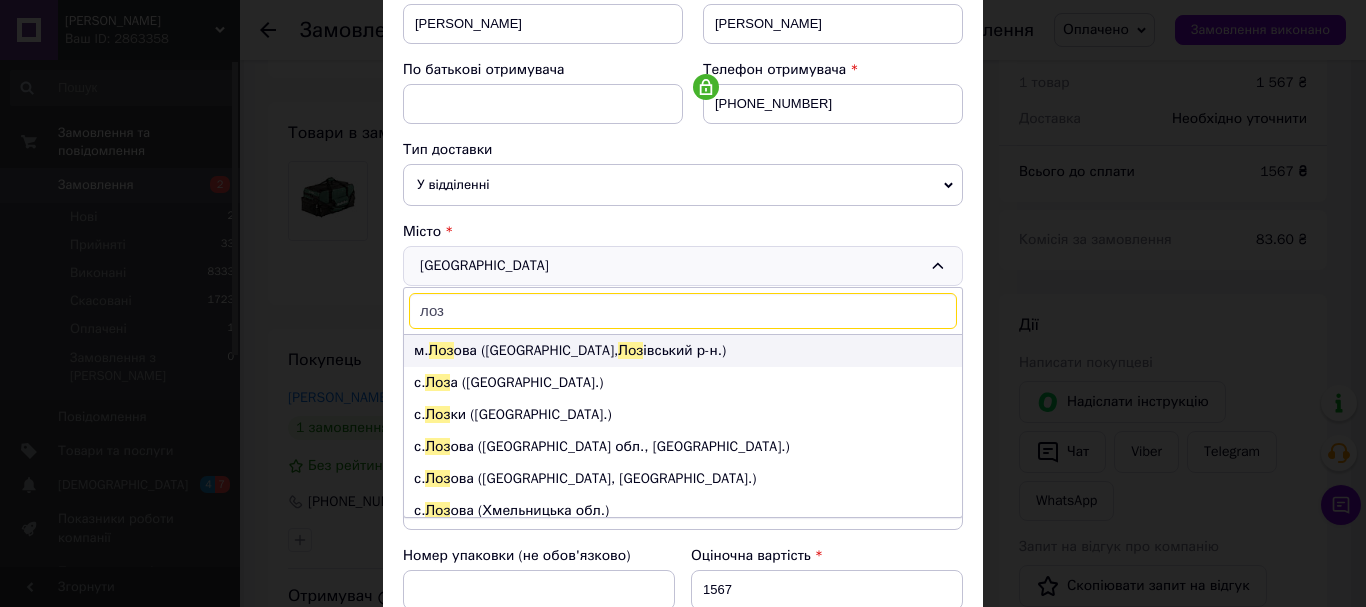 type on "лоз" 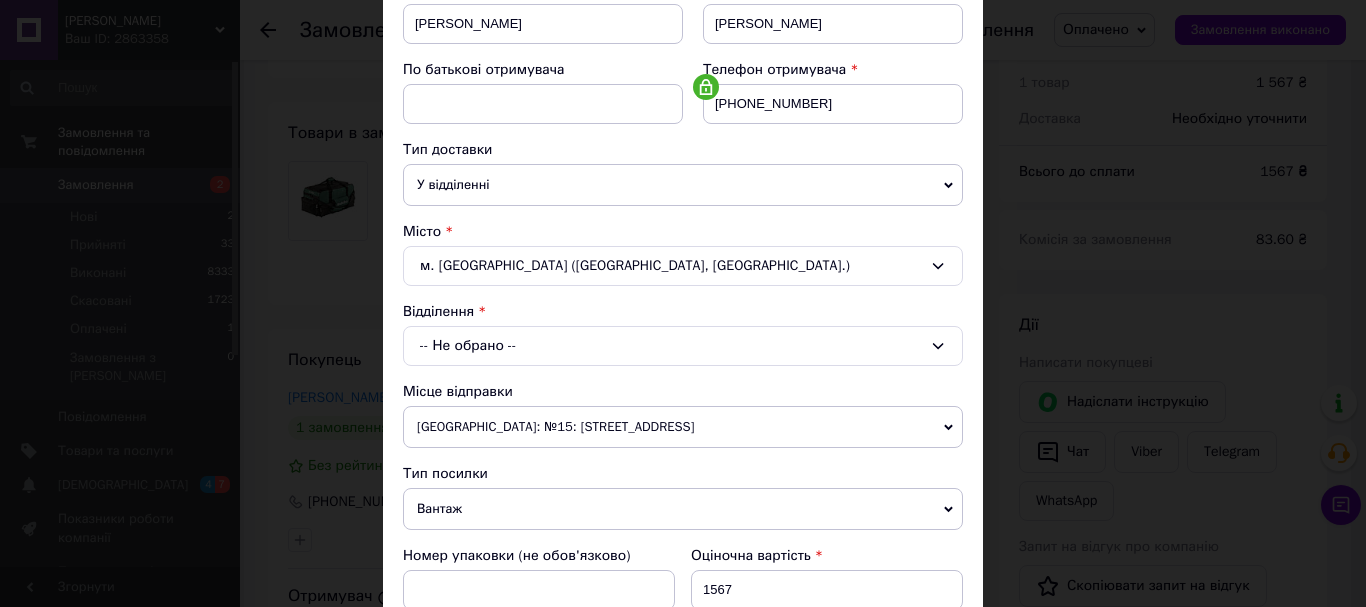 click on "-- Не обрано --" at bounding box center (683, 346) 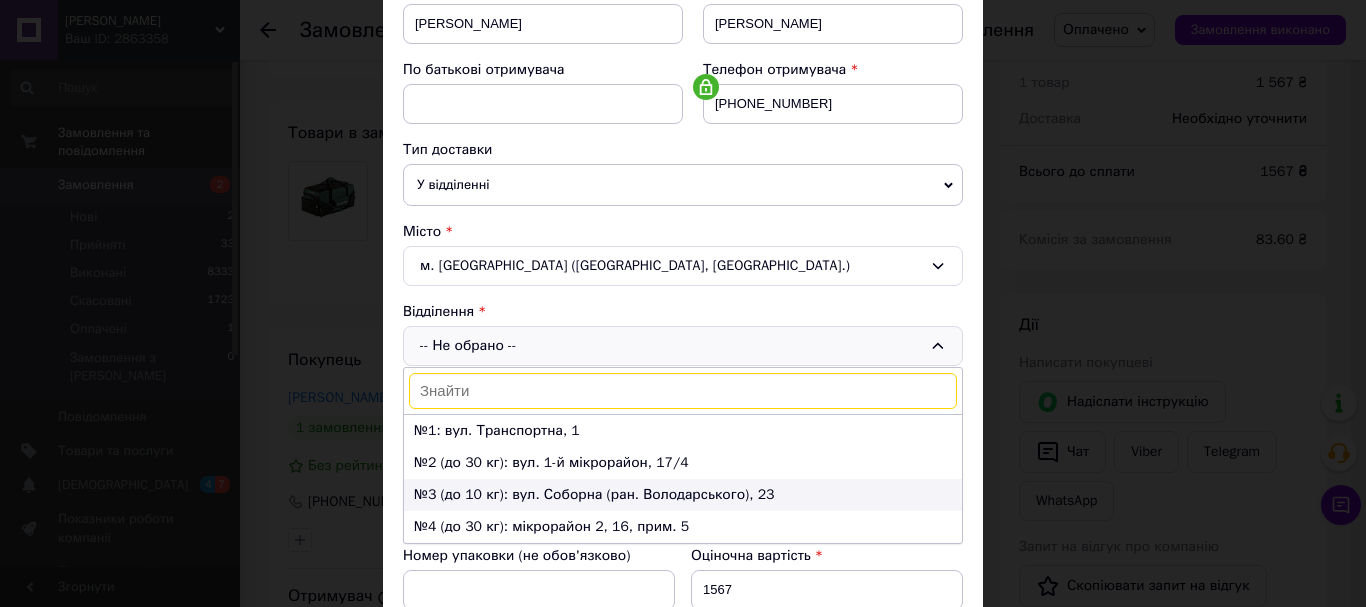 click on "№3 (до 10 кг): вул. Соборна (ран. Володарського), 23" at bounding box center (683, 495) 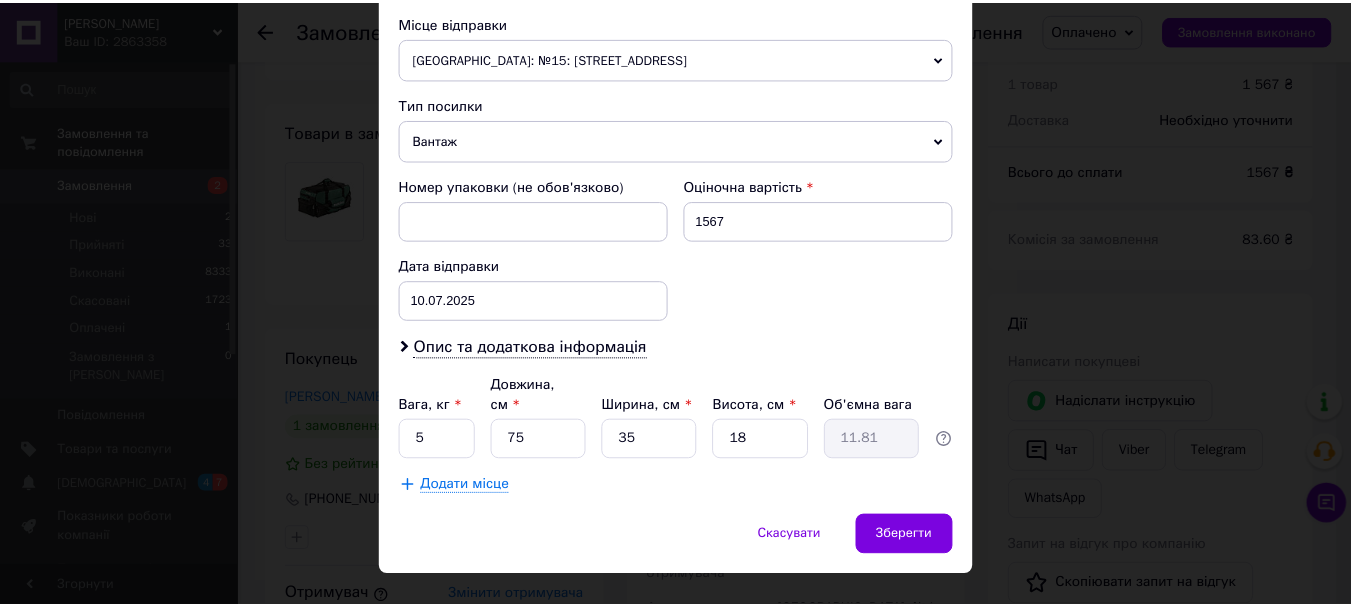 scroll, scrollTop: 721, scrollLeft: 0, axis: vertical 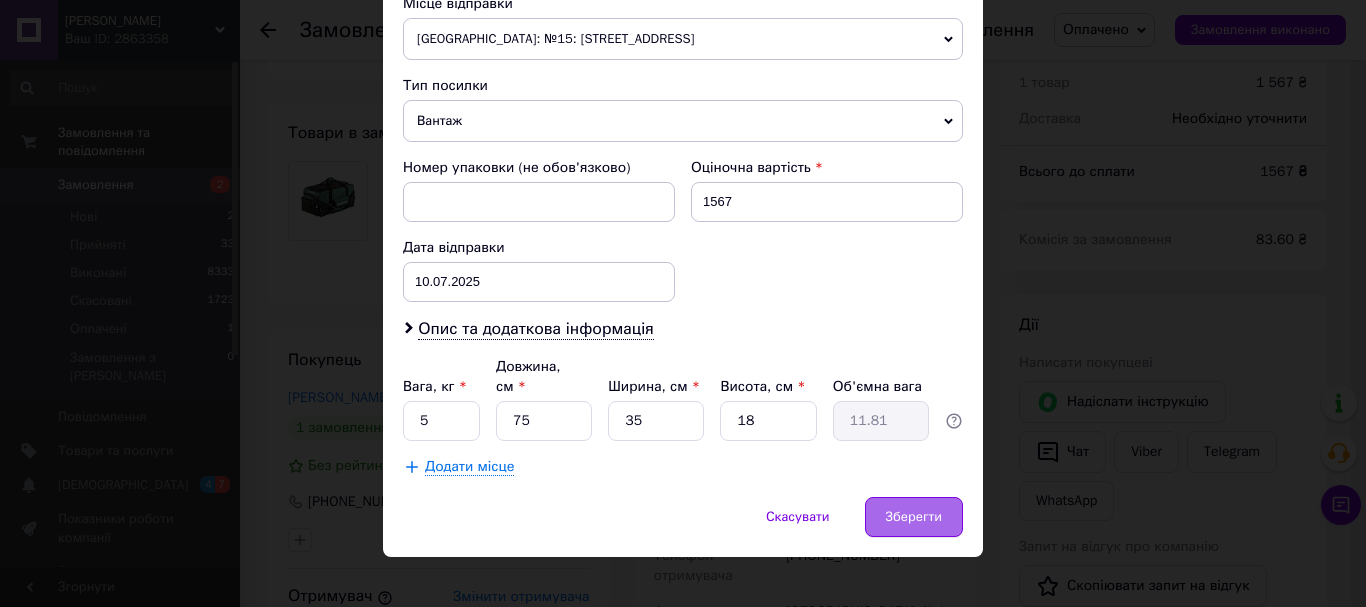 click on "Зберегти" at bounding box center (914, 517) 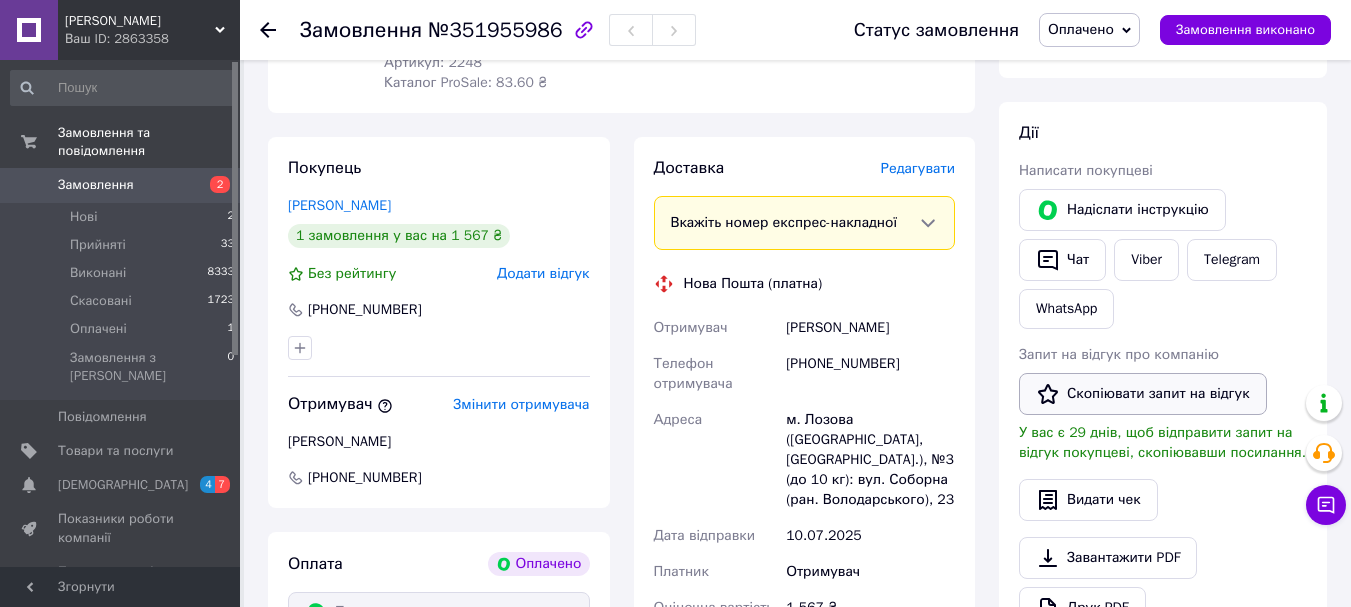 scroll, scrollTop: 867, scrollLeft: 0, axis: vertical 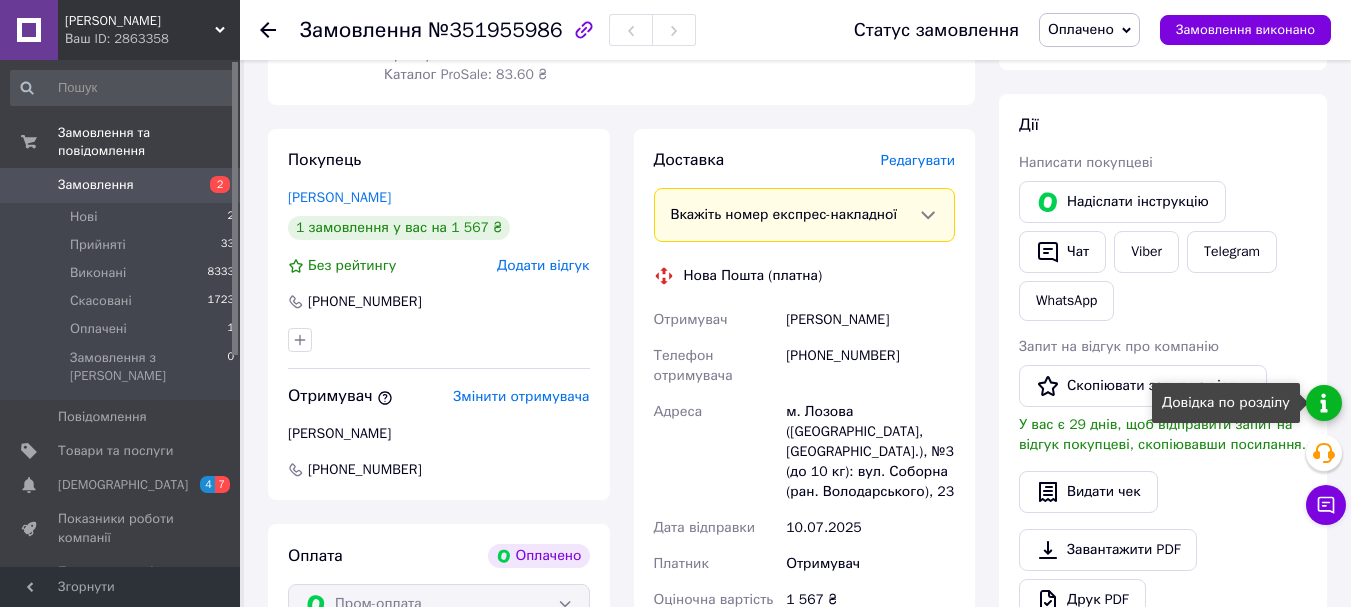 click at bounding box center [1324, 403] 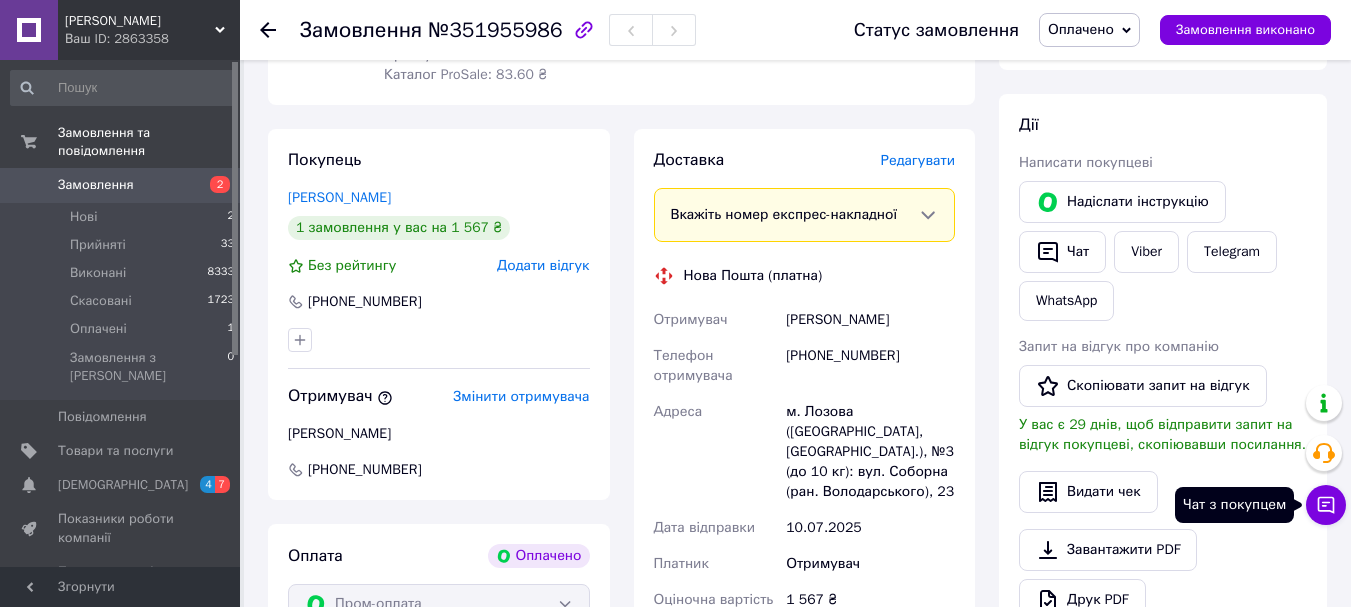 click 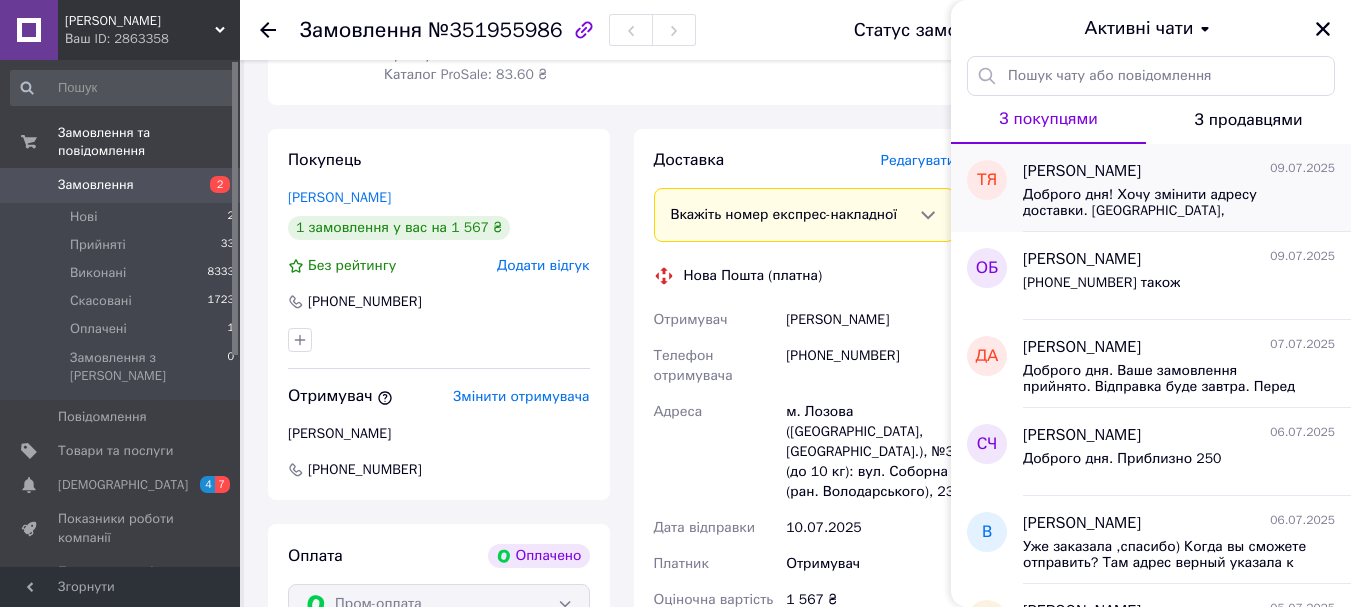 click on "Доброго дня! Хочу змінити адресу доставки. [GEOGRAPHIC_DATA], [GEOGRAPHIC_DATA], відділення НП #3 вул. [GEOGRAPHIC_DATA]" at bounding box center [1165, 203] 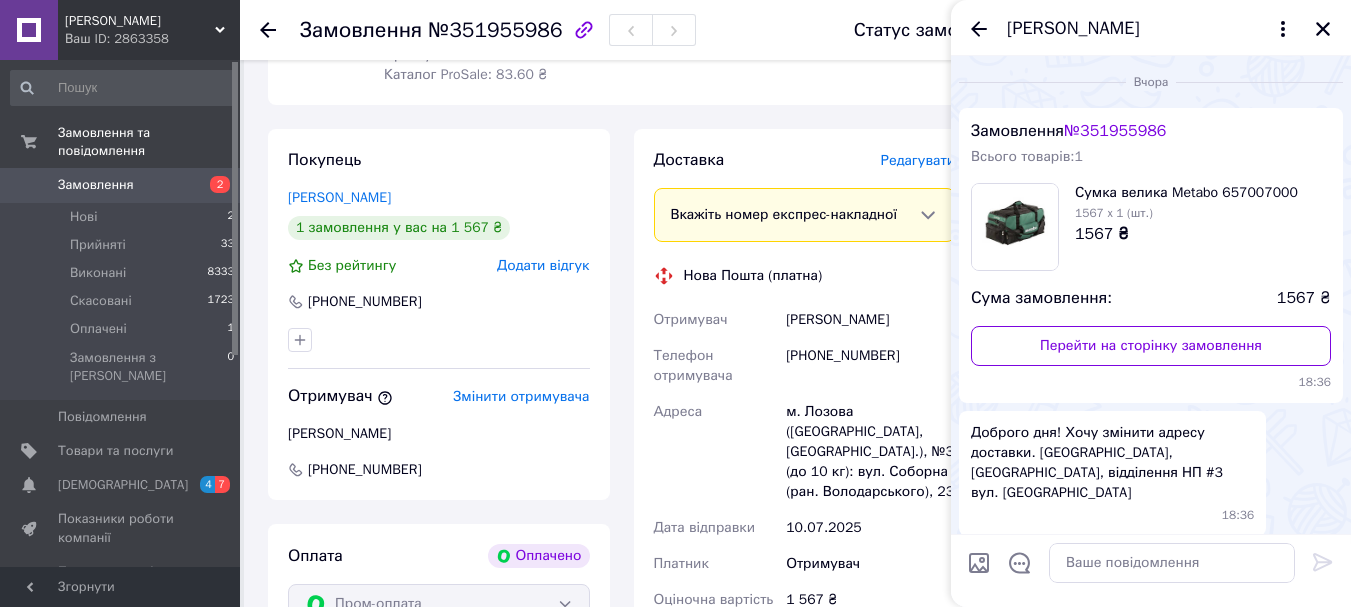 scroll, scrollTop: 63, scrollLeft: 0, axis: vertical 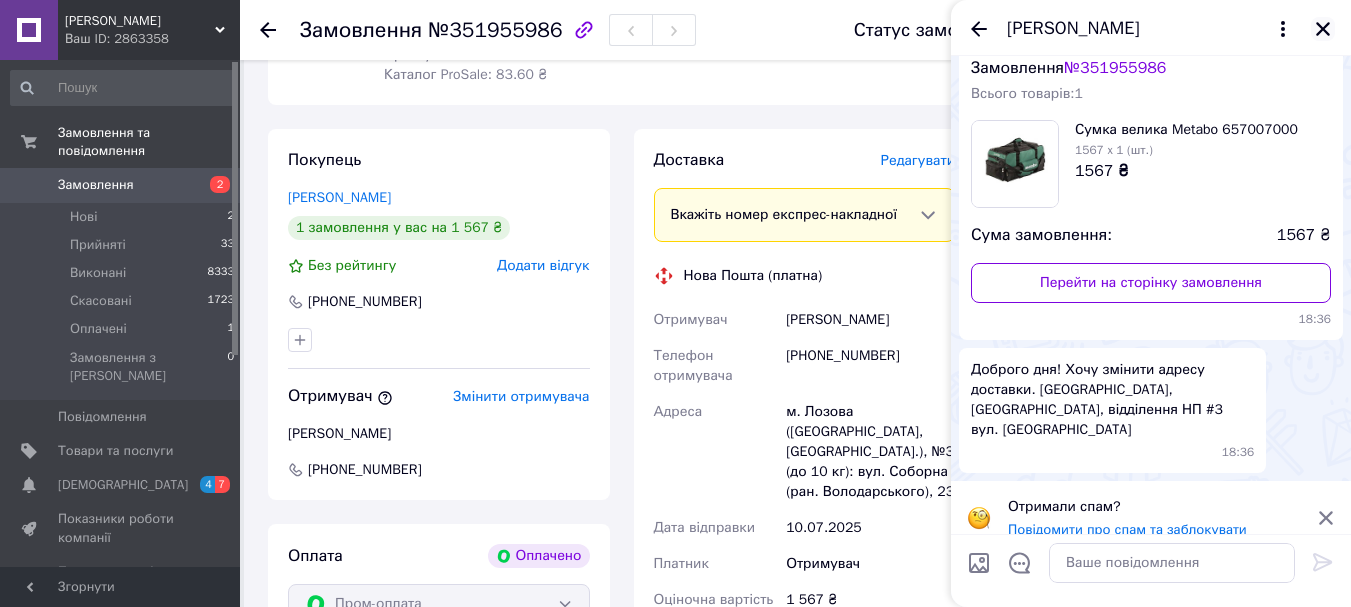 click 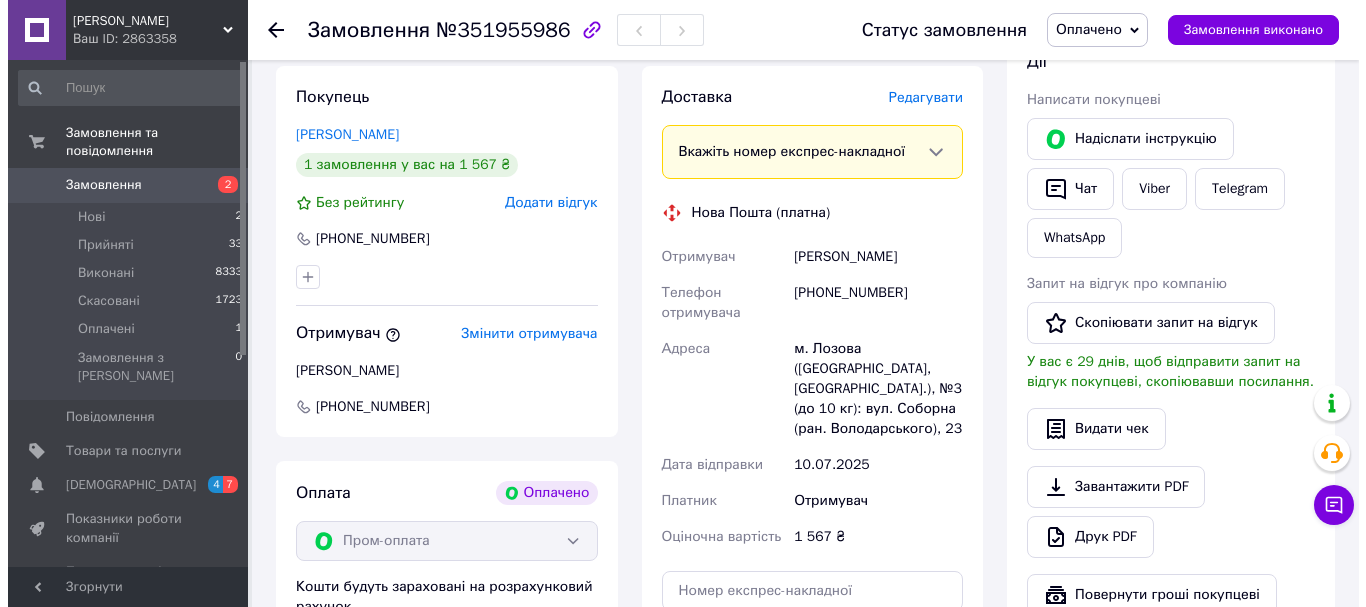 scroll, scrollTop: 867, scrollLeft: 0, axis: vertical 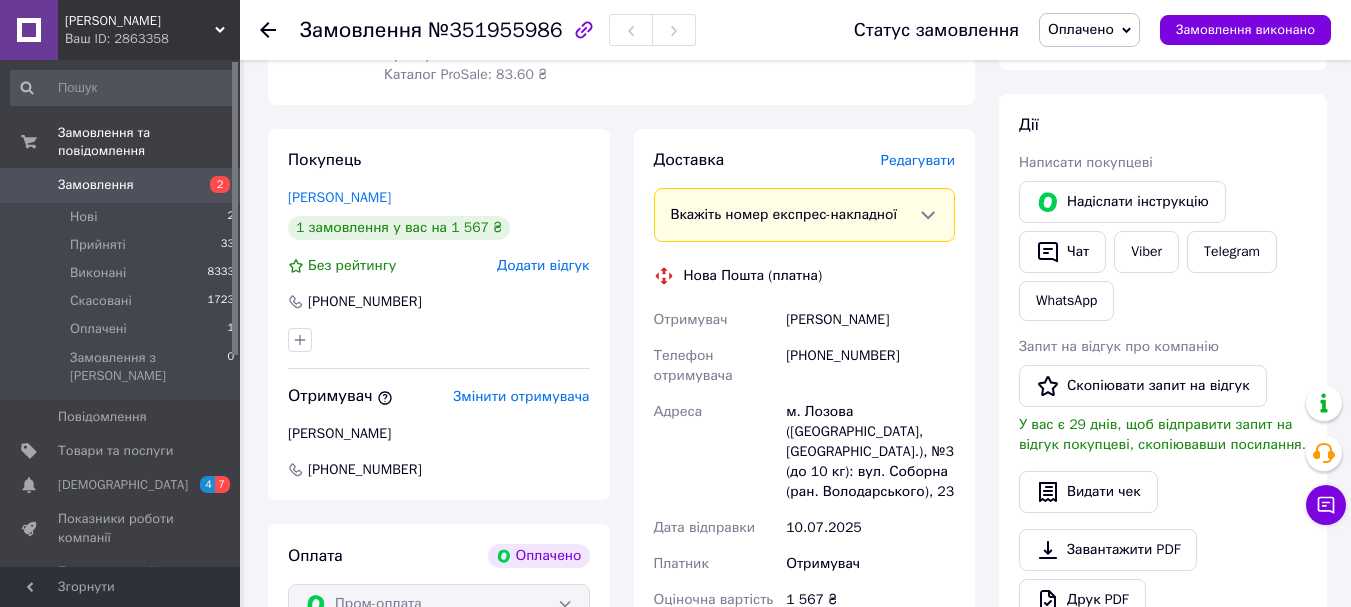 click on "Редагувати" at bounding box center (918, 160) 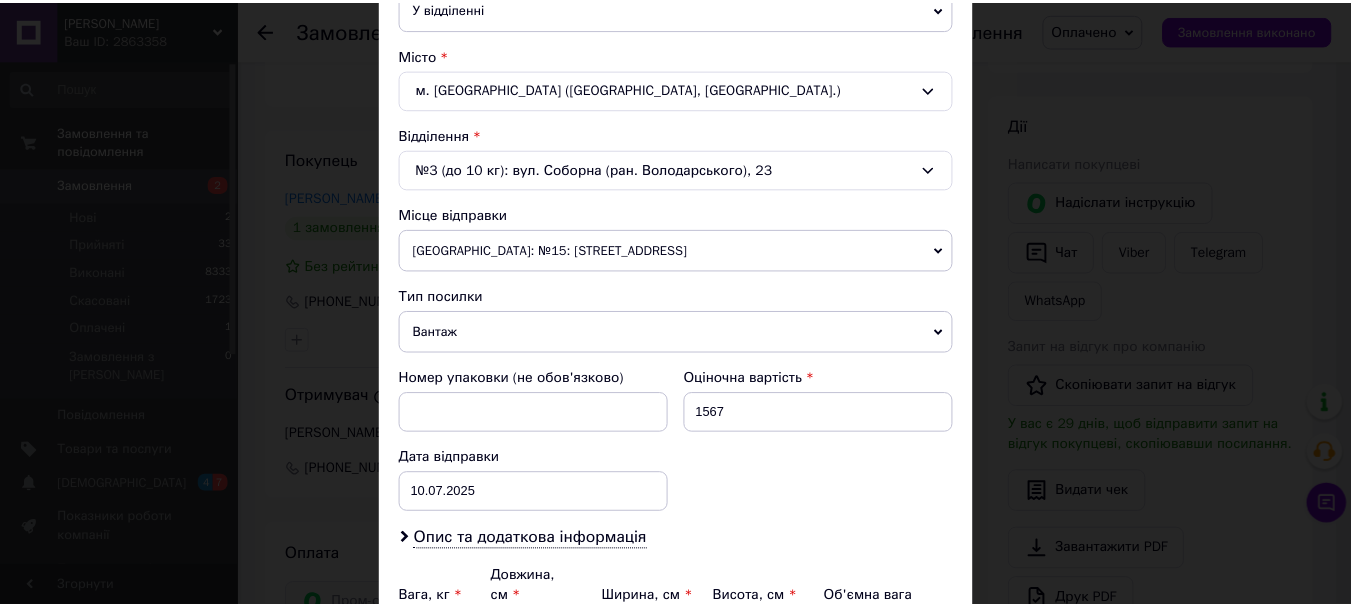 scroll, scrollTop: 721, scrollLeft: 0, axis: vertical 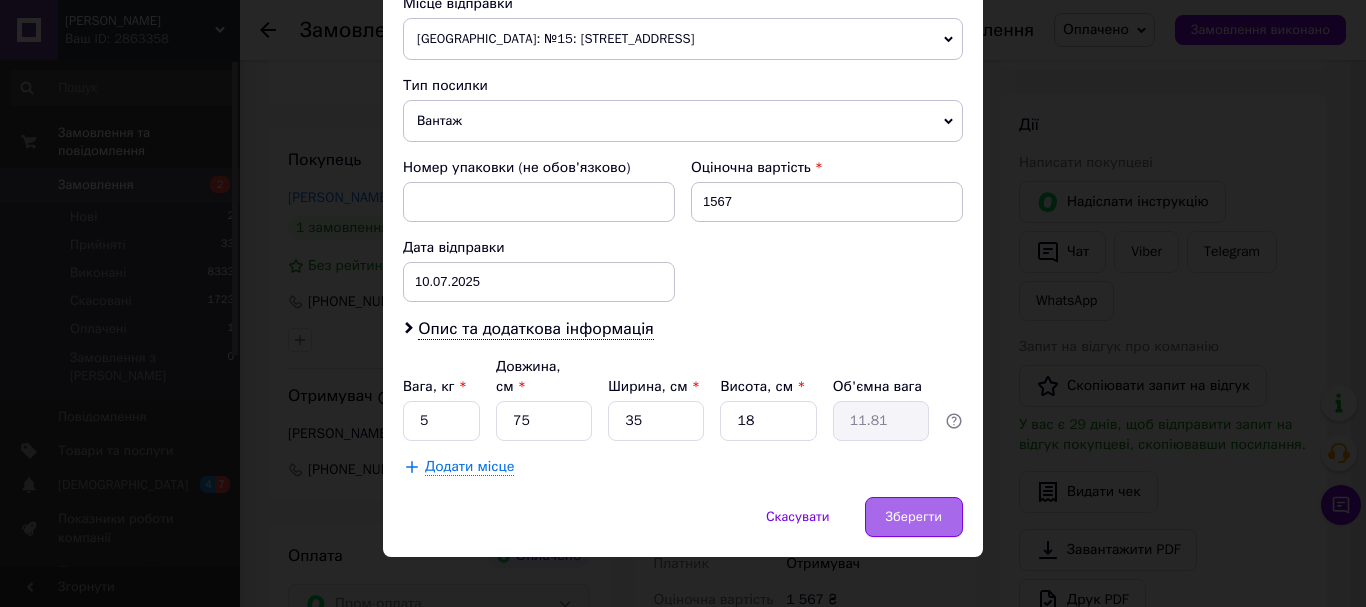 click on "Зберегти" at bounding box center [914, 517] 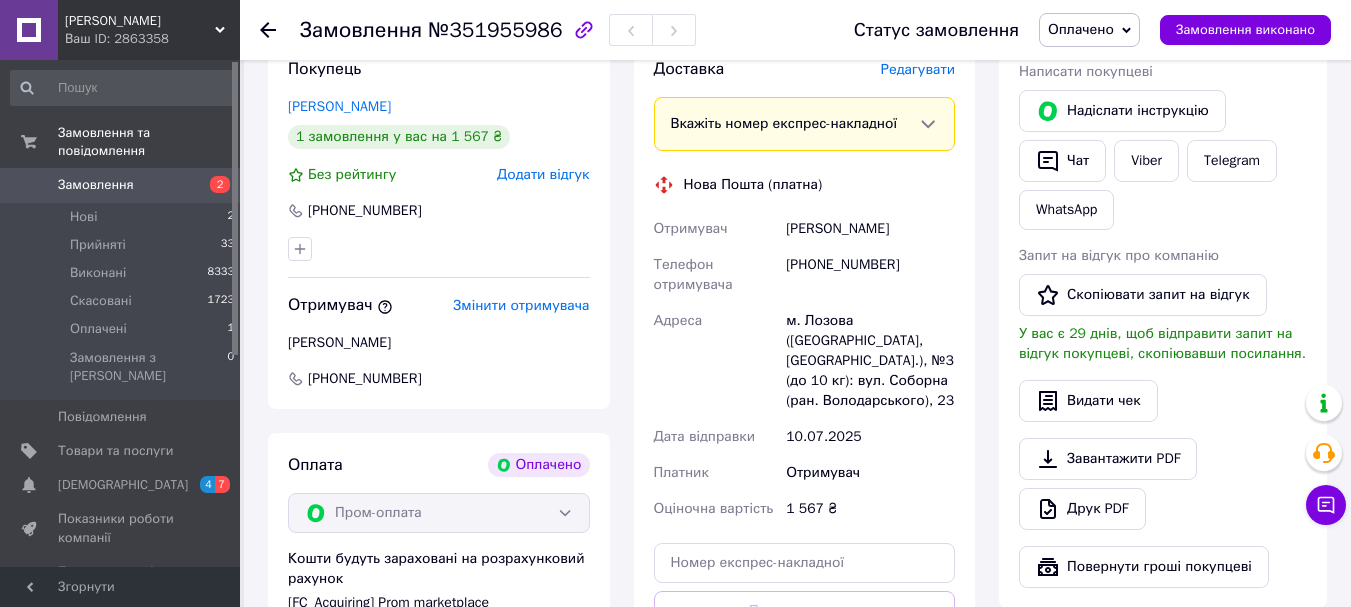 scroll, scrollTop: 1267, scrollLeft: 0, axis: vertical 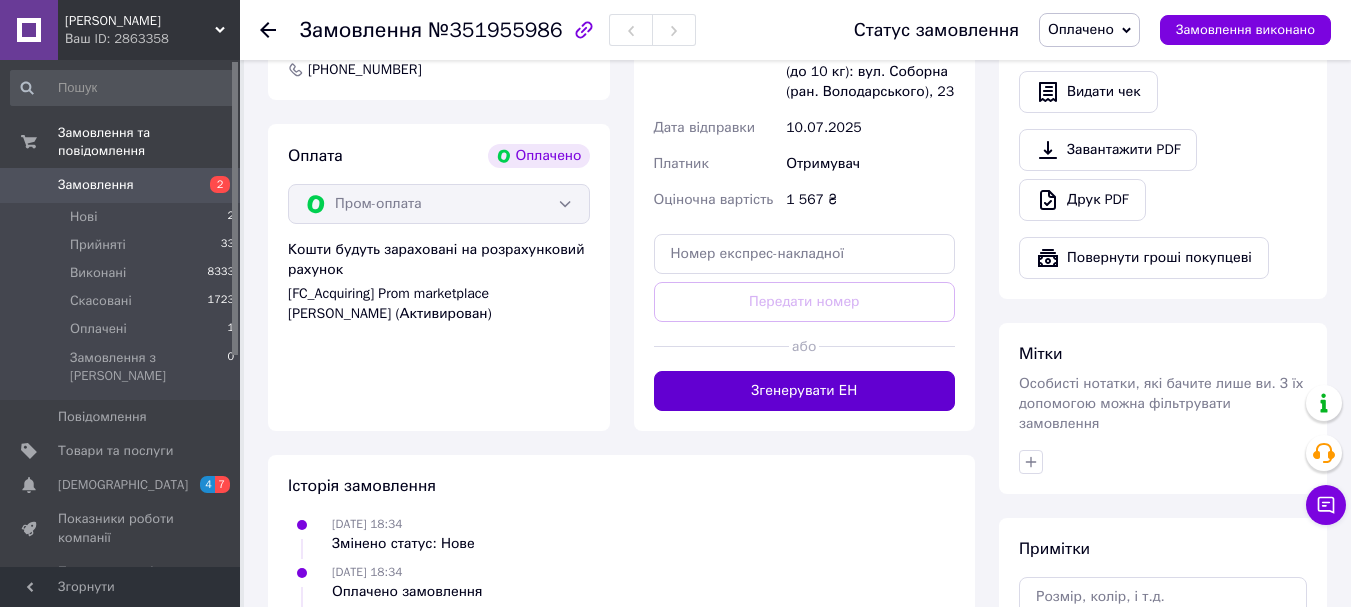 click on "Згенерувати ЕН" at bounding box center (805, 391) 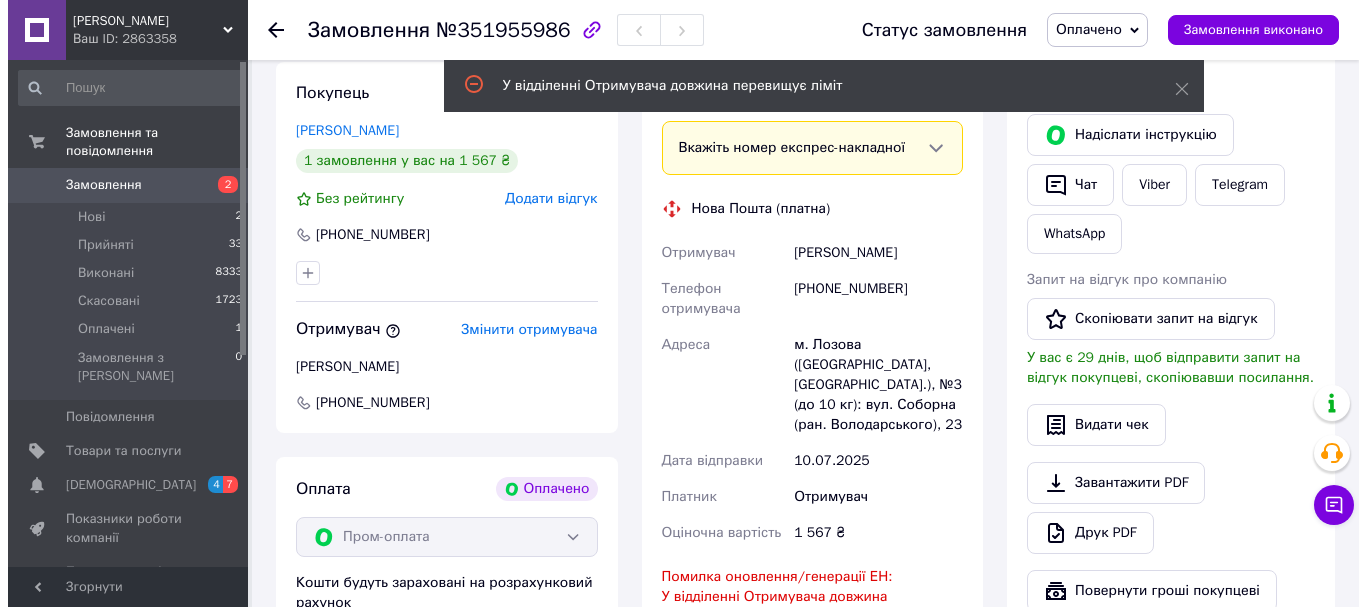 scroll, scrollTop: 867, scrollLeft: 0, axis: vertical 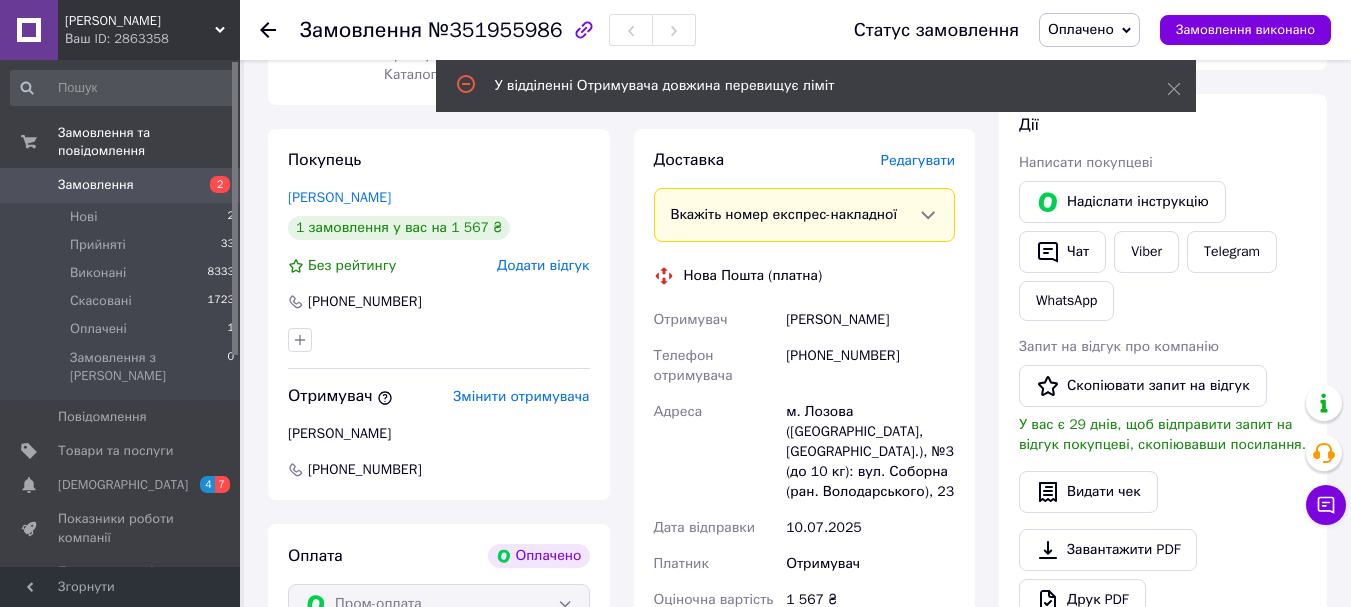 click on "Редагувати" at bounding box center [918, 160] 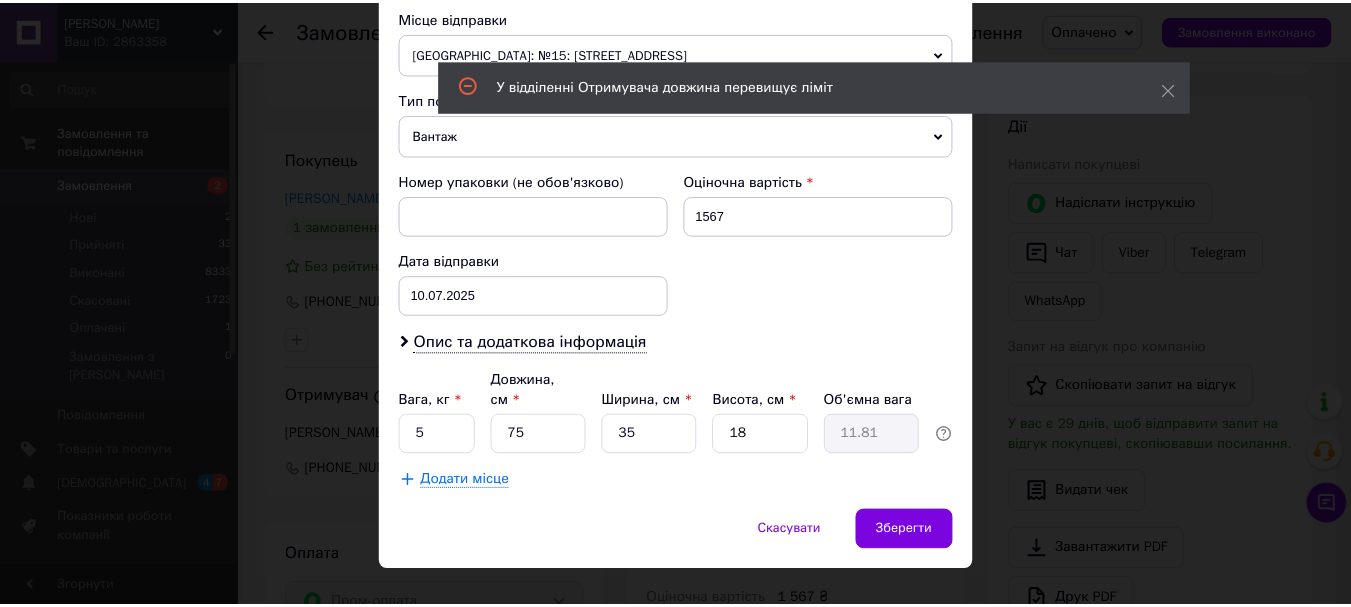 scroll, scrollTop: 721, scrollLeft: 0, axis: vertical 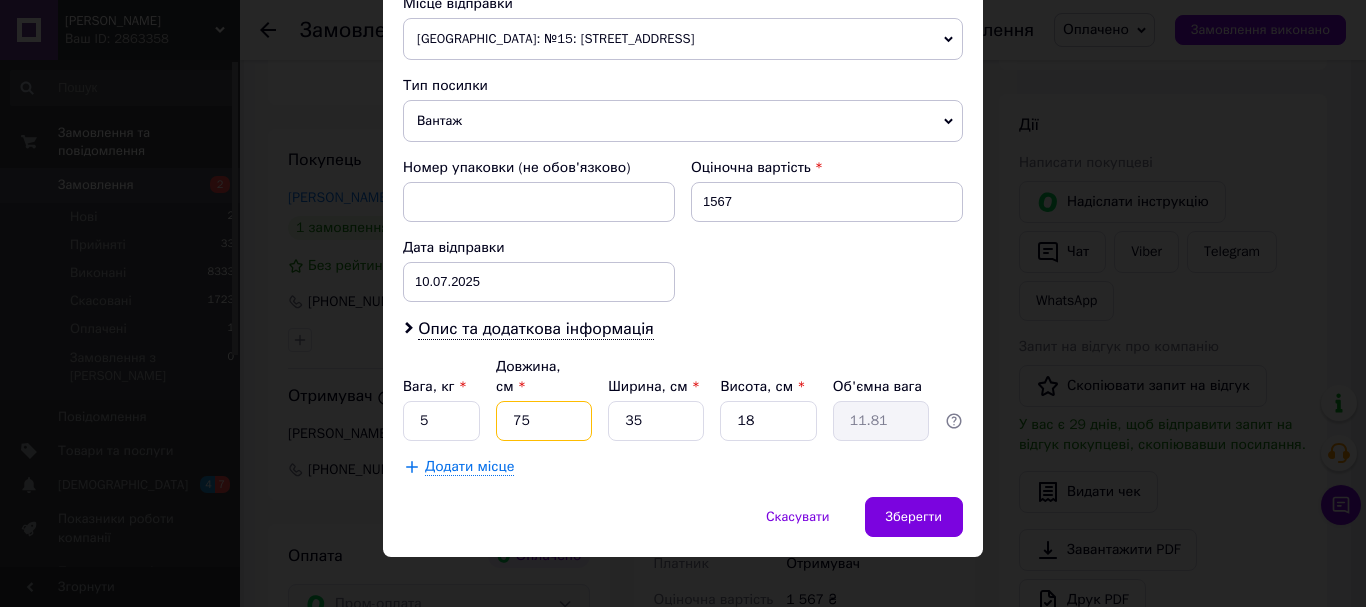 click on "75" at bounding box center [544, 421] 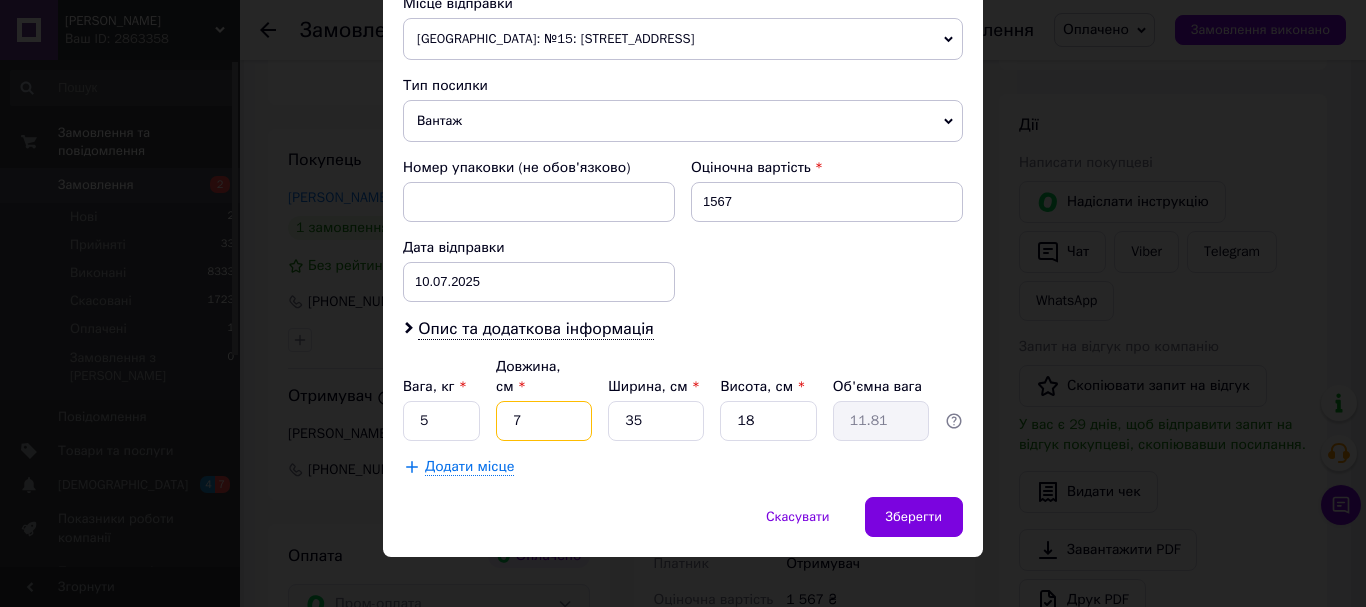 type on "1.1" 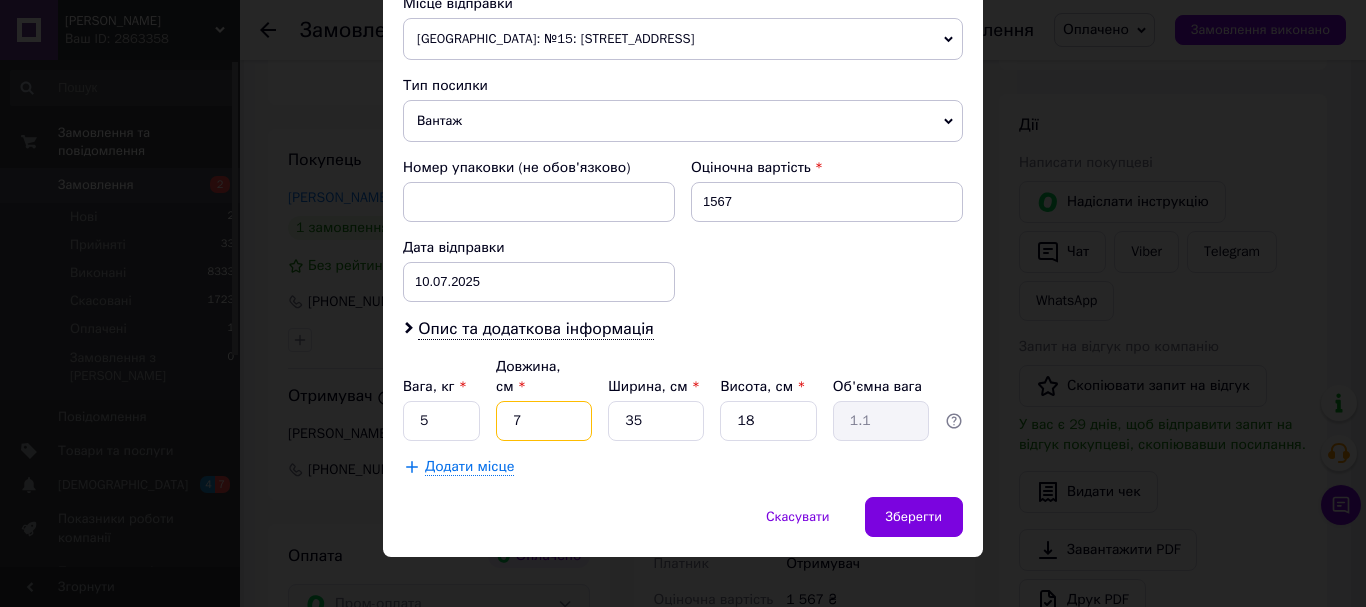 type on "70" 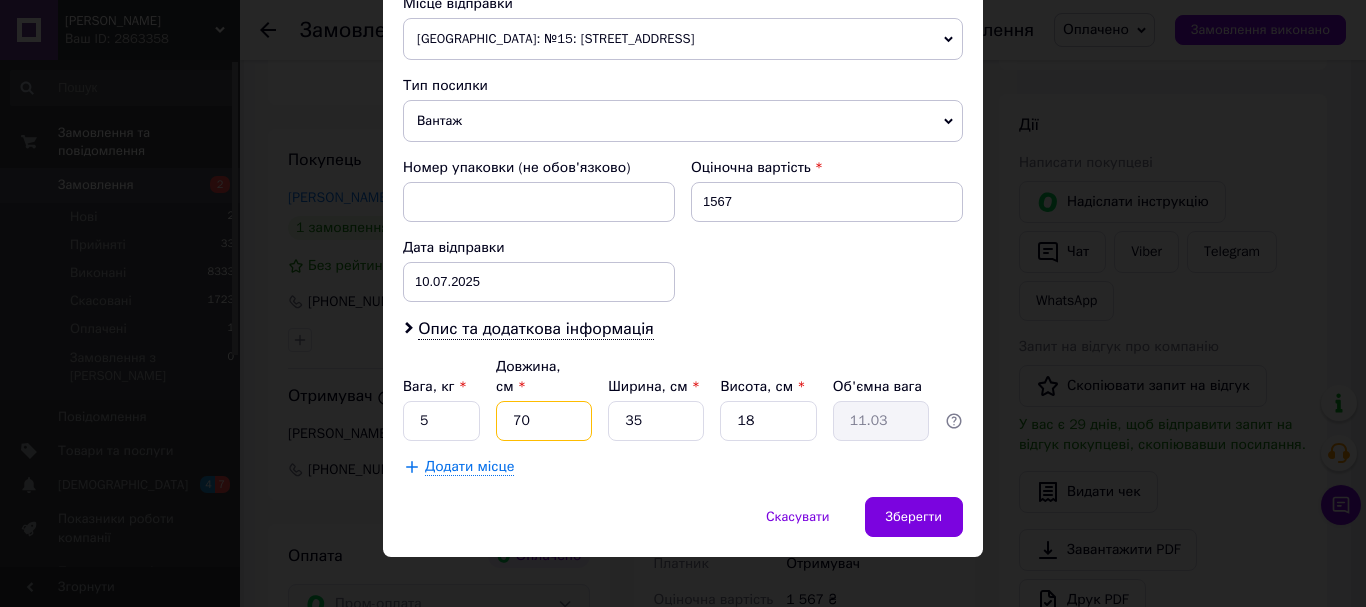 type on "70" 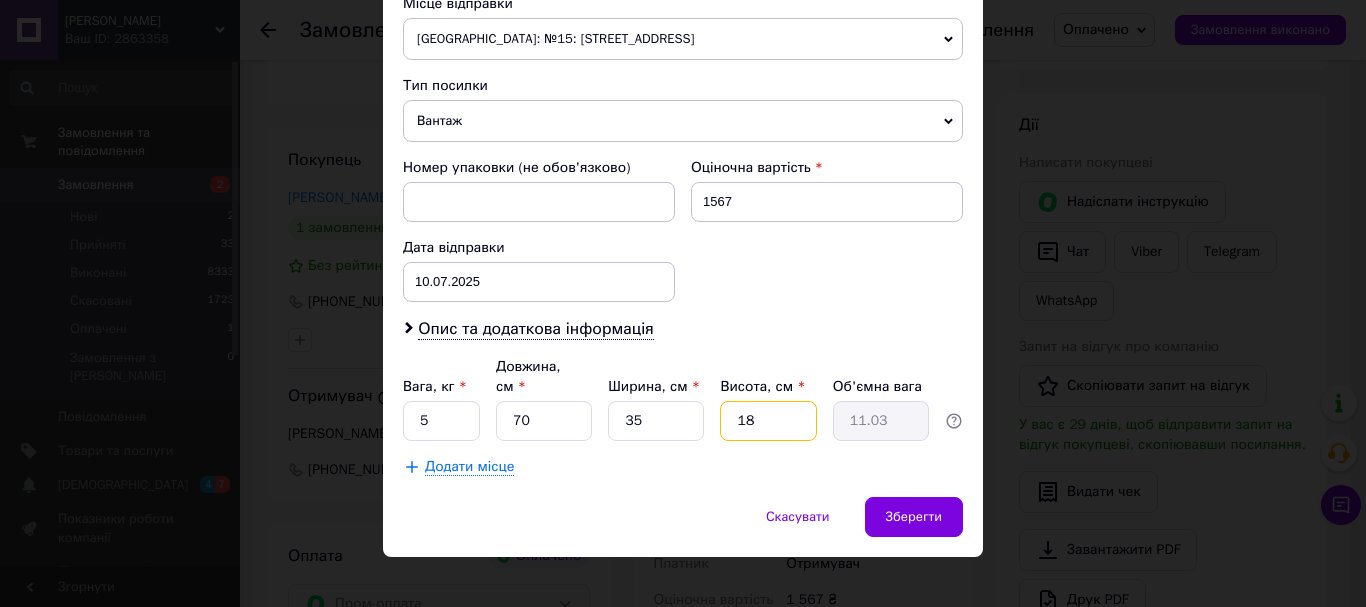 click on "18" at bounding box center (768, 421) 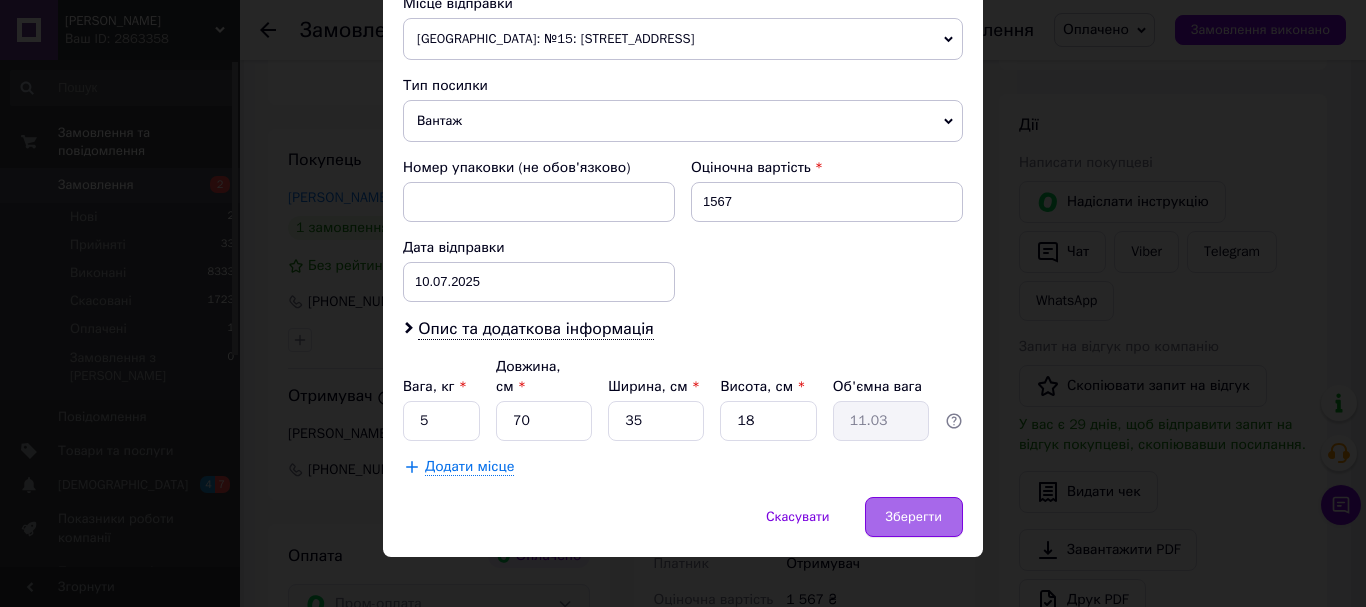 click on "Зберегти" at bounding box center [914, 517] 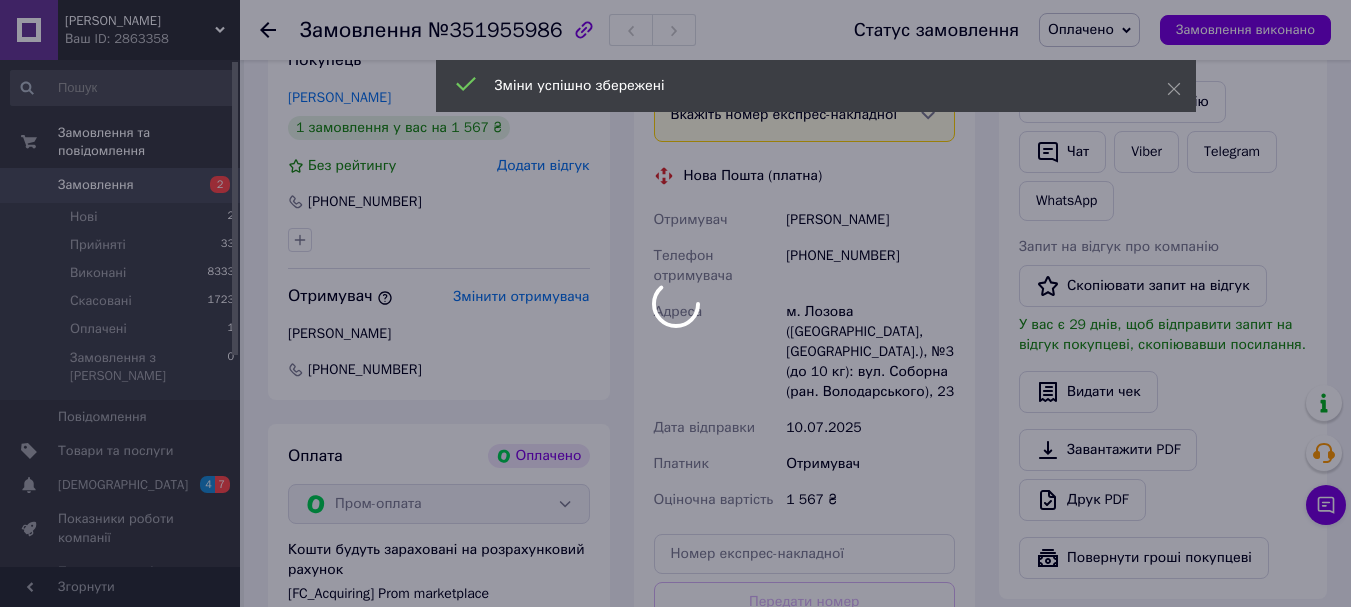 scroll, scrollTop: 1267, scrollLeft: 0, axis: vertical 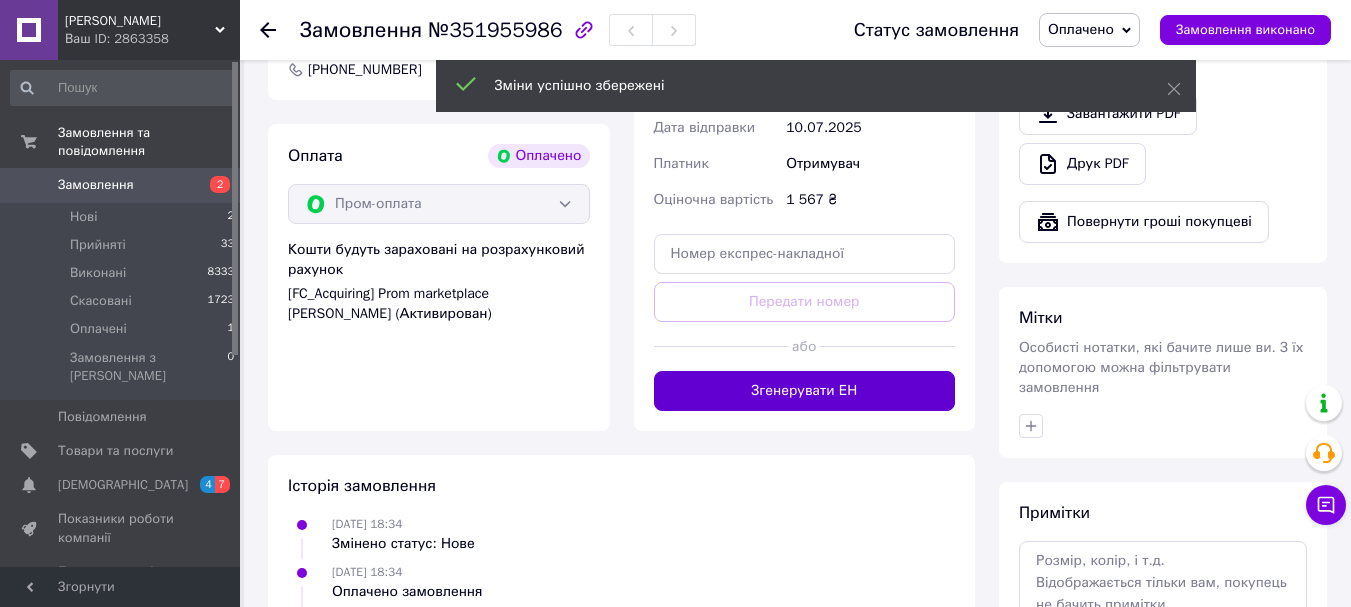 click on "Згенерувати ЕН" at bounding box center [805, 391] 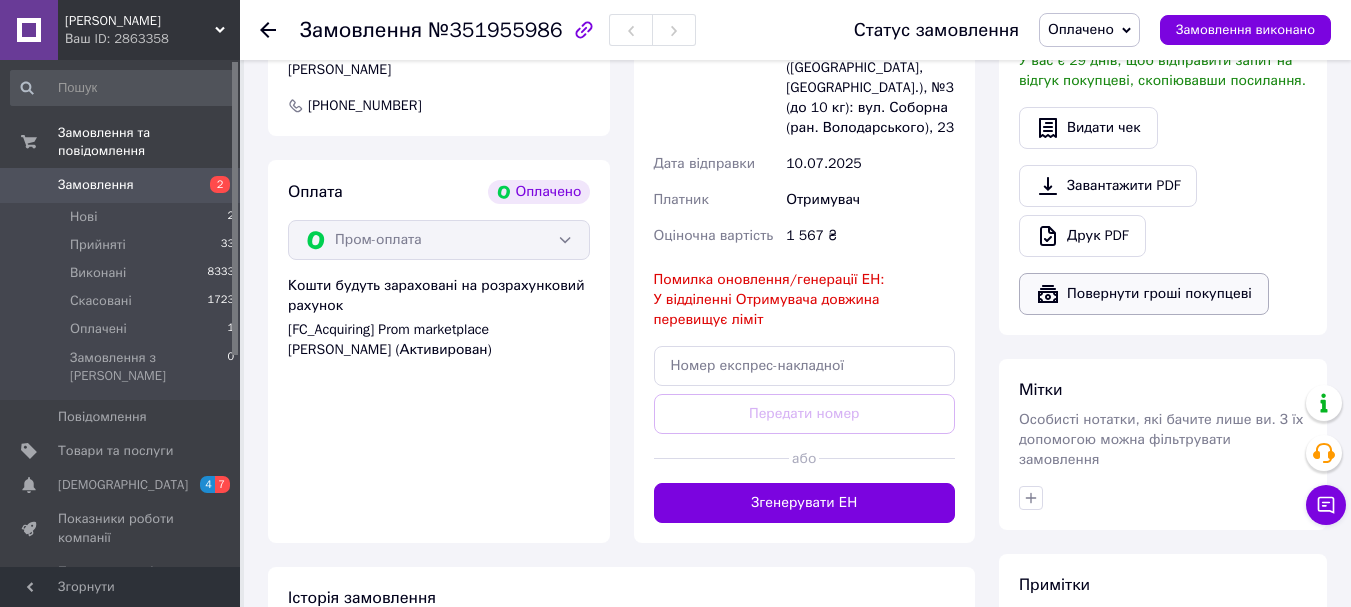 scroll, scrollTop: 1067, scrollLeft: 0, axis: vertical 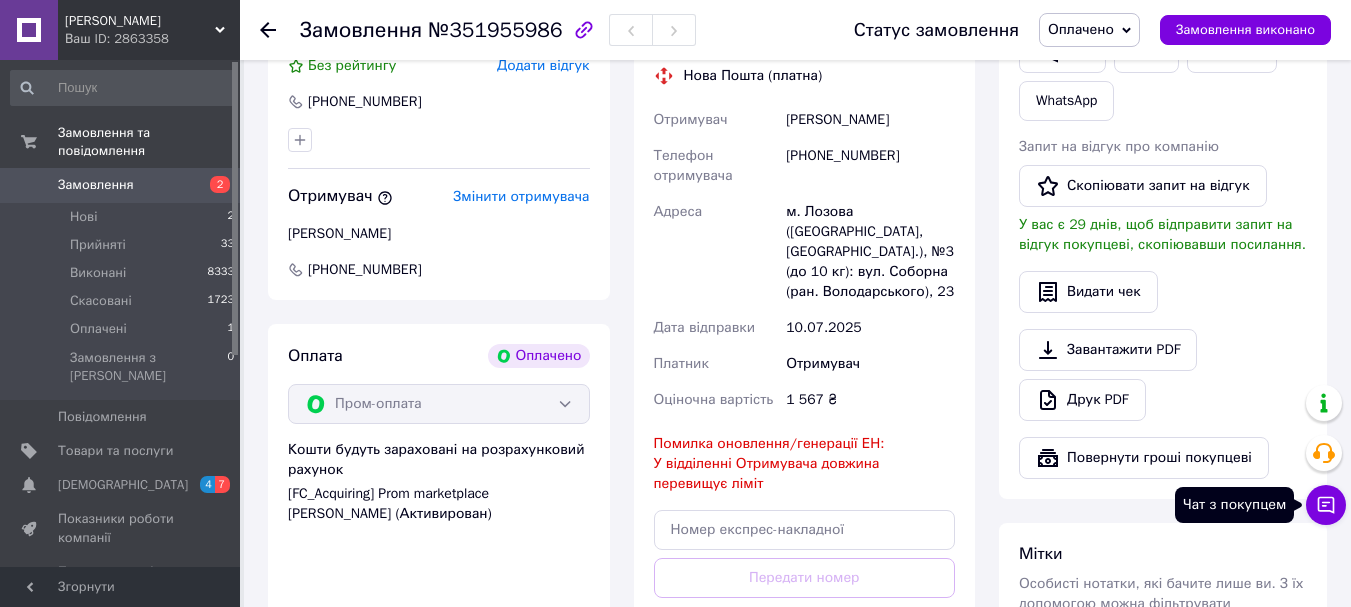 click 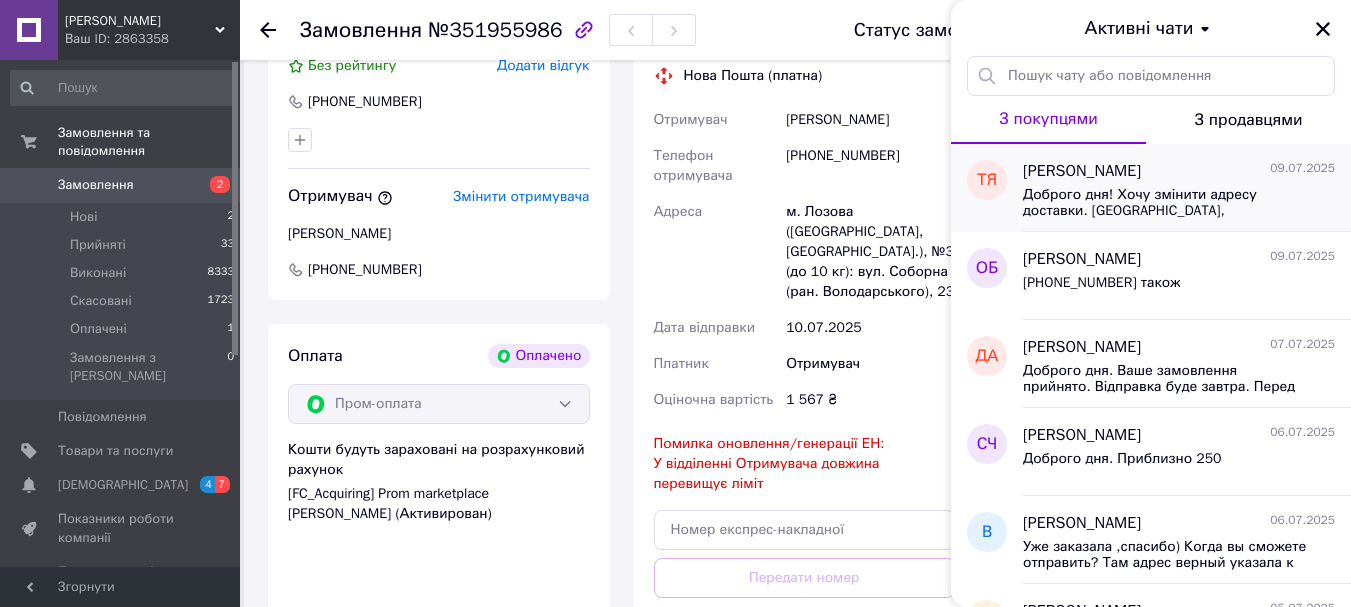 click on "Доброго дня! Хочу змінити адресу доставки. [GEOGRAPHIC_DATA], [GEOGRAPHIC_DATA], відділення НП #3 вул. [GEOGRAPHIC_DATA]" at bounding box center [1165, 203] 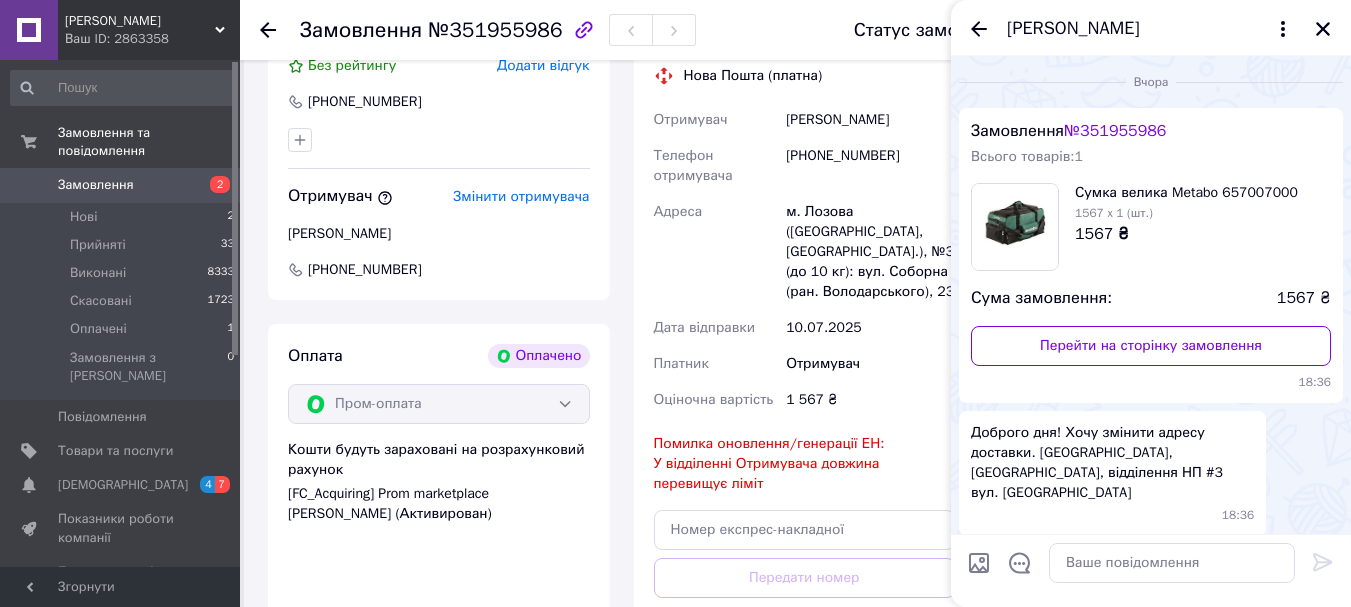 scroll, scrollTop: 63, scrollLeft: 0, axis: vertical 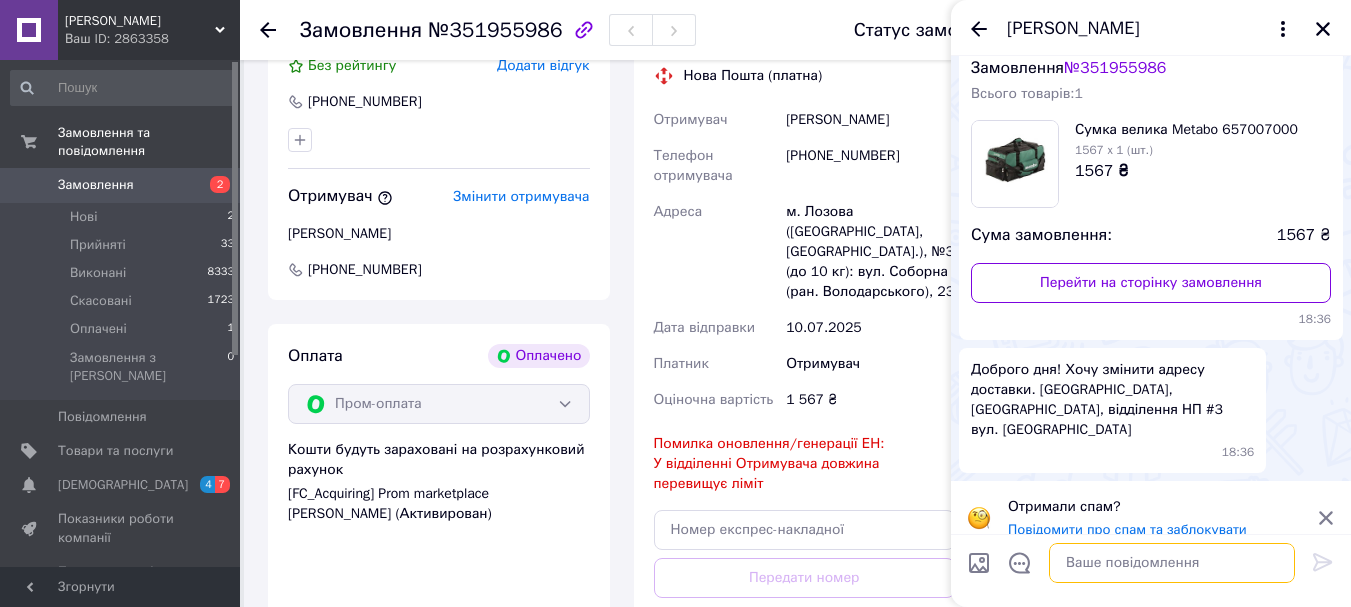 click at bounding box center [1172, 563] 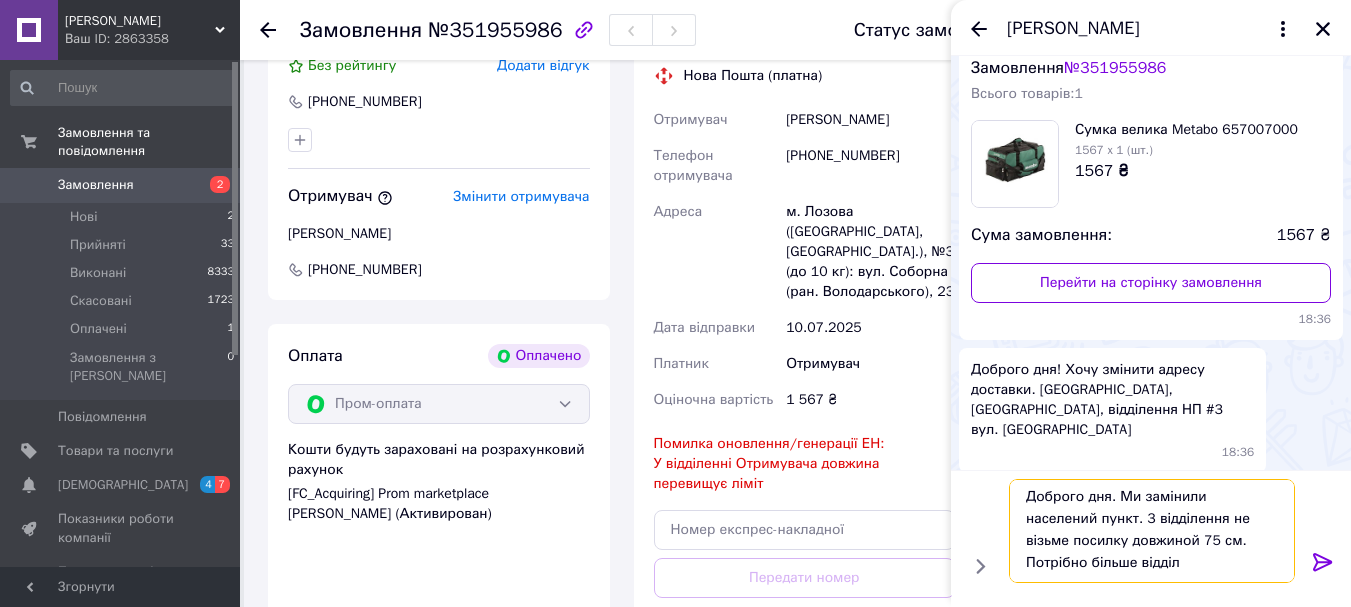 scroll, scrollTop: 2, scrollLeft: 0, axis: vertical 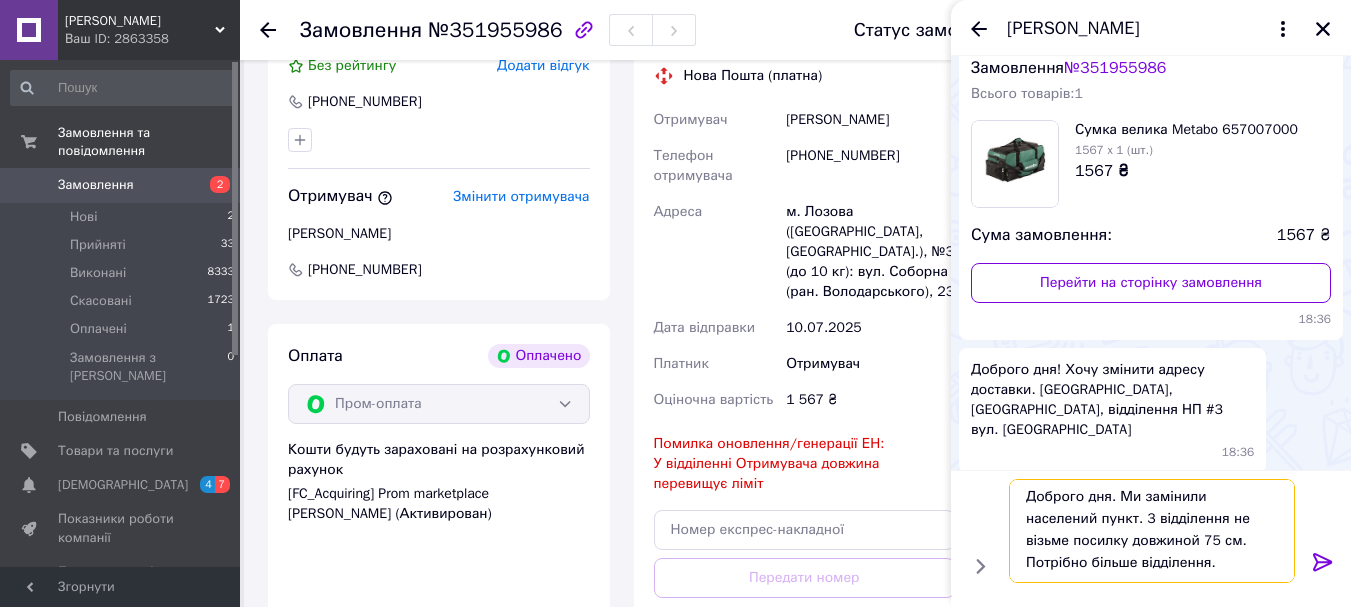 type on "Доброго дня. Ми замінили населений пункт. 3 відділення не візьме посилку довжиной 75 см. Потрібно більше відділення." 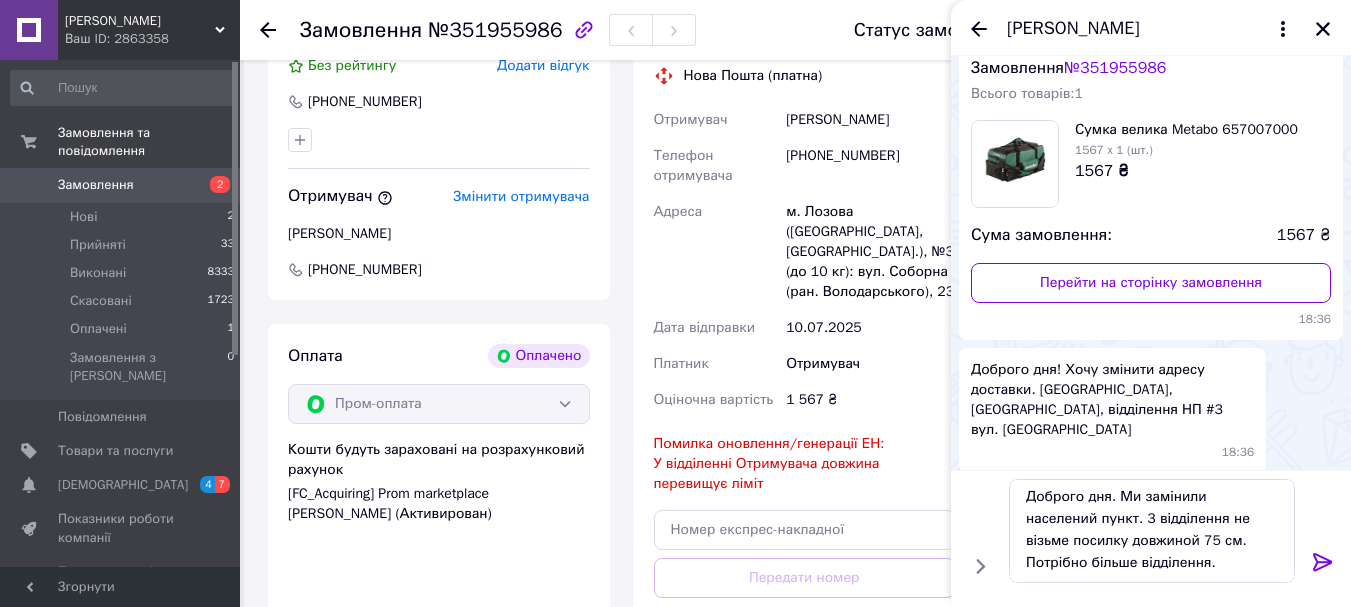 click 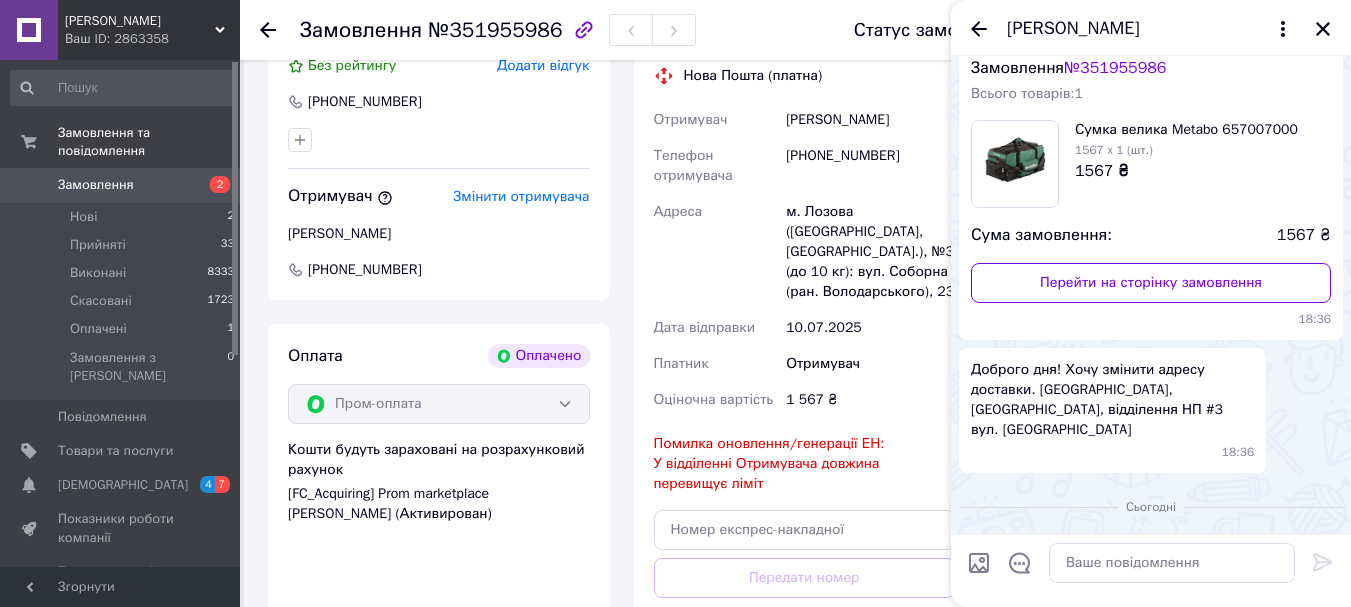 scroll, scrollTop: 0, scrollLeft: 0, axis: both 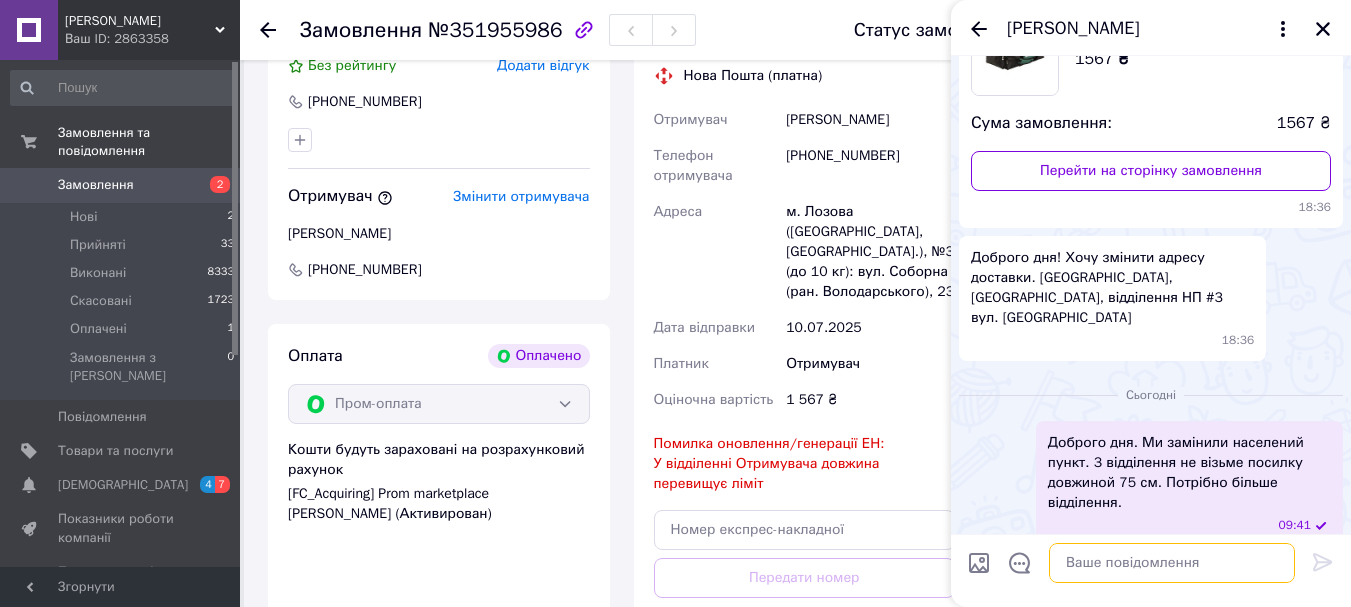 click at bounding box center [1172, 563] 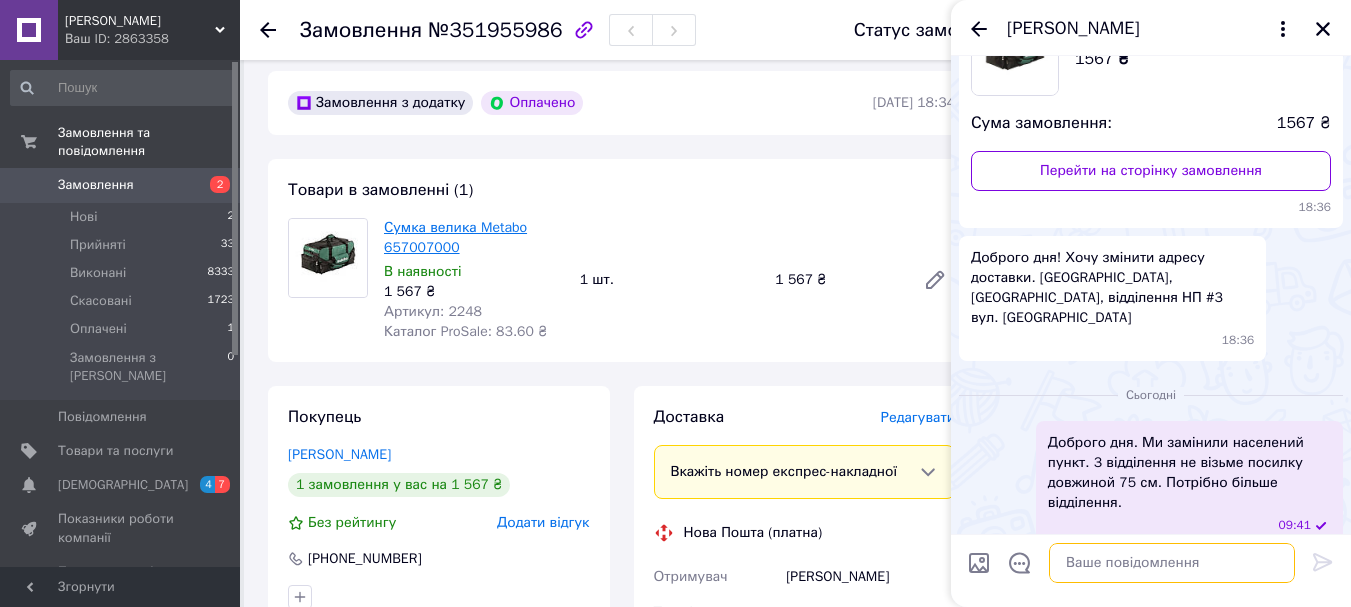 scroll, scrollTop: 533, scrollLeft: 0, axis: vertical 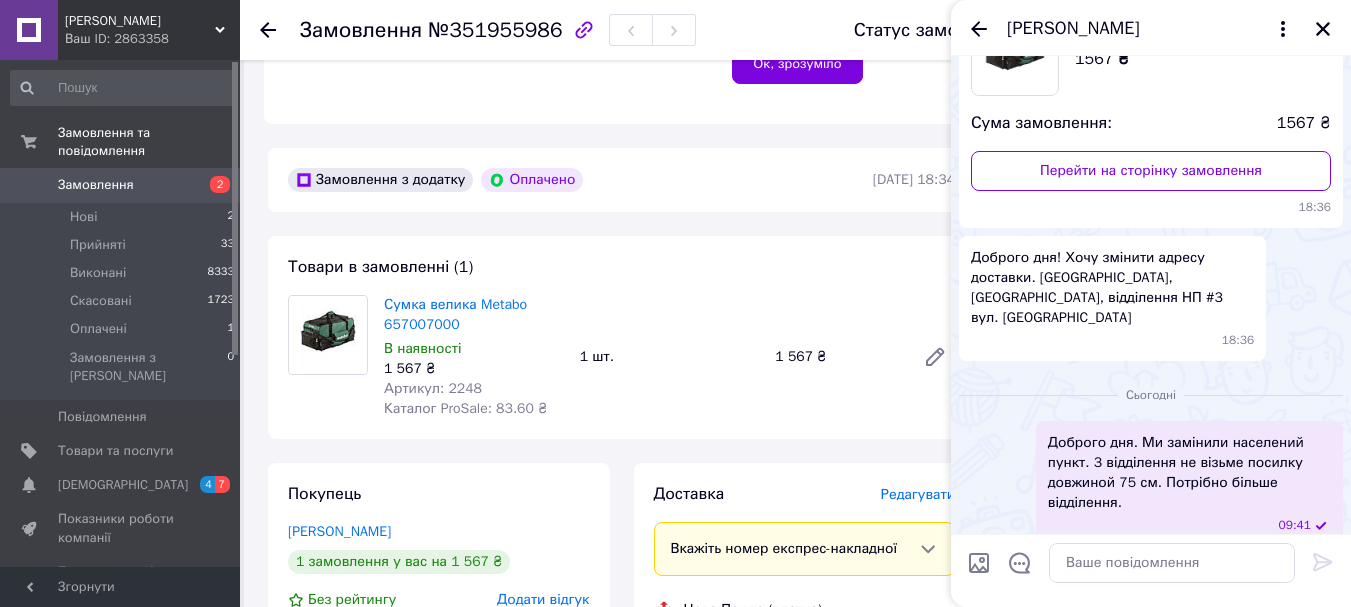 click on "[DEMOGRAPHIC_DATA]" at bounding box center (123, 485) 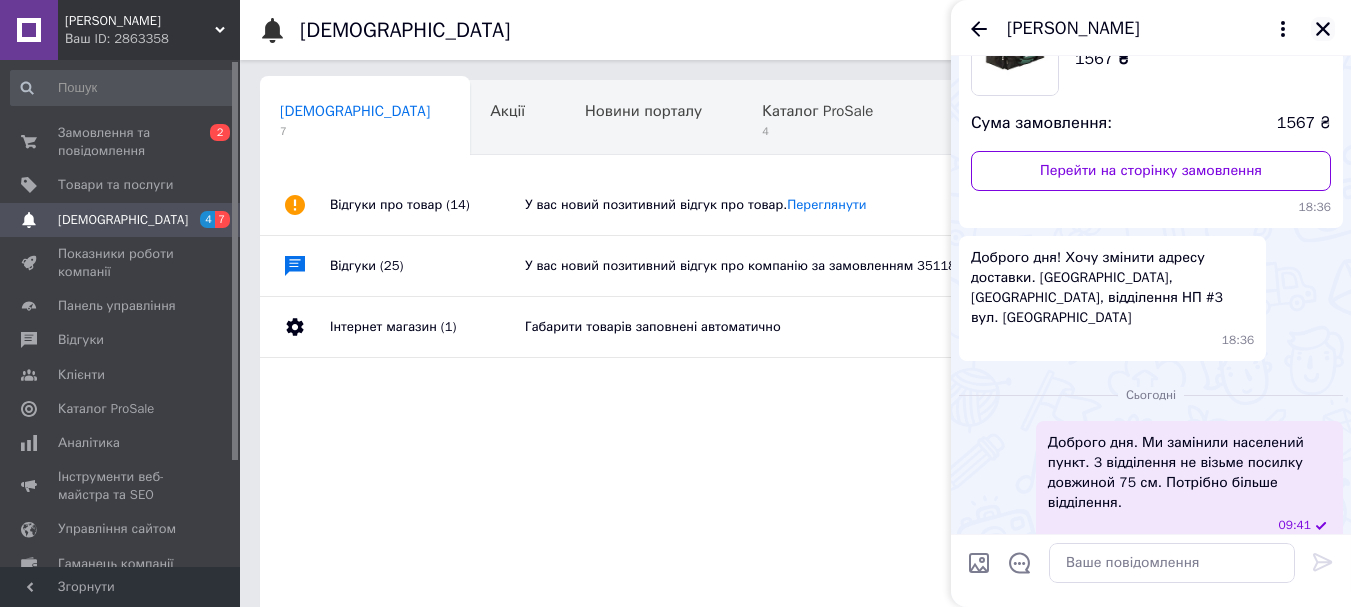 click 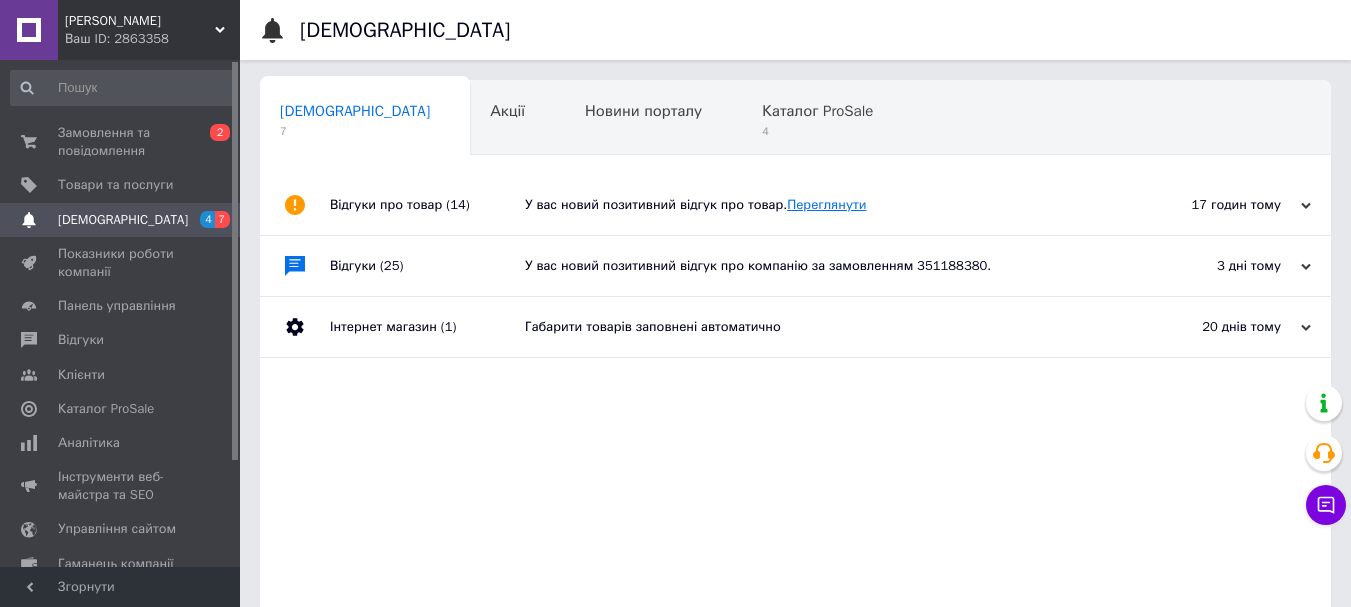click on "Переглянути" at bounding box center [826, 204] 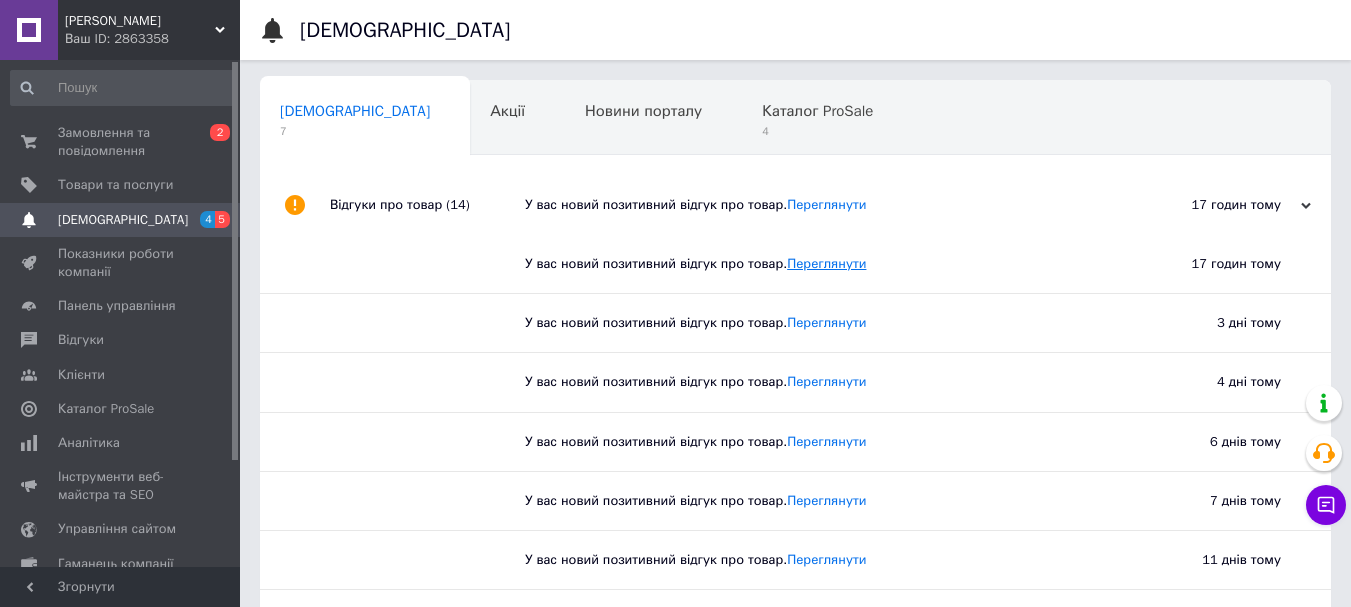 click on "Переглянути" at bounding box center [826, 263] 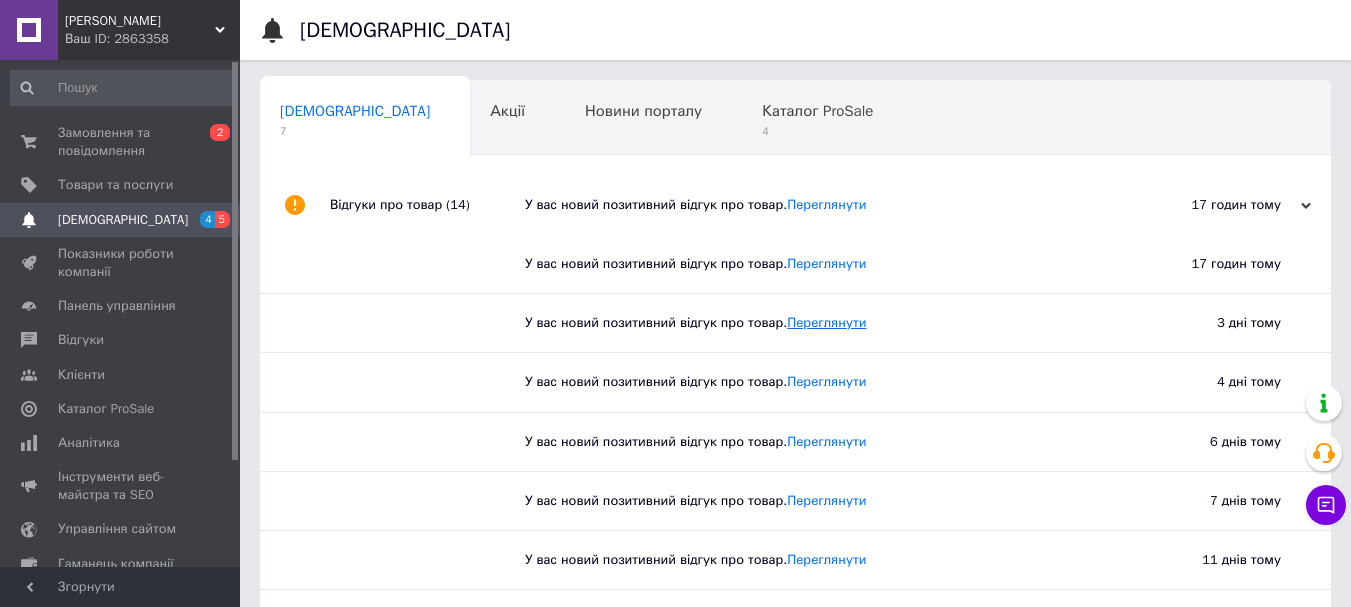 click on "Переглянути" at bounding box center [826, 322] 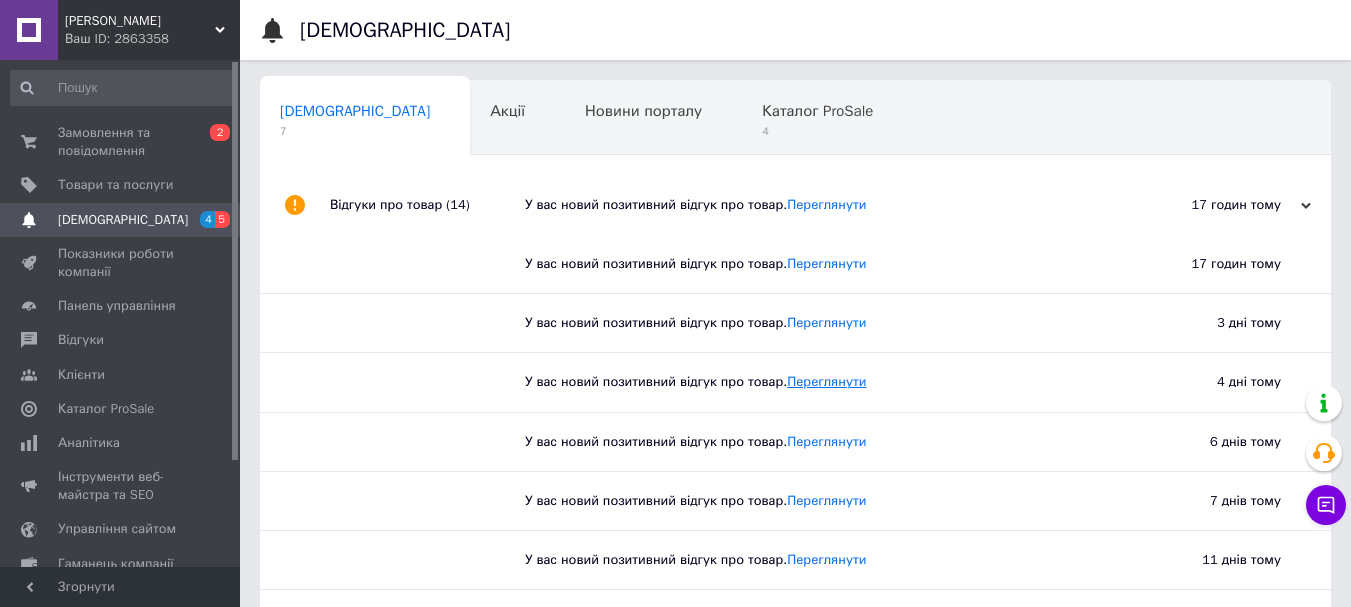 click on "Переглянути" at bounding box center (826, 381) 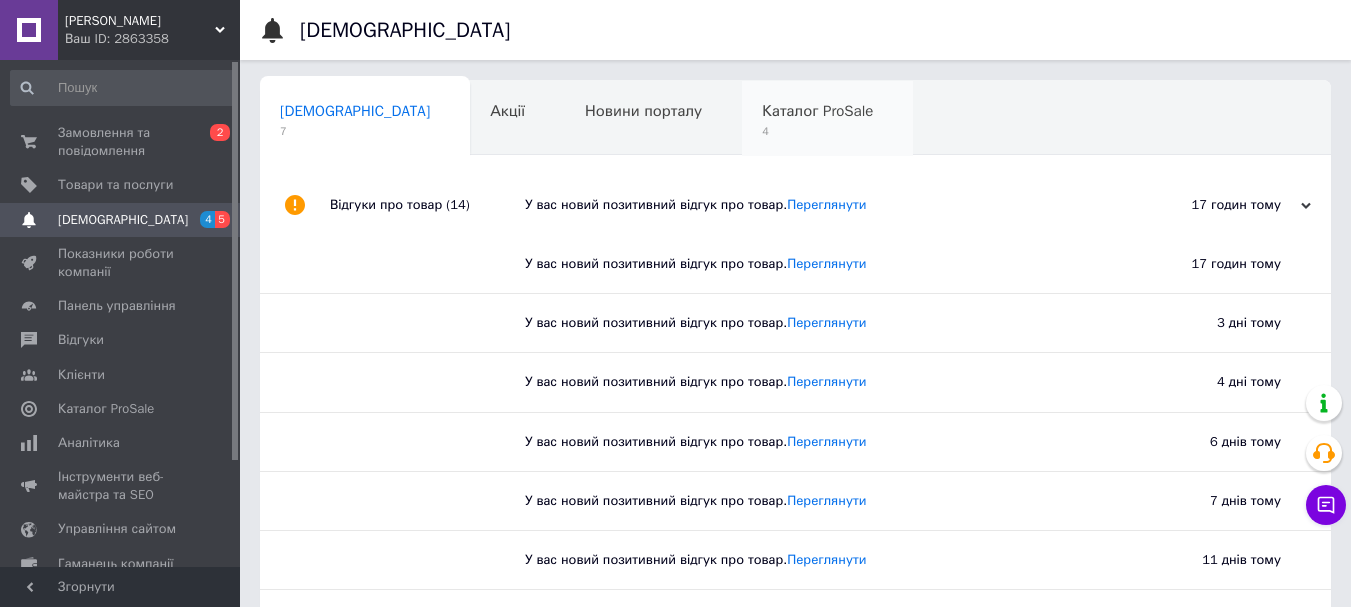 click on "Каталог ProSale" at bounding box center (817, 111) 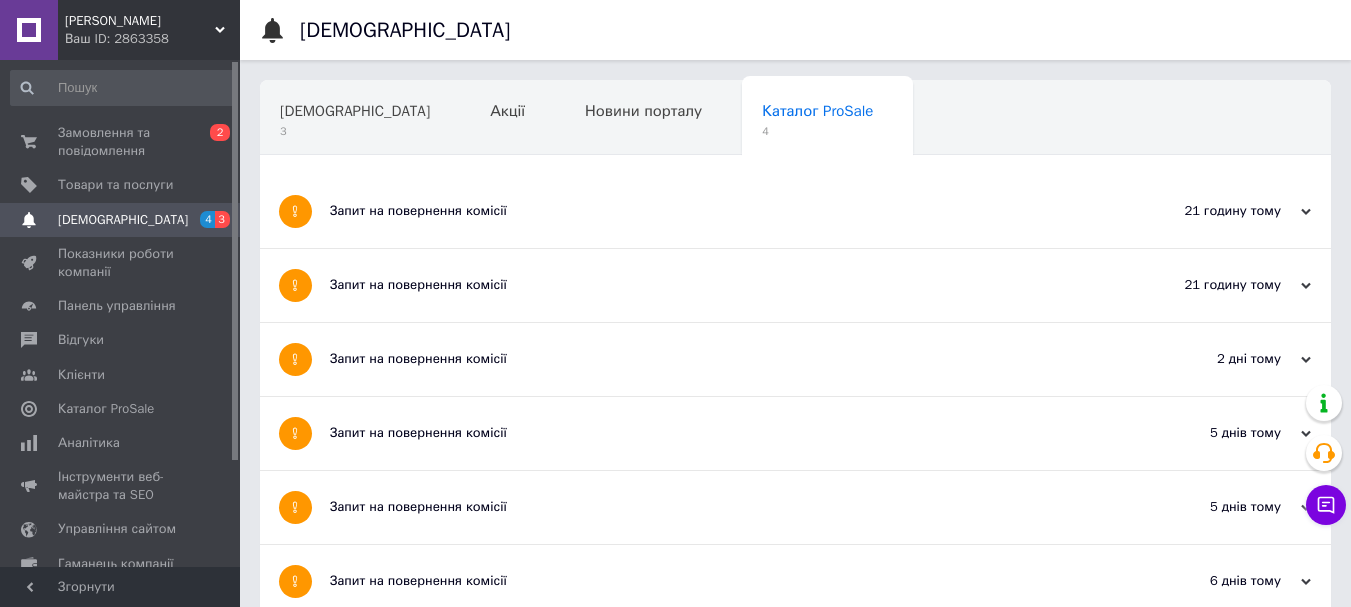 click on "Запит на повернення комісії" at bounding box center (720, 211) 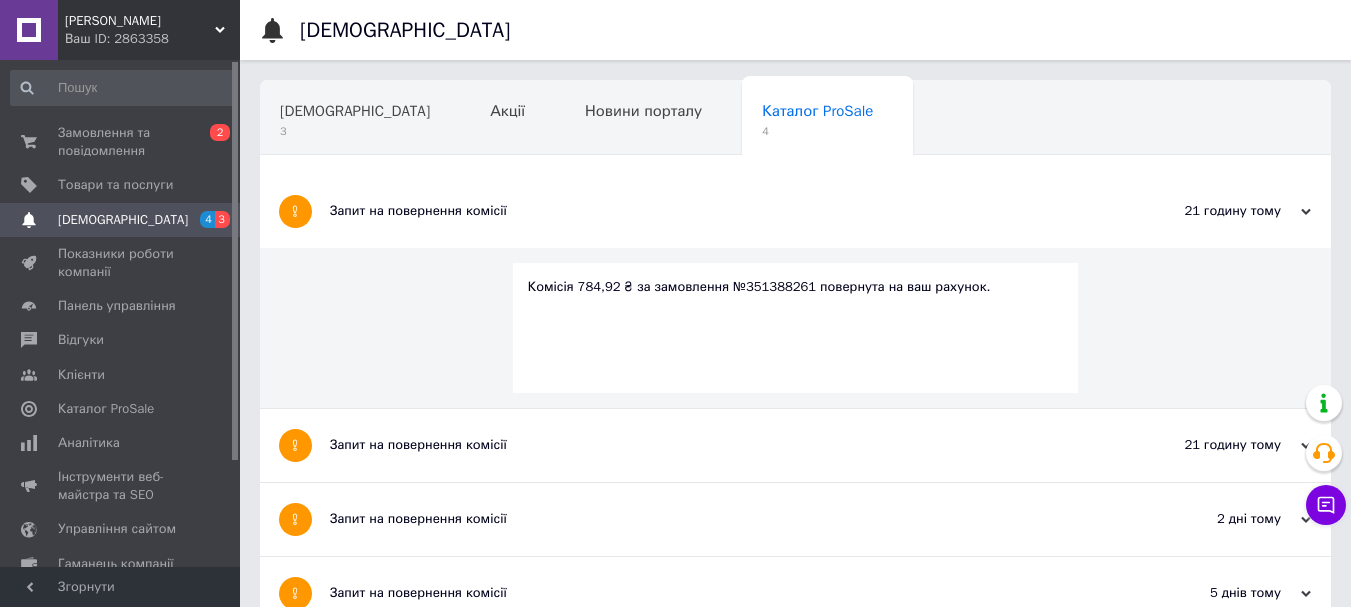 scroll, scrollTop: 133, scrollLeft: 0, axis: vertical 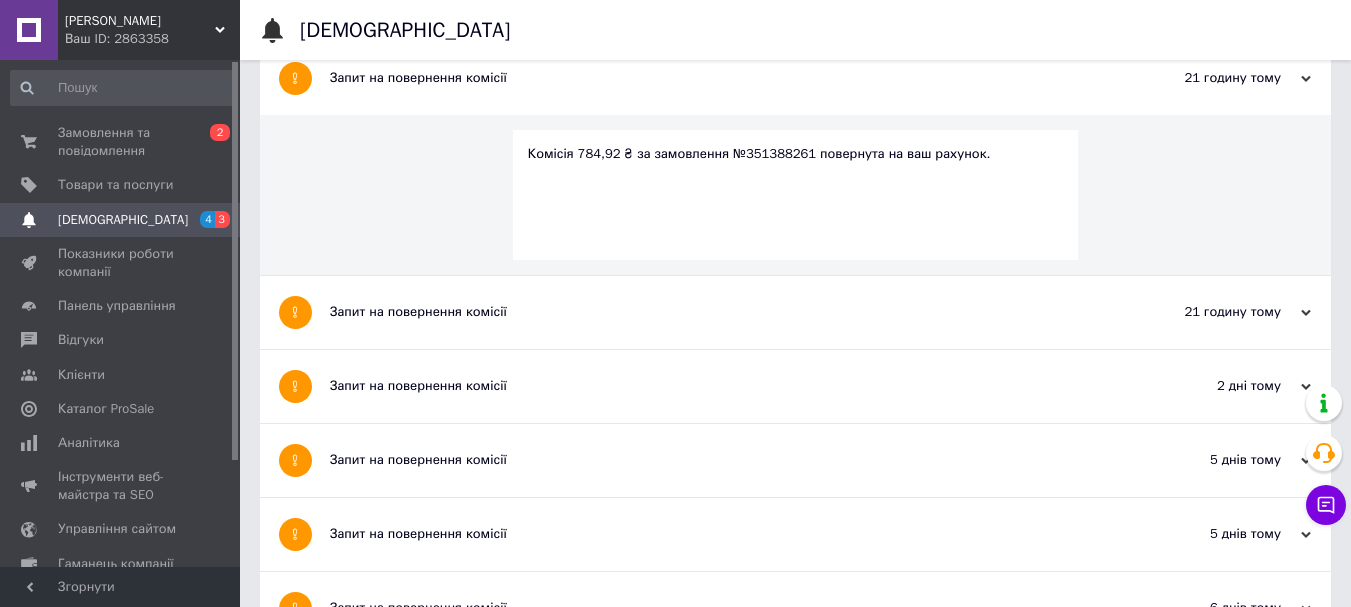 click on "Запит на повернення комісії" at bounding box center [720, 312] 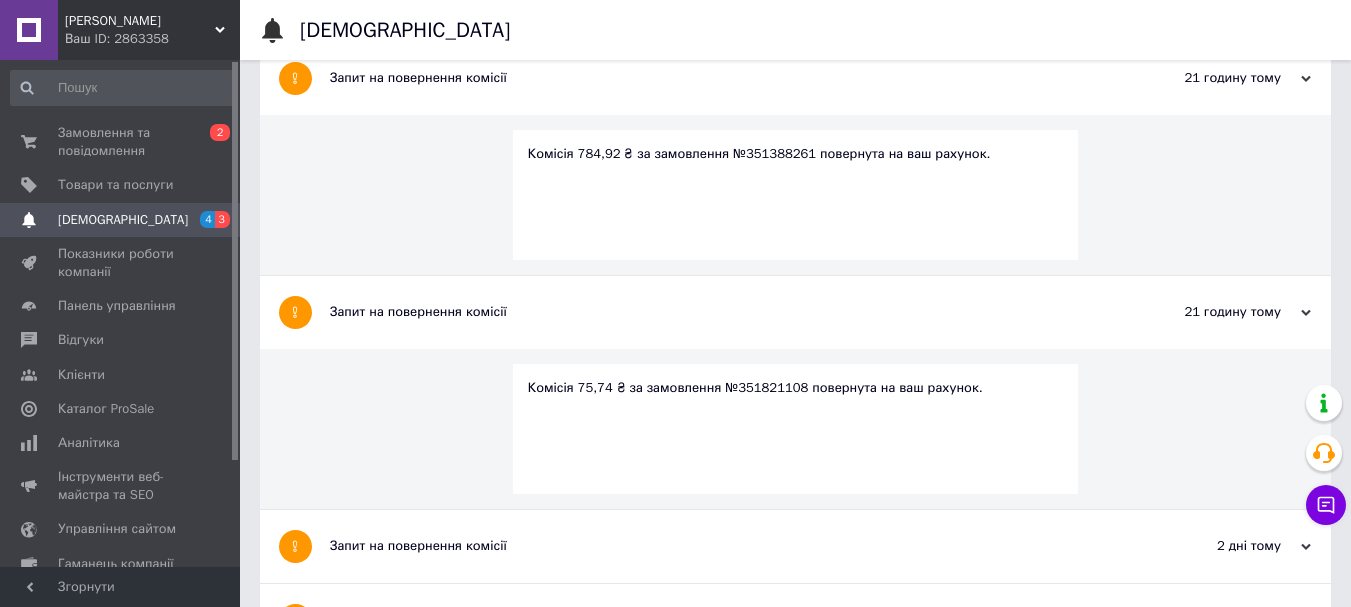 scroll, scrollTop: 400, scrollLeft: 0, axis: vertical 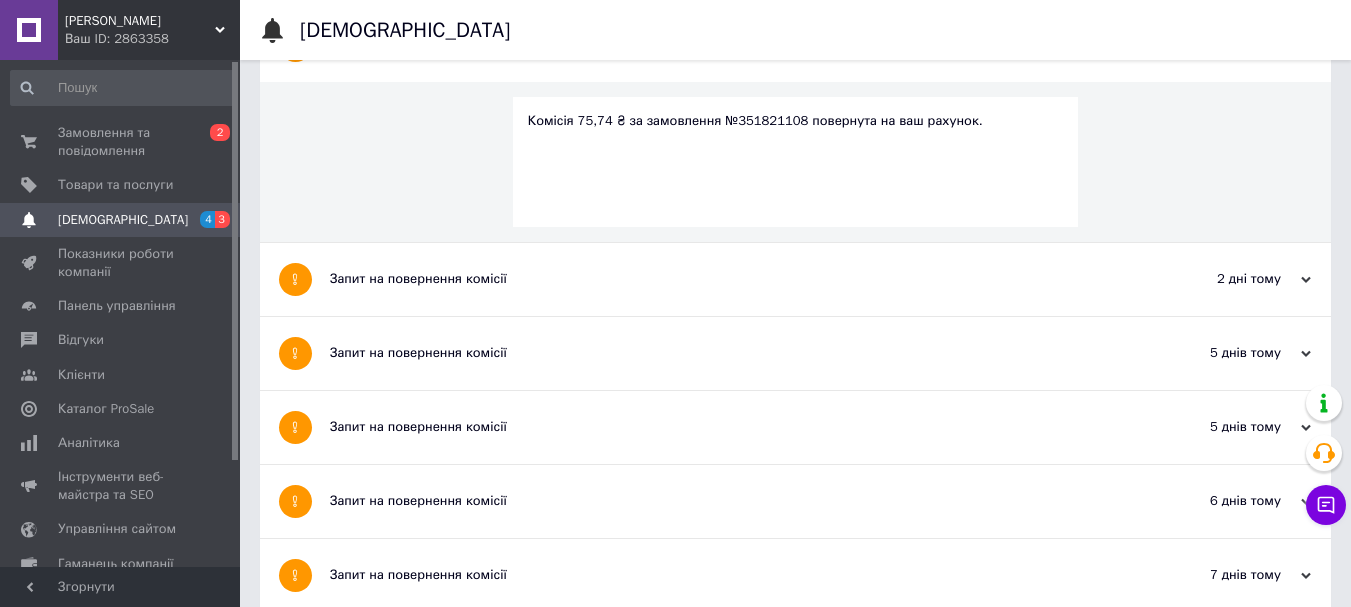 click on "Запит на повернення комісії" at bounding box center (720, 279) 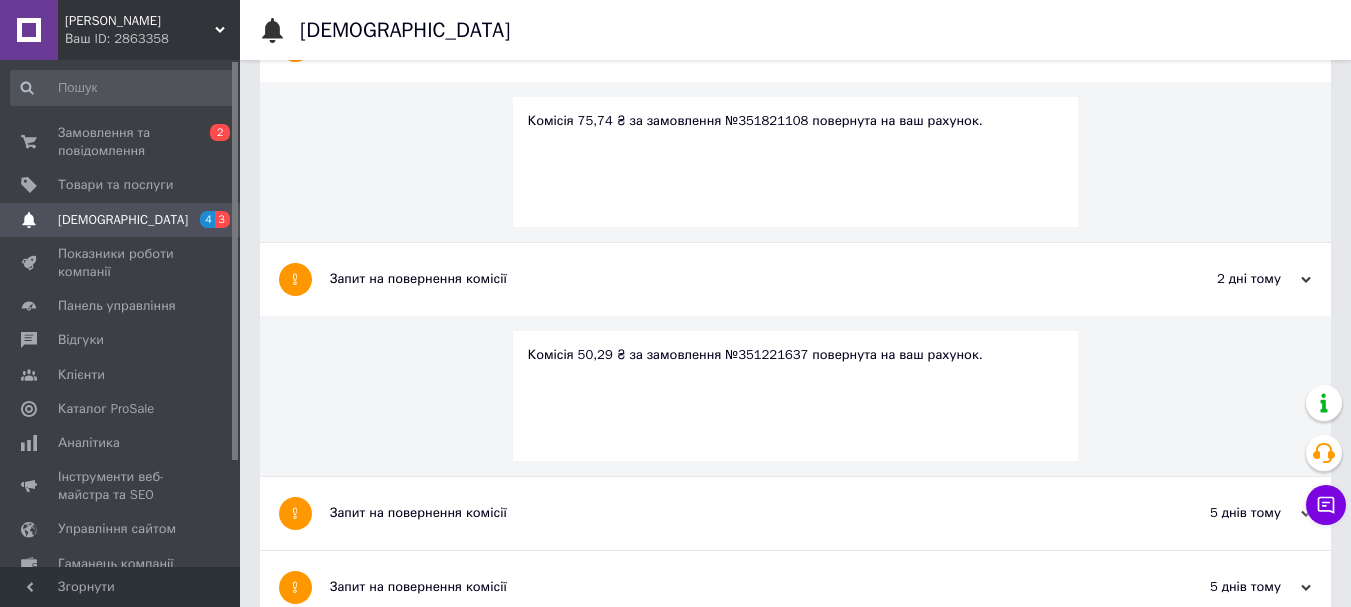 scroll, scrollTop: 600, scrollLeft: 0, axis: vertical 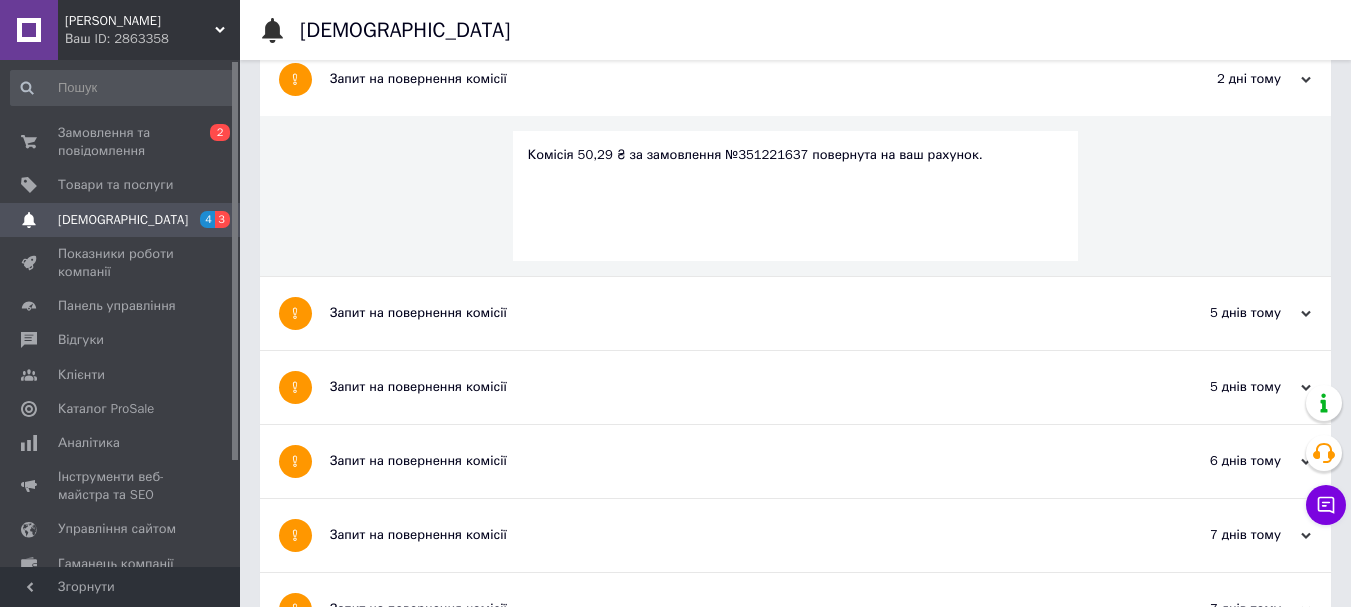click on "Запит на повернення комісії" at bounding box center (720, 313) 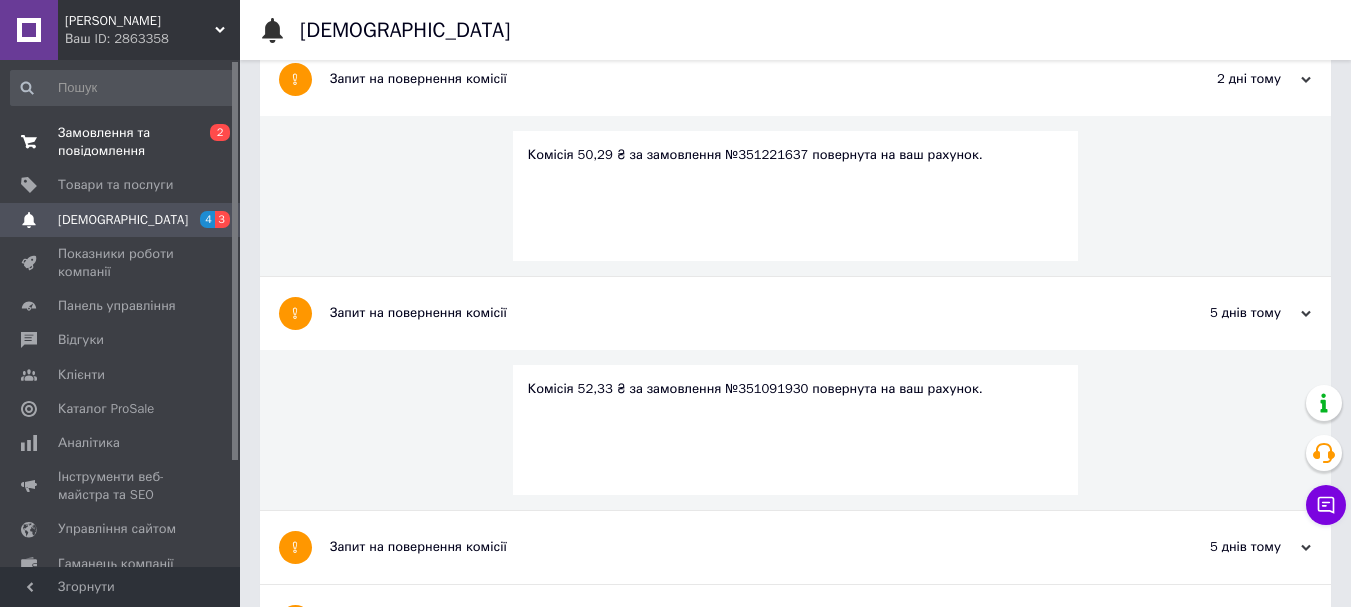 scroll, scrollTop: 733, scrollLeft: 0, axis: vertical 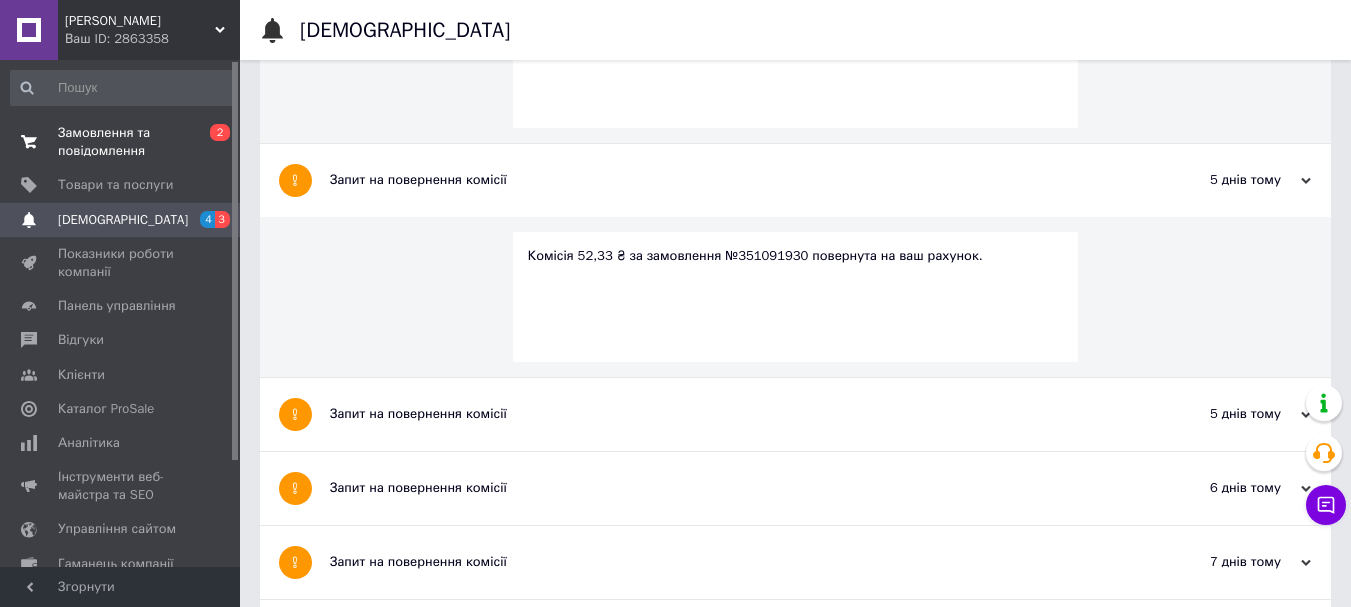 click on "Замовлення та повідомлення" at bounding box center [121, 142] 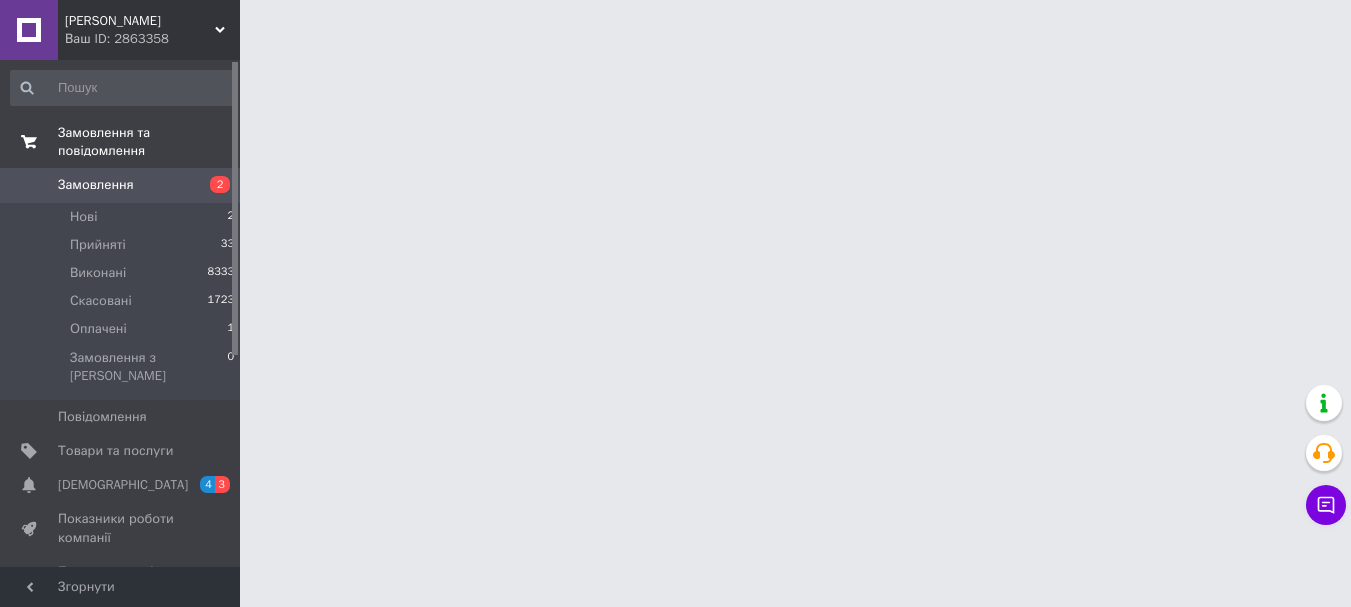 scroll, scrollTop: 0, scrollLeft: 0, axis: both 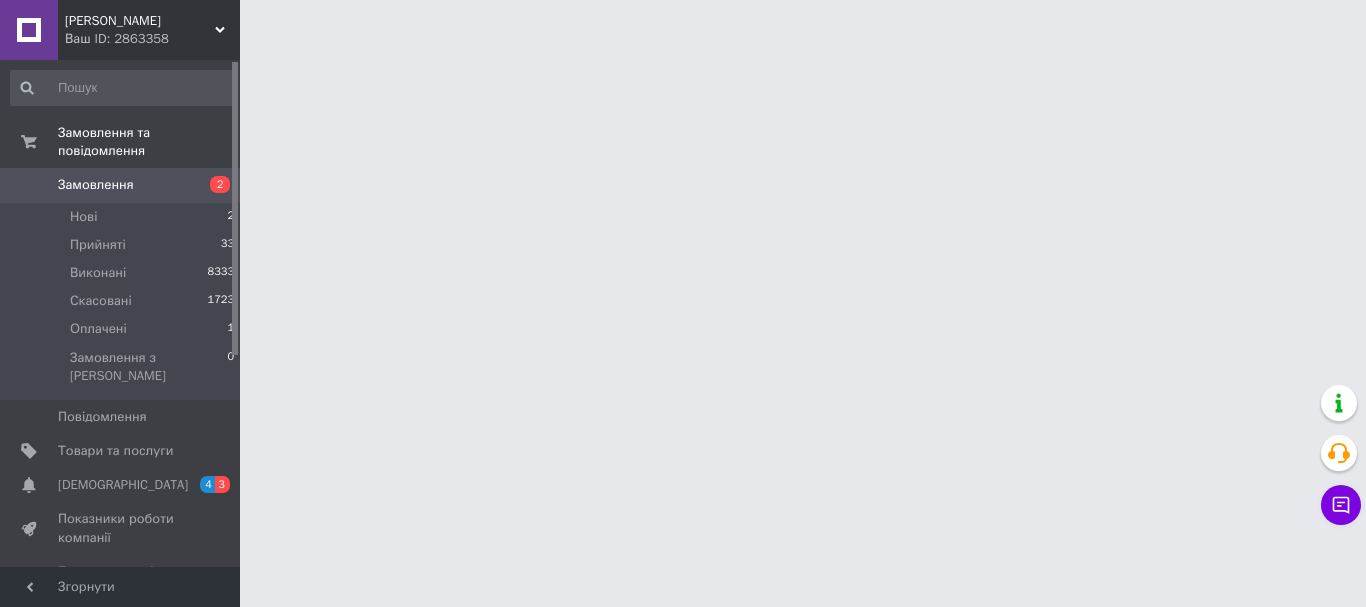 click on "Показники роботи компанії" at bounding box center (121, 528) 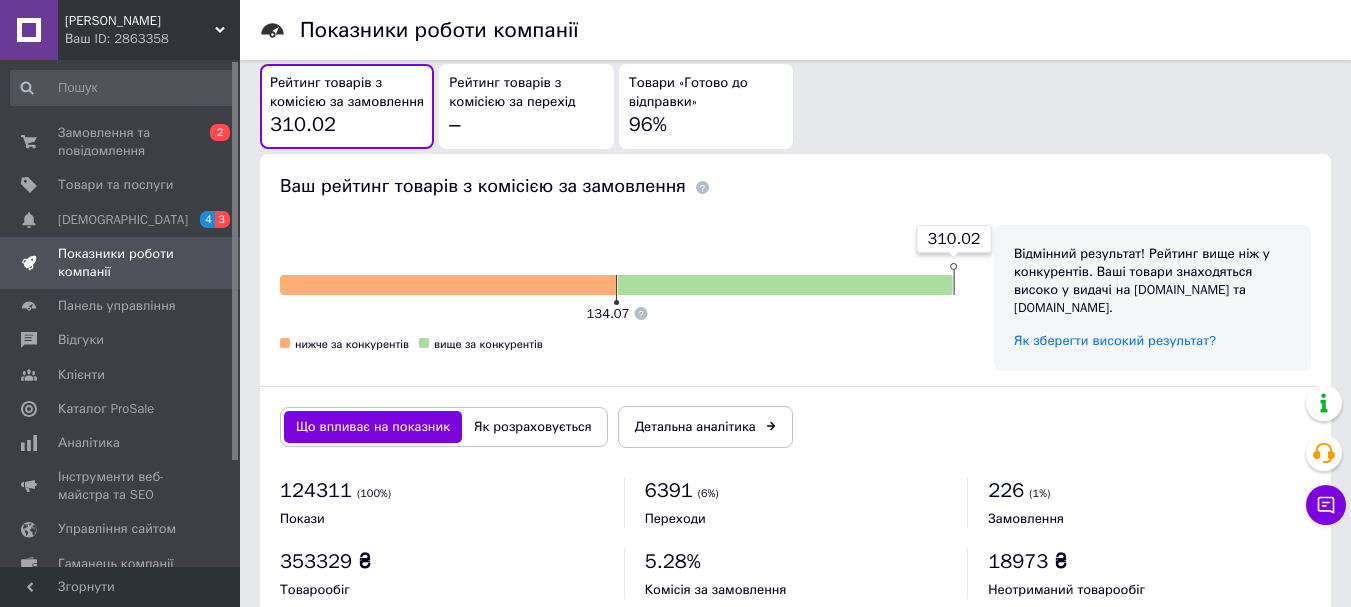scroll, scrollTop: 1116, scrollLeft: 0, axis: vertical 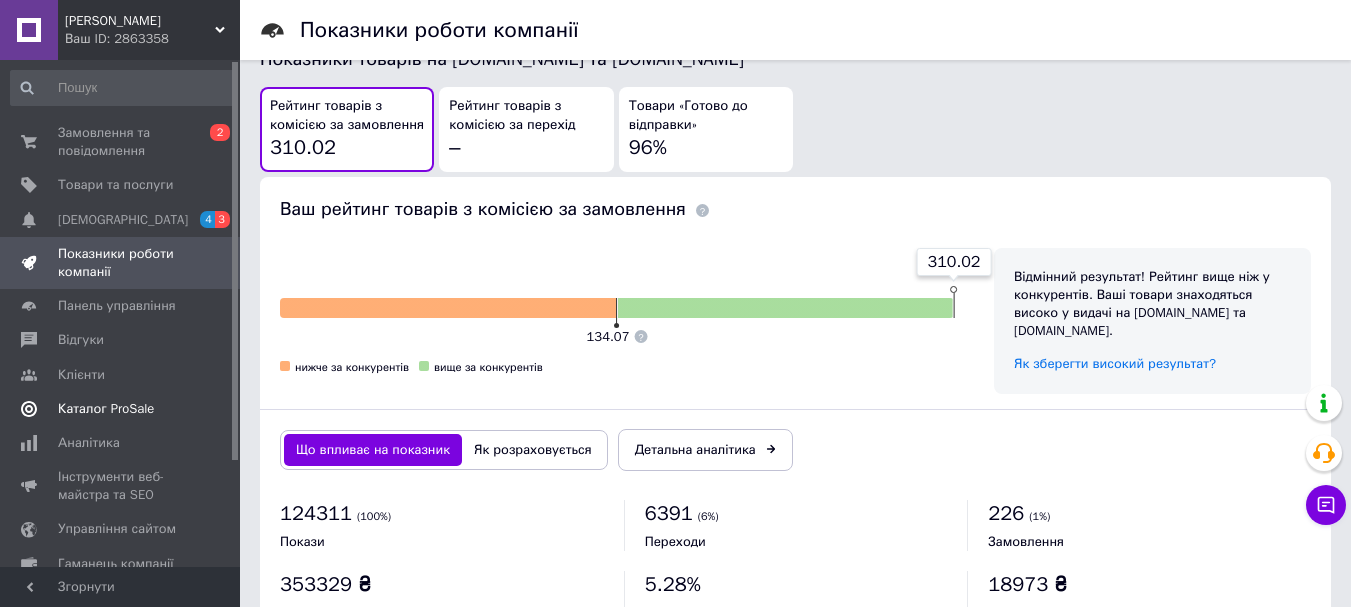 click on "Каталог ProSale" at bounding box center [106, 409] 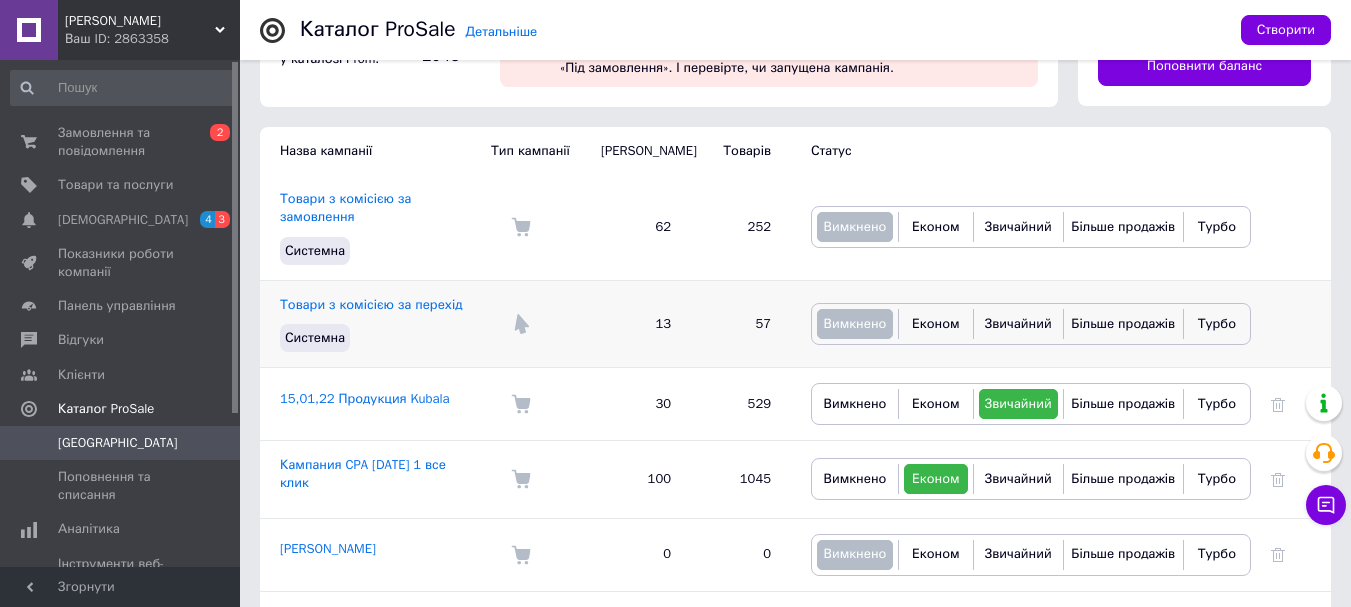 scroll, scrollTop: 133, scrollLeft: 0, axis: vertical 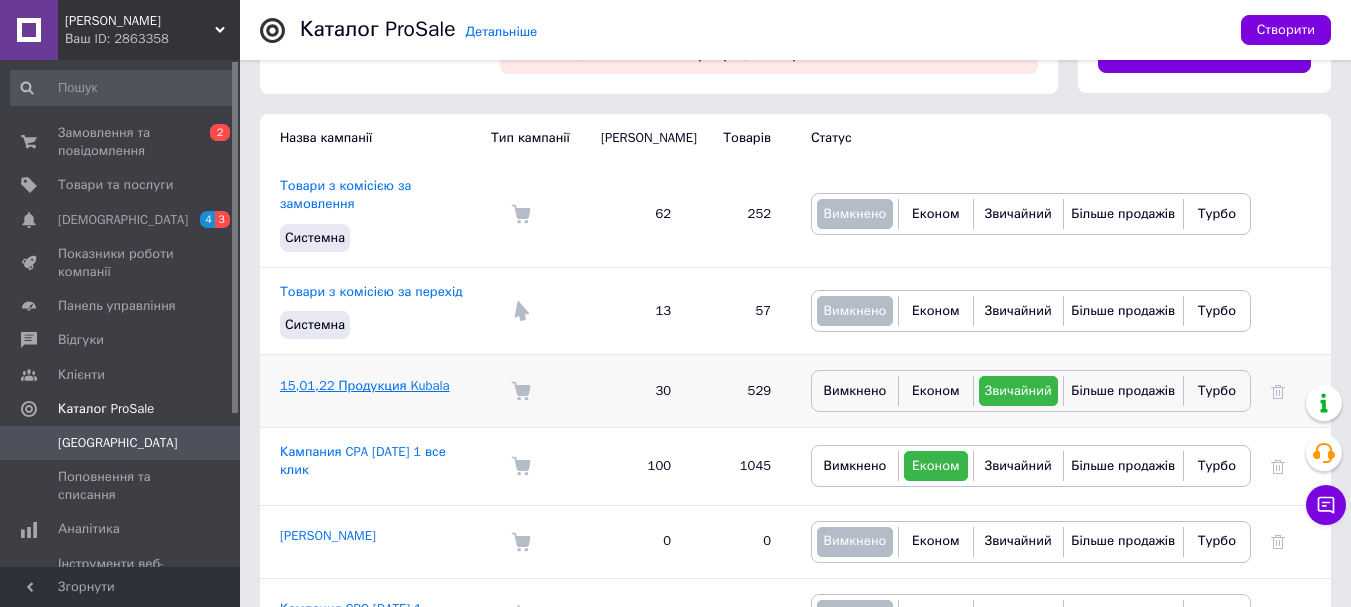 click on "15,01,22 Продукция Kubala" at bounding box center (365, 385) 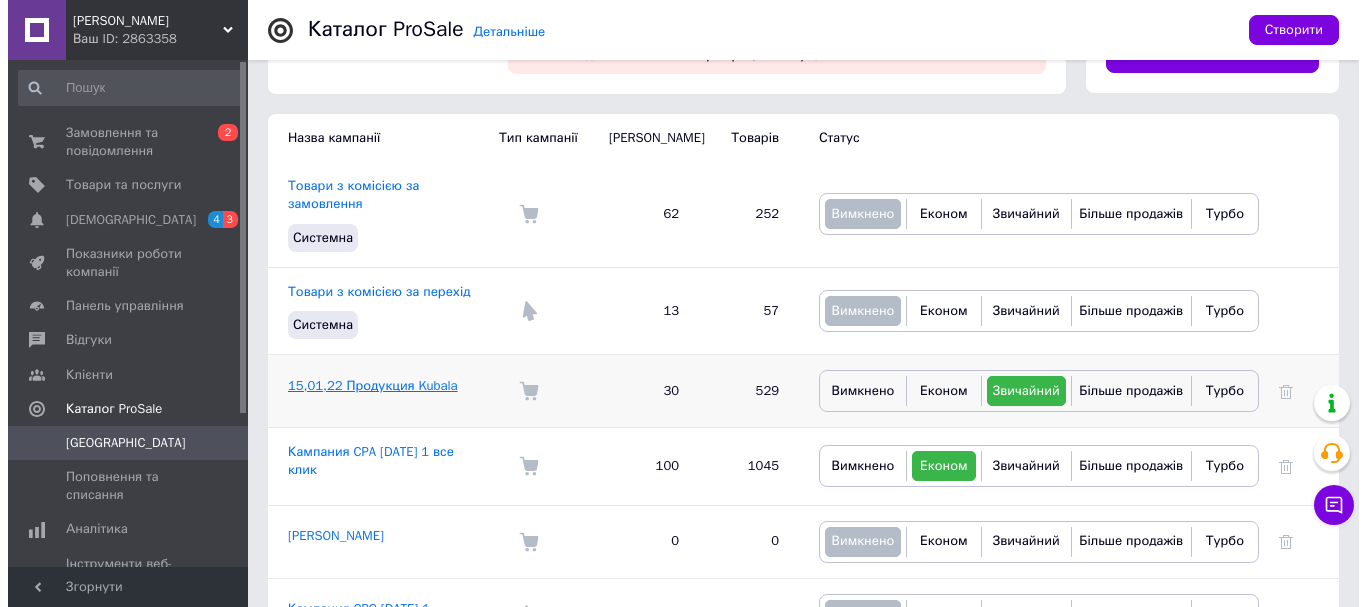 scroll, scrollTop: 0, scrollLeft: 0, axis: both 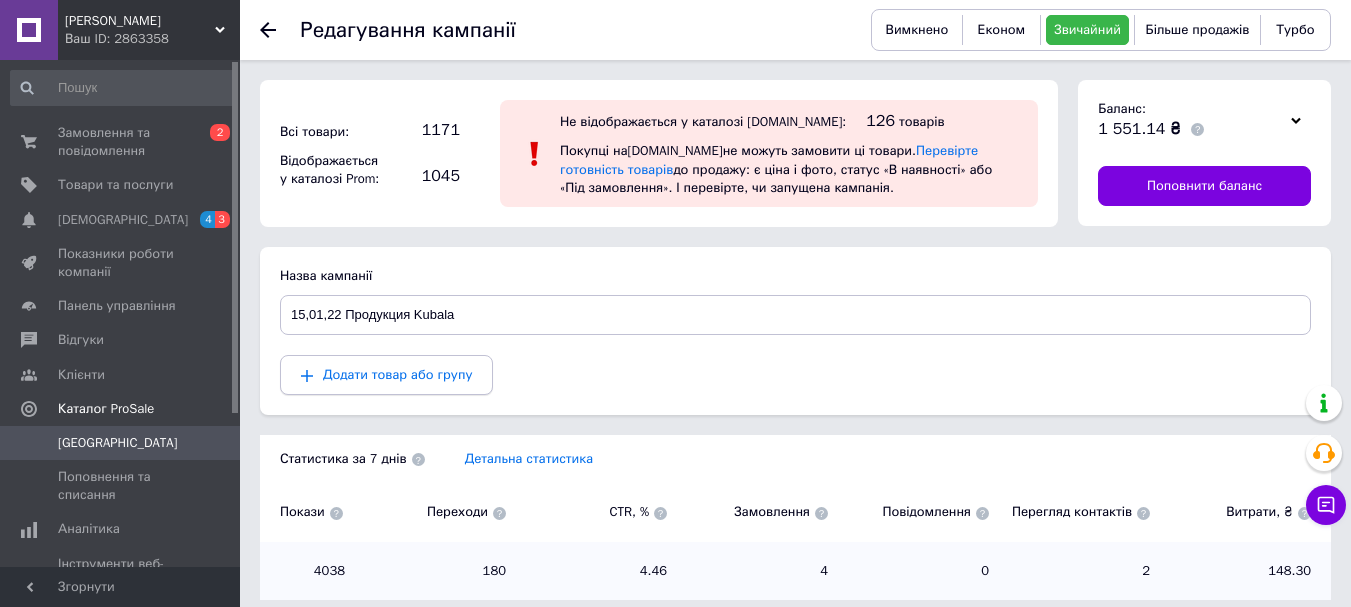 click on "Додати товар або групу" at bounding box center (397, 374) 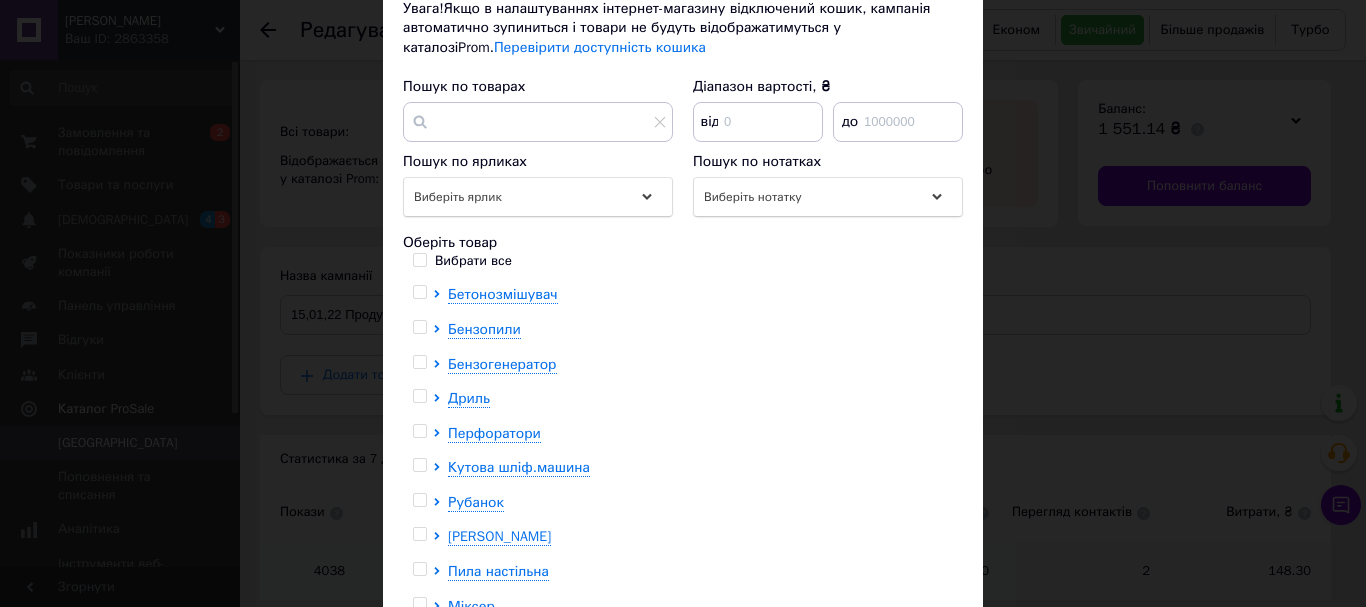 scroll, scrollTop: 267, scrollLeft: 0, axis: vertical 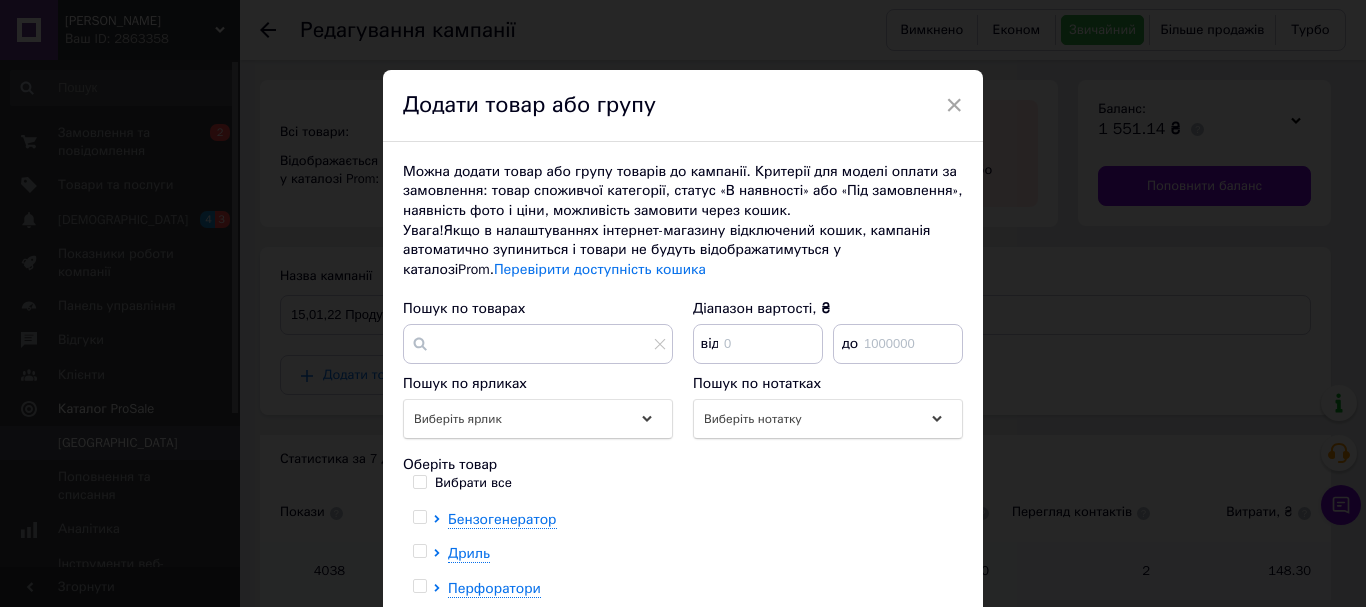 click on "×" at bounding box center [954, 105] 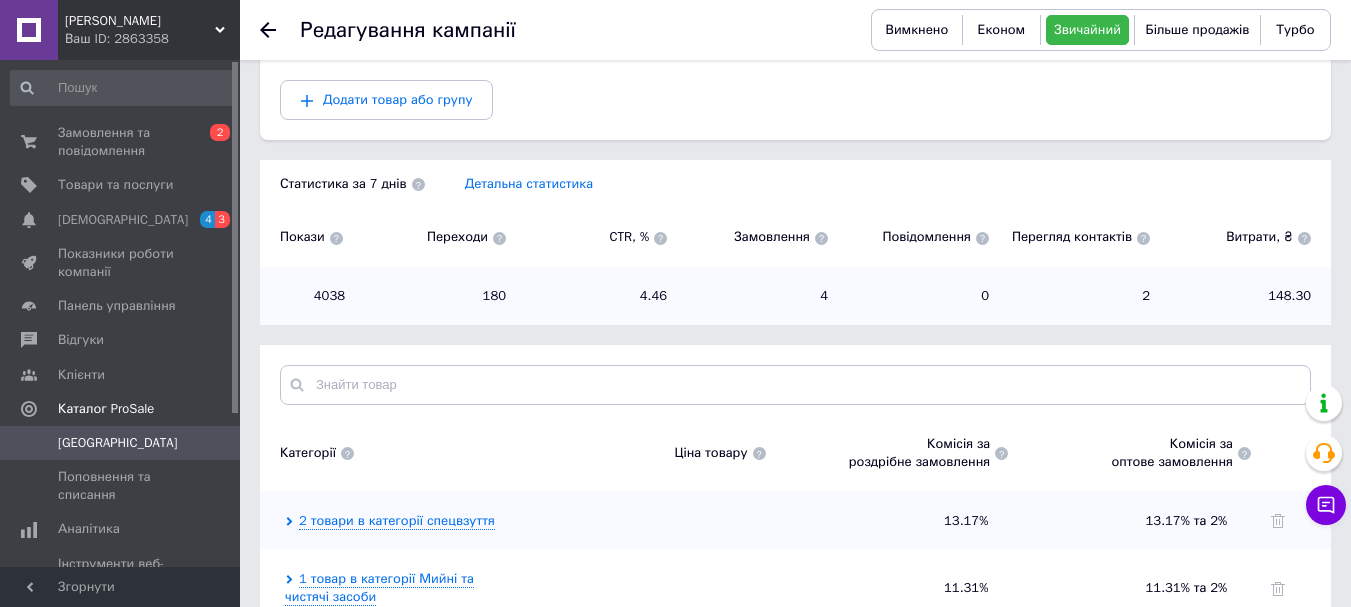 scroll, scrollTop: 267, scrollLeft: 0, axis: vertical 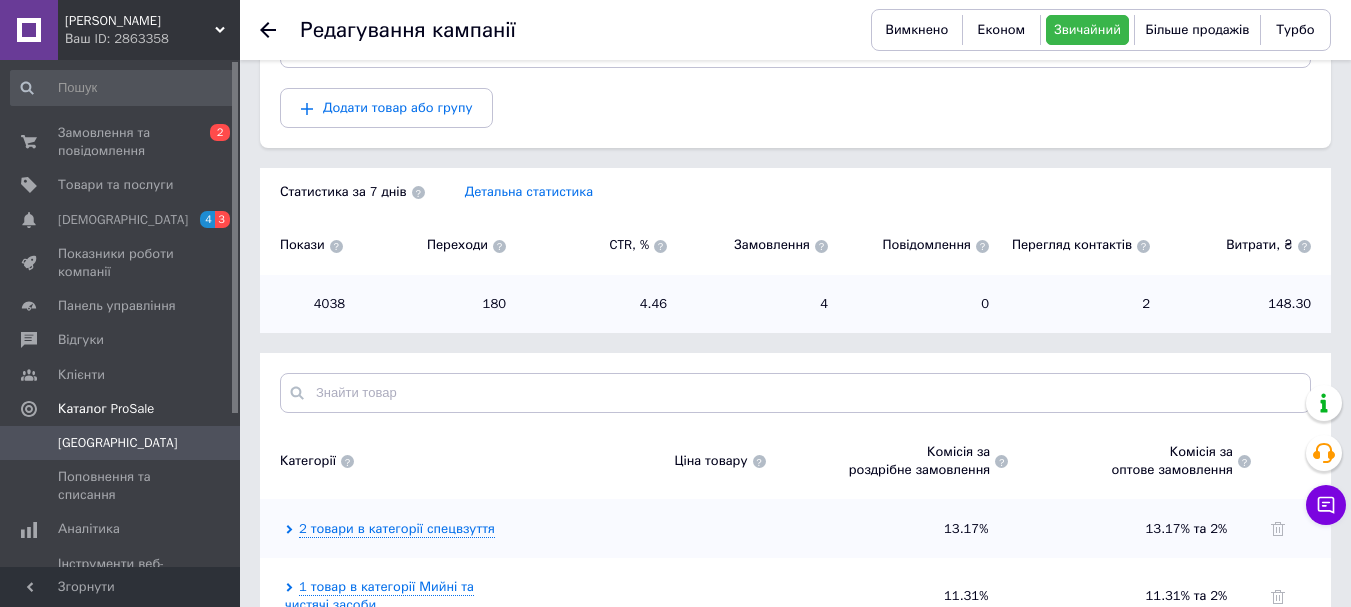 click 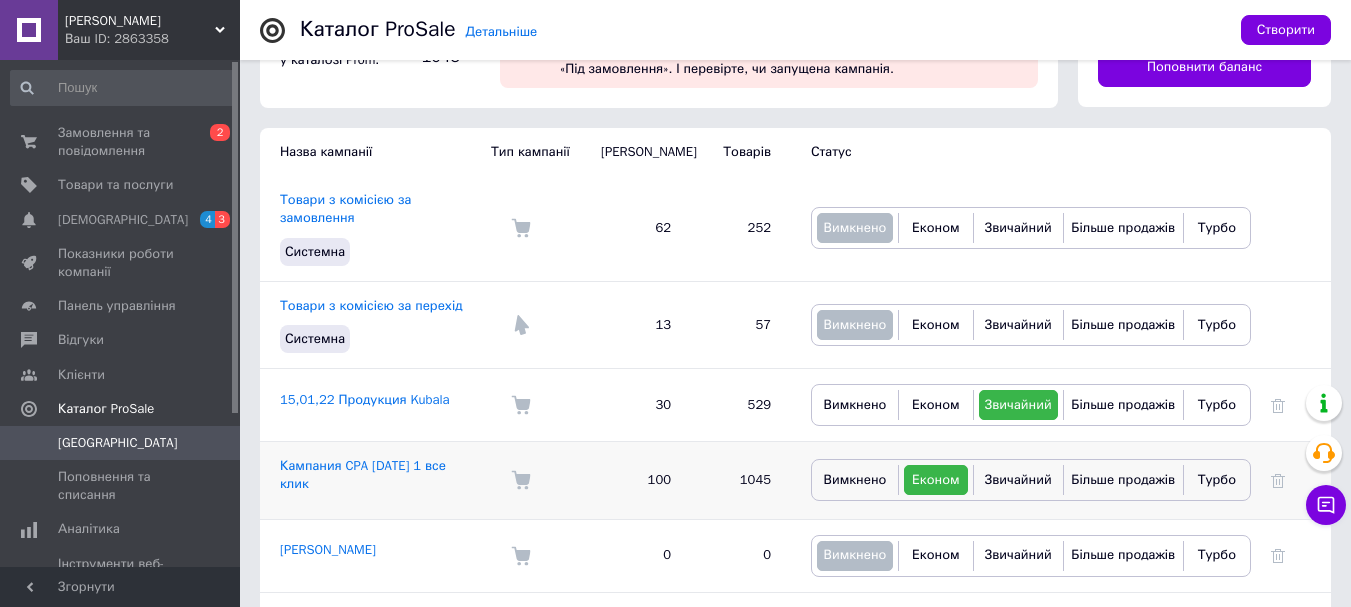 scroll, scrollTop: 197, scrollLeft: 0, axis: vertical 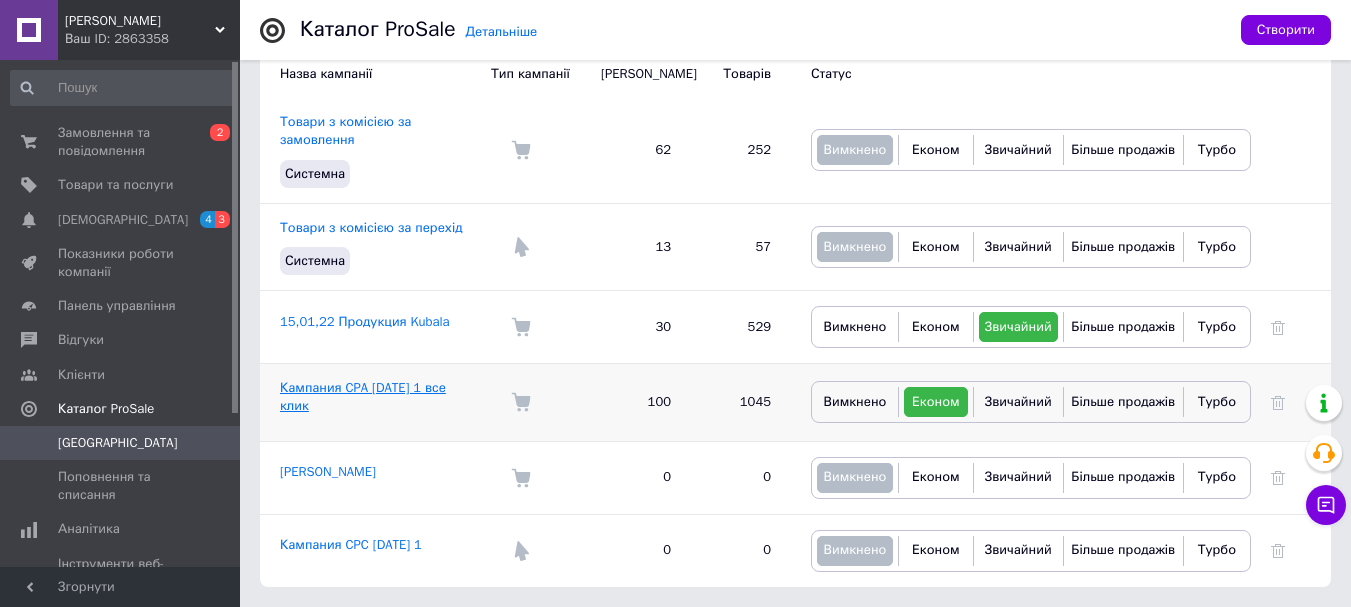 click on "Кампания CPA [DATE] 1 все клик" at bounding box center (363, 396) 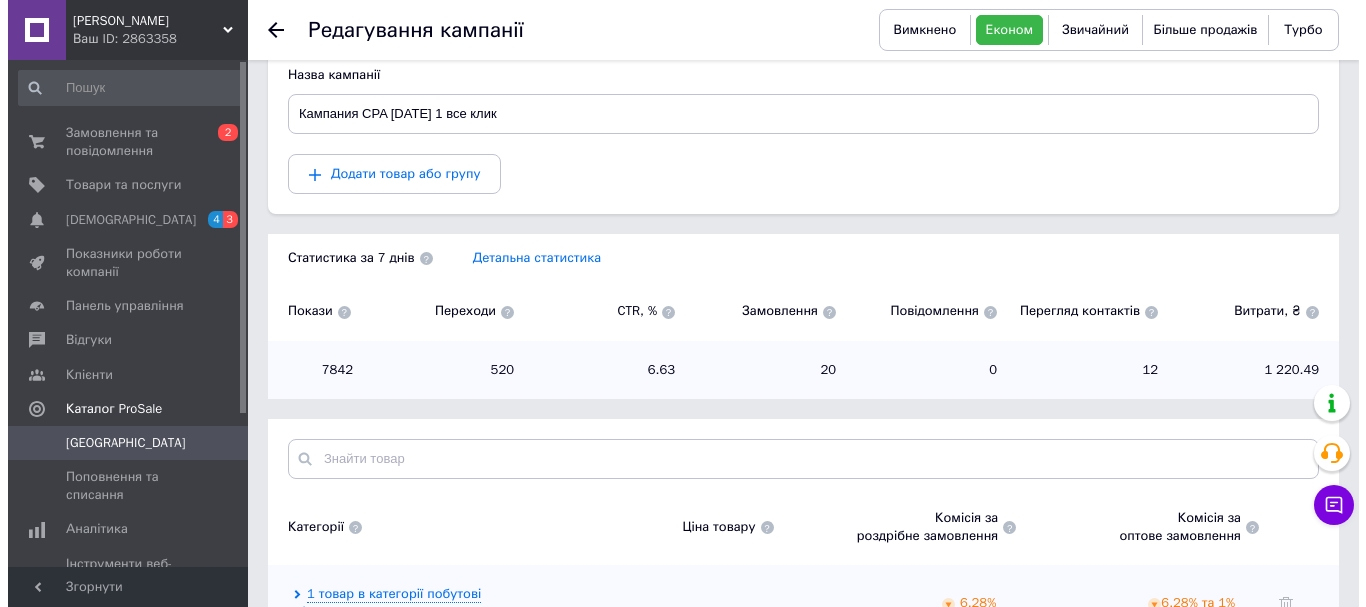 scroll, scrollTop: 200, scrollLeft: 0, axis: vertical 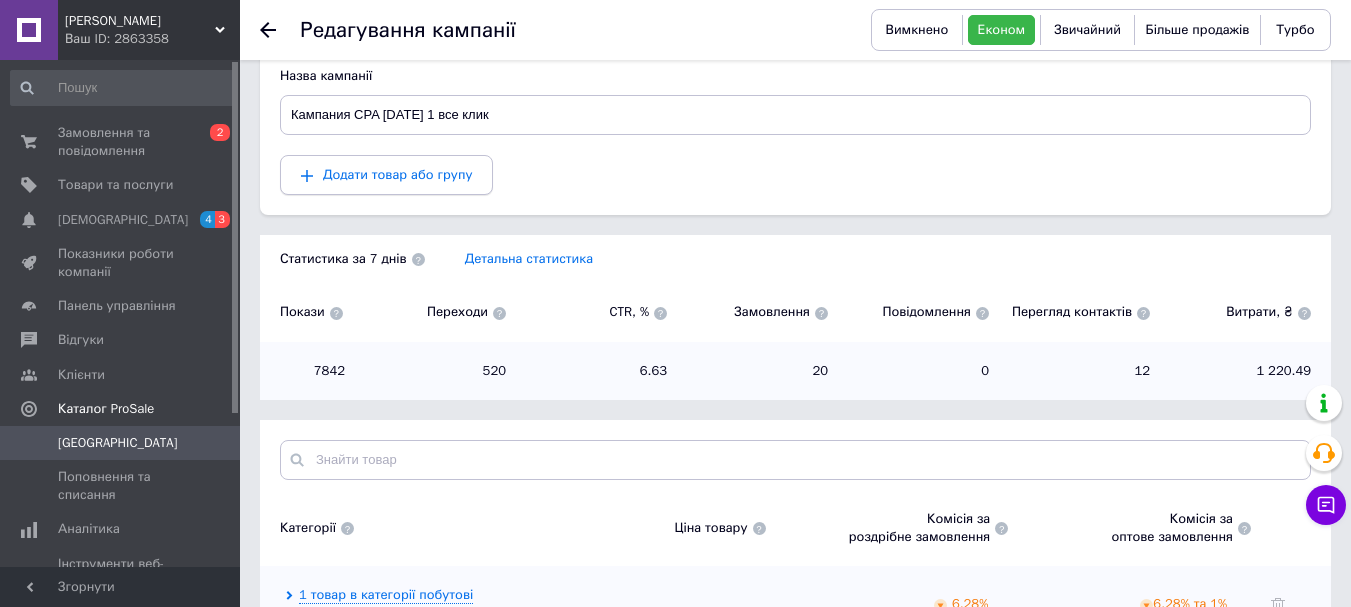 click on "Додати товар або групу" at bounding box center (397, 174) 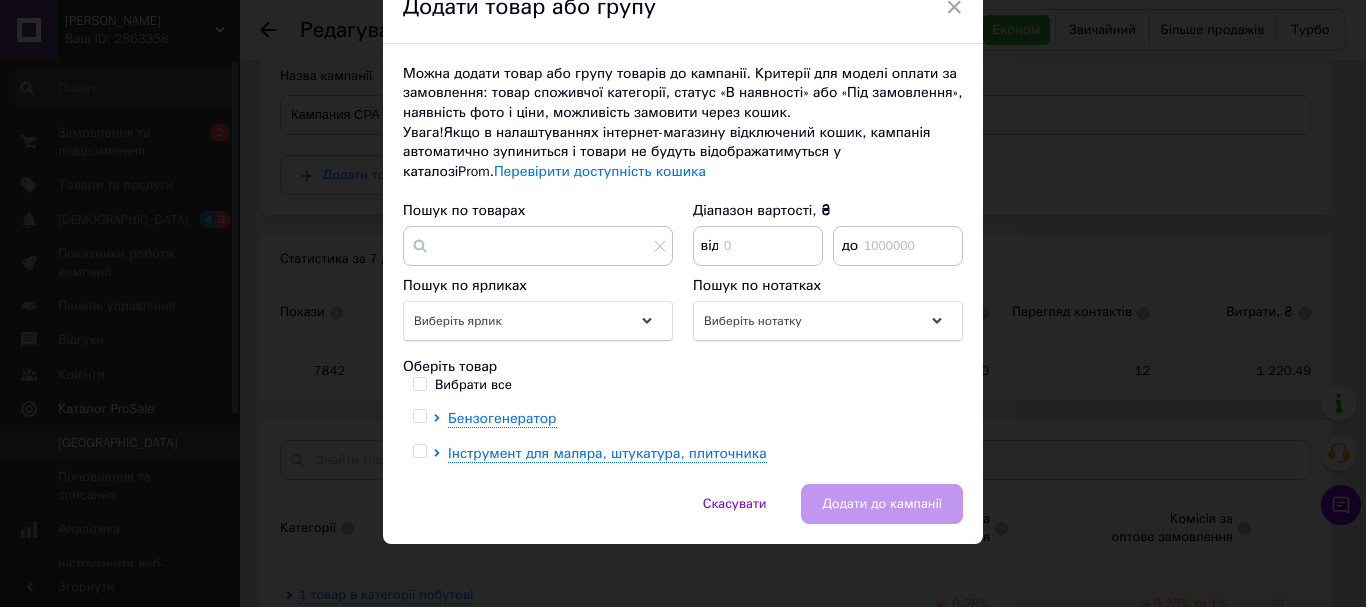scroll, scrollTop: 105, scrollLeft: 0, axis: vertical 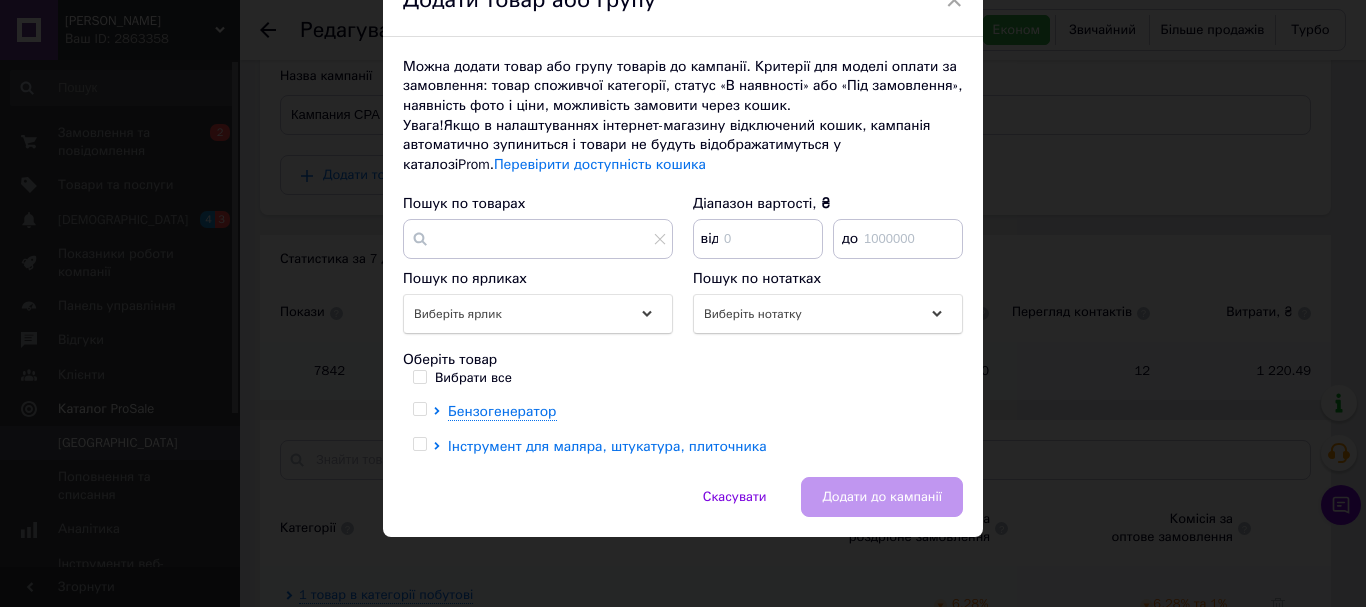 click on "Інструмент для маляра, штукатура, плиточника" at bounding box center (607, 446) 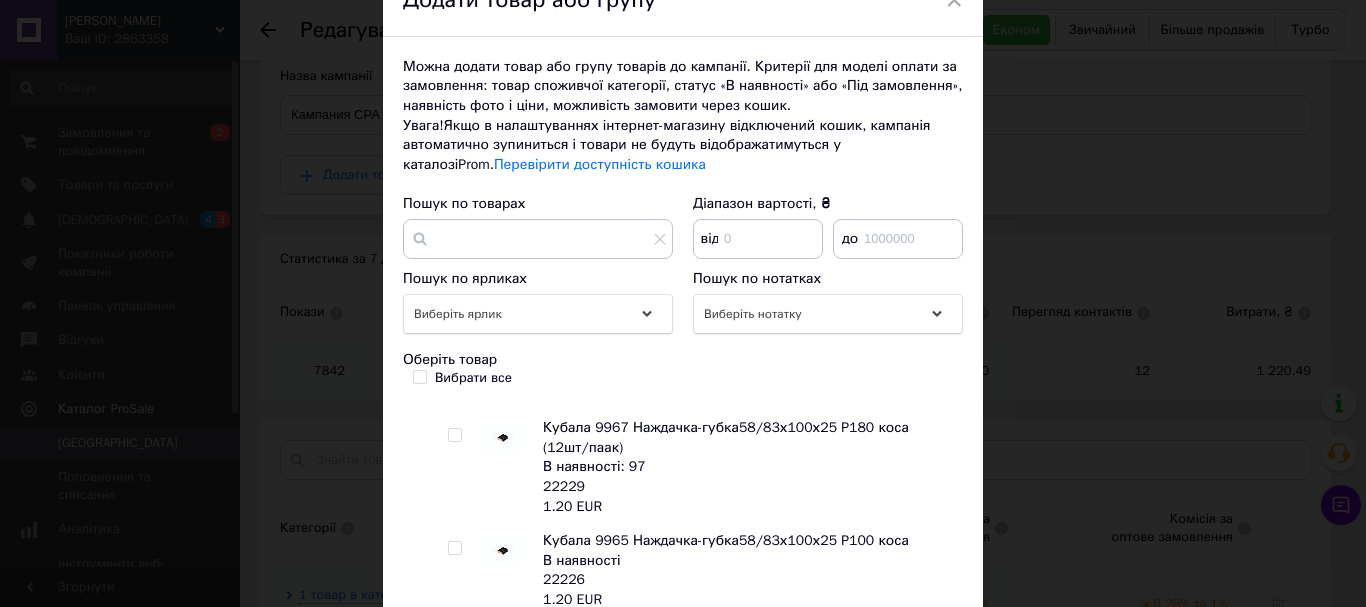scroll, scrollTop: 284, scrollLeft: 0, axis: vertical 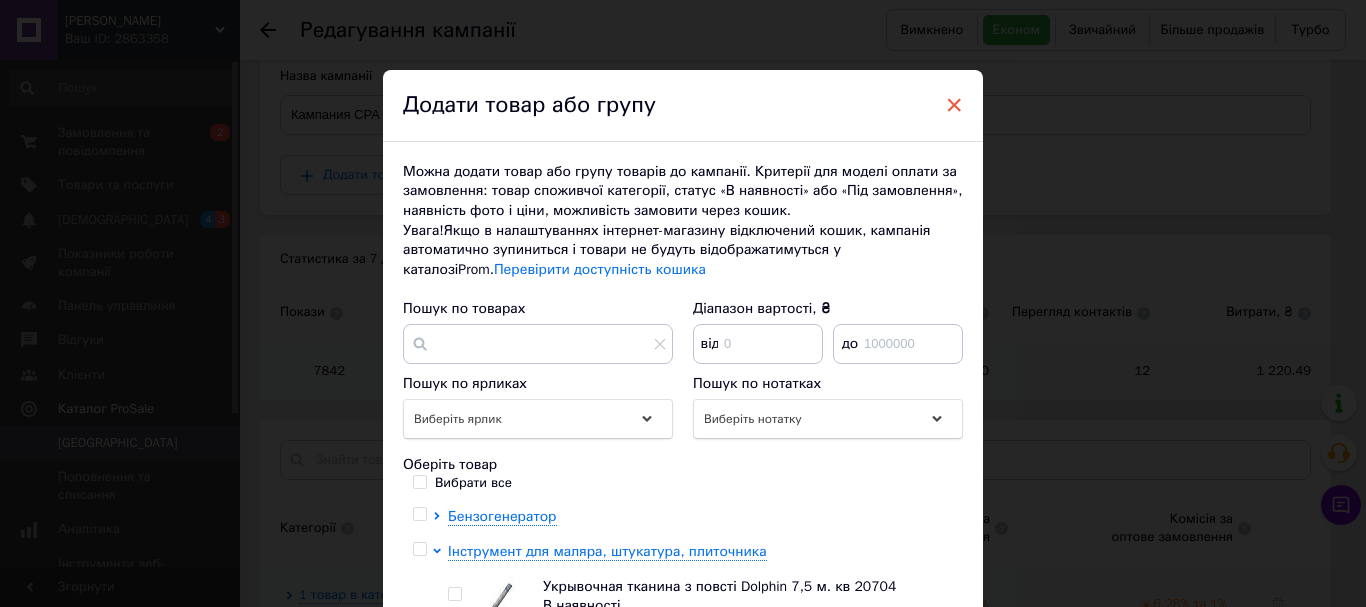 click on "×" at bounding box center (954, 105) 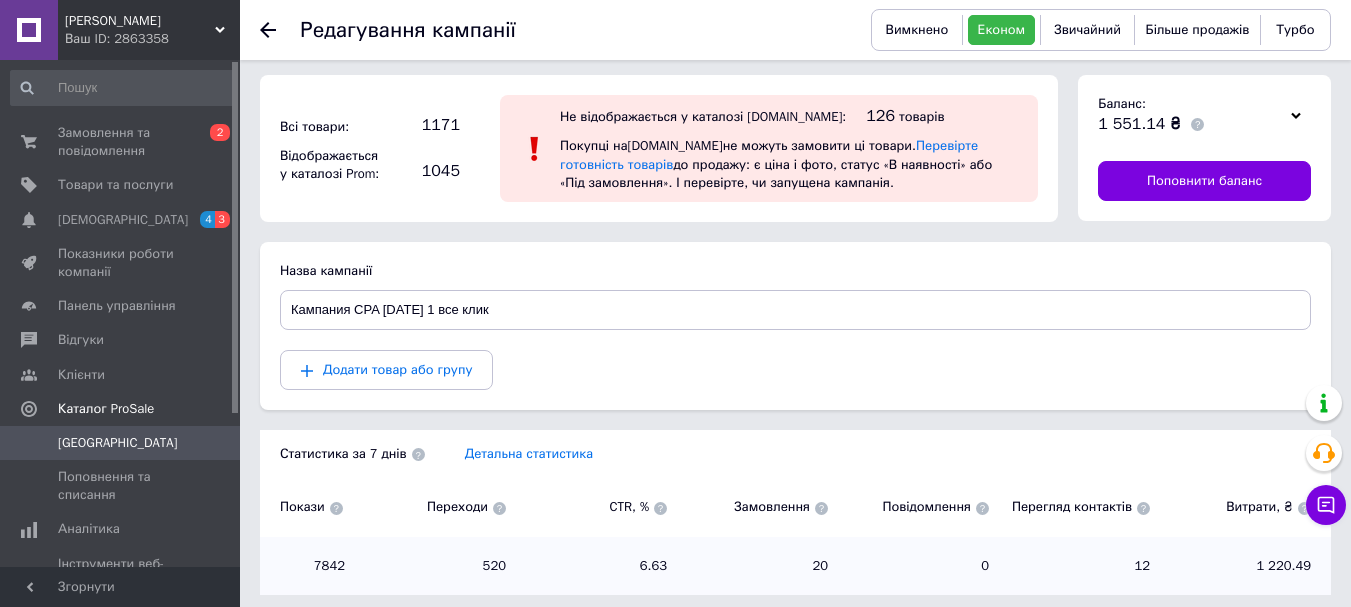 scroll, scrollTop: 0, scrollLeft: 0, axis: both 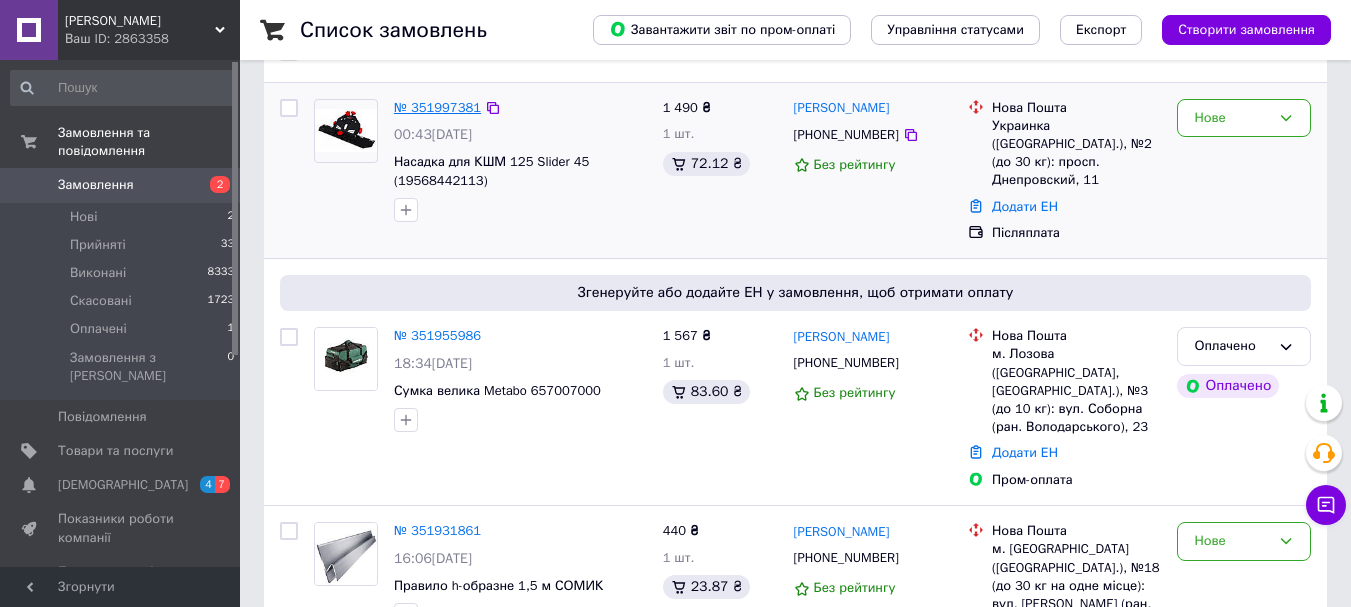click on "№ 351997381" at bounding box center (437, 107) 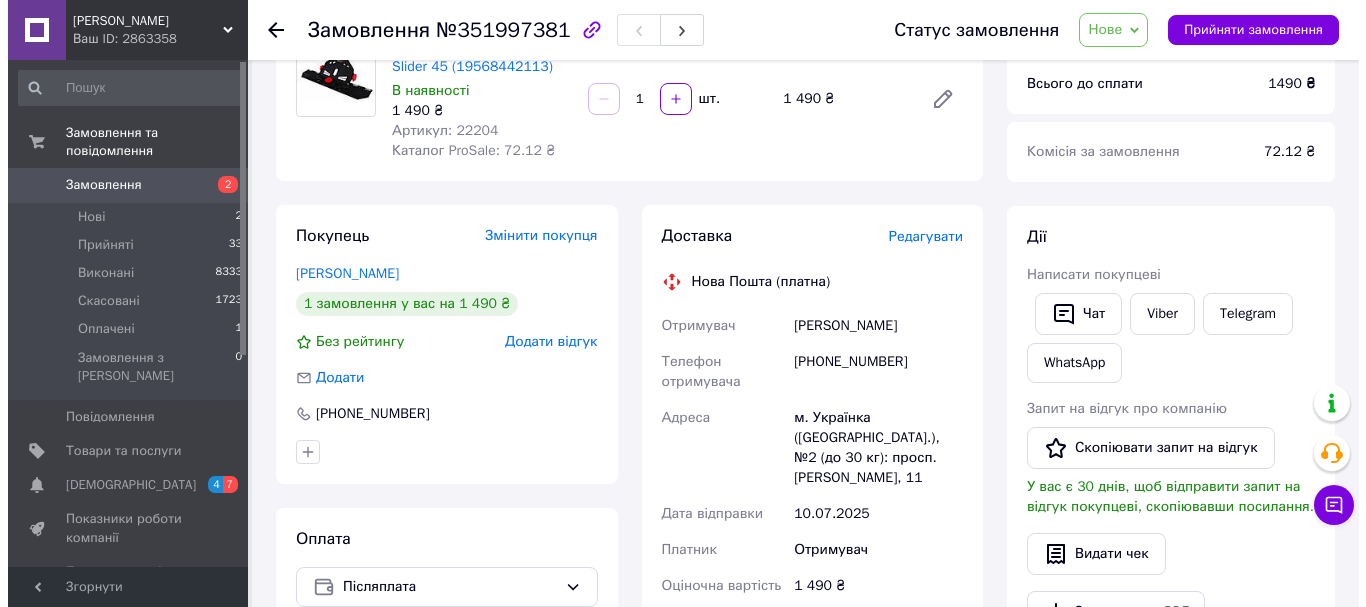 scroll, scrollTop: 200, scrollLeft: 0, axis: vertical 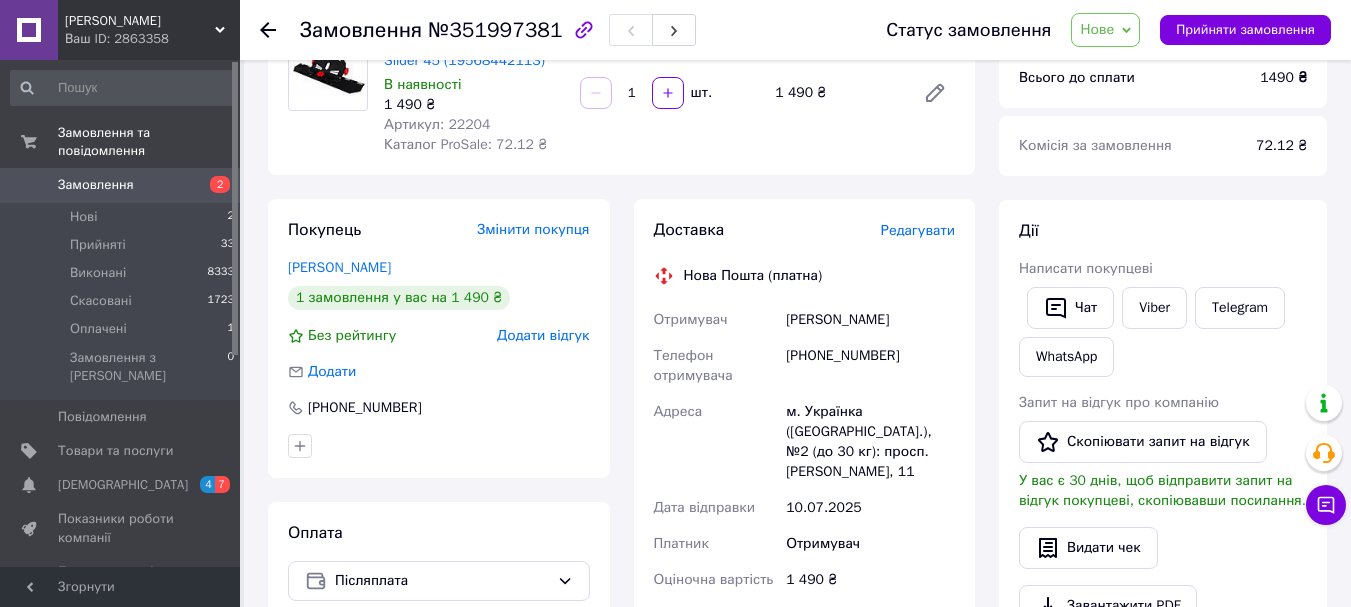click on "Редагувати" at bounding box center [918, 230] 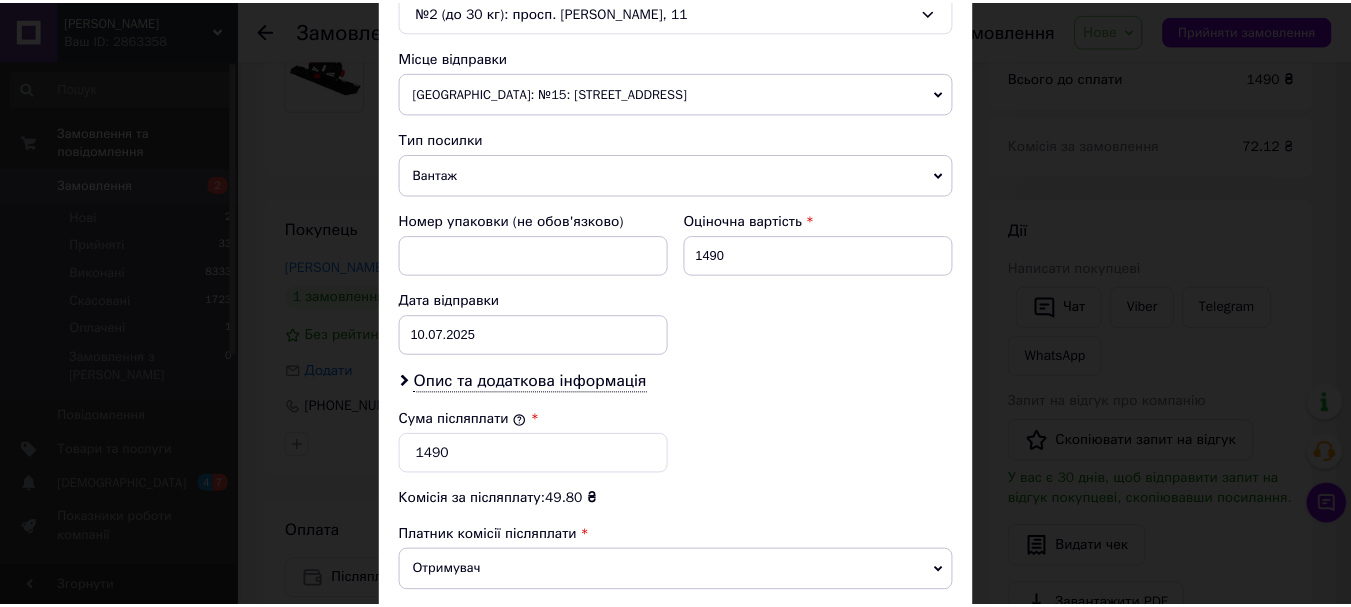 scroll, scrollTop: 919, scrollLeft: 0, axis: vertical 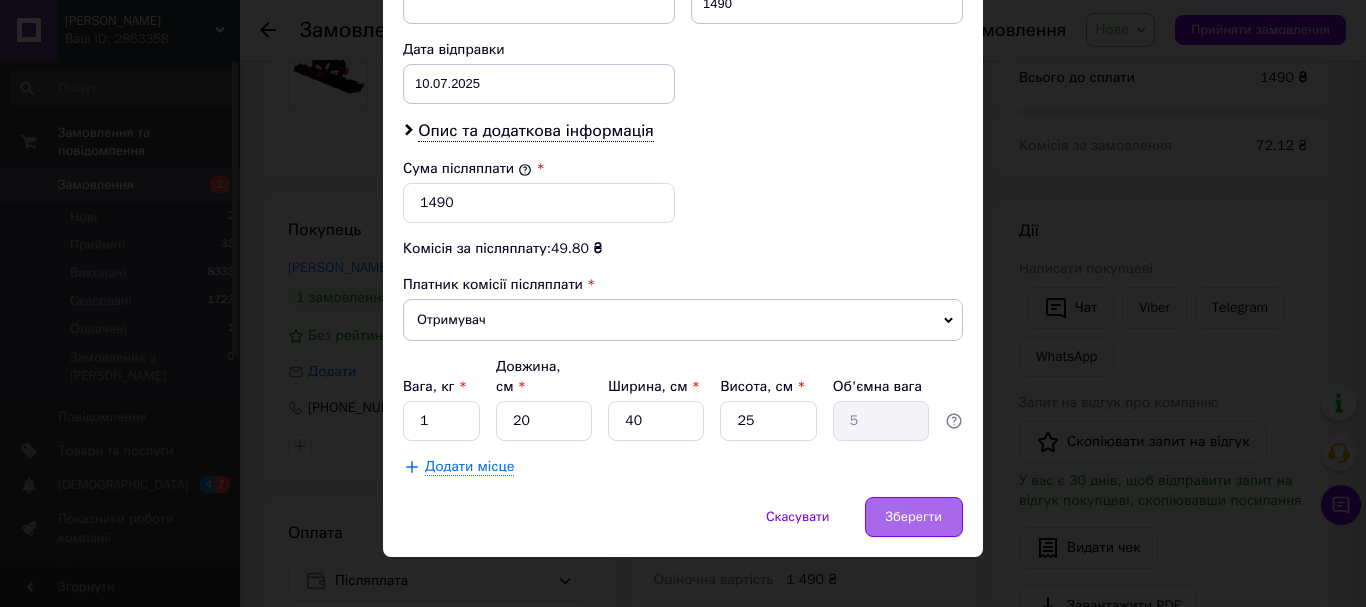 click on "Зберегти" at bounding box center (914, 517) 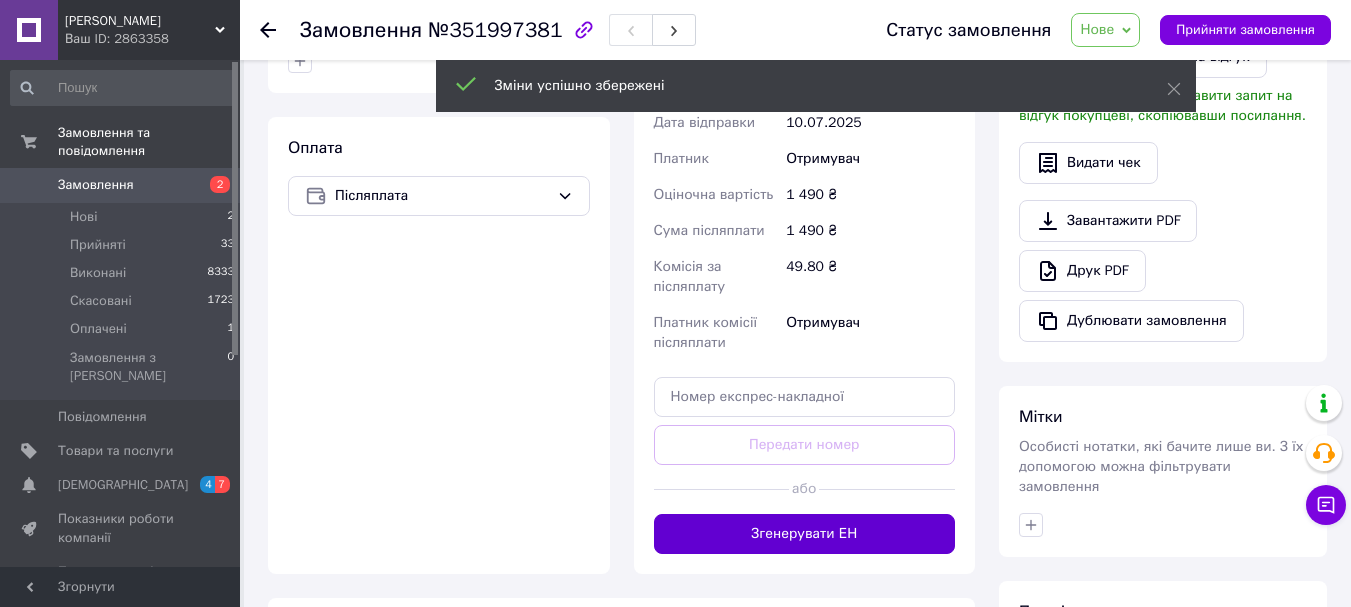 scroll, scrollTop: 600, scrollLeft: 0, axis: vertical 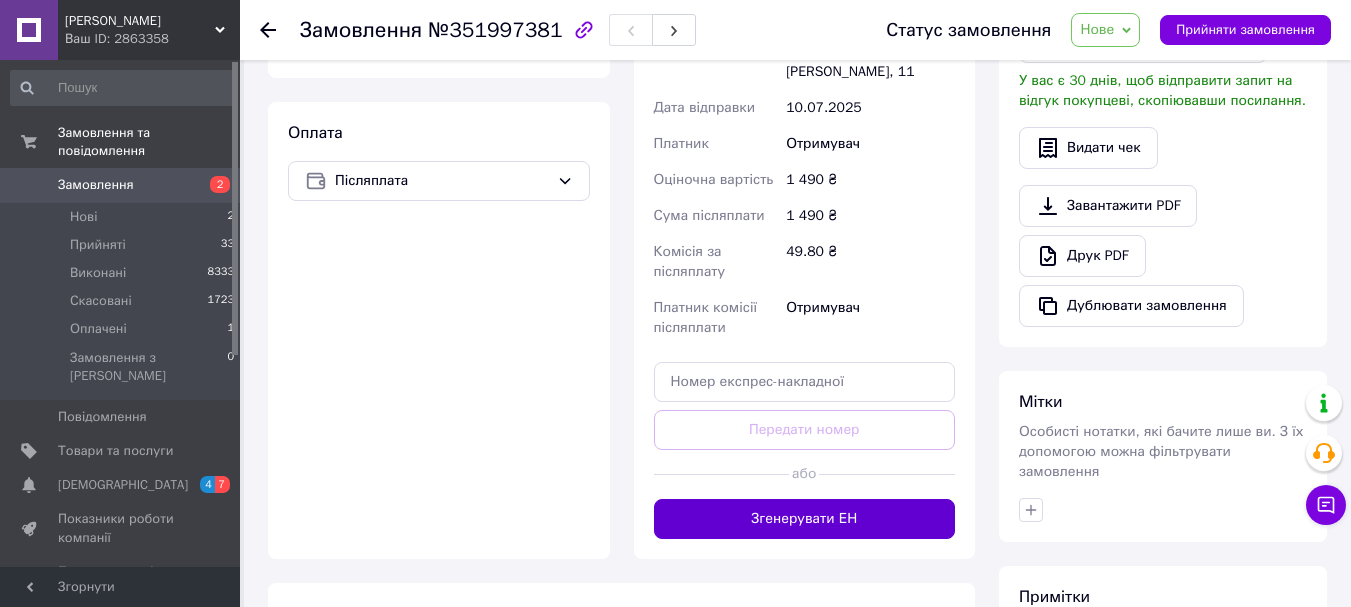 click on "Згенерувати ЕН" at bounding box center [805, 519] 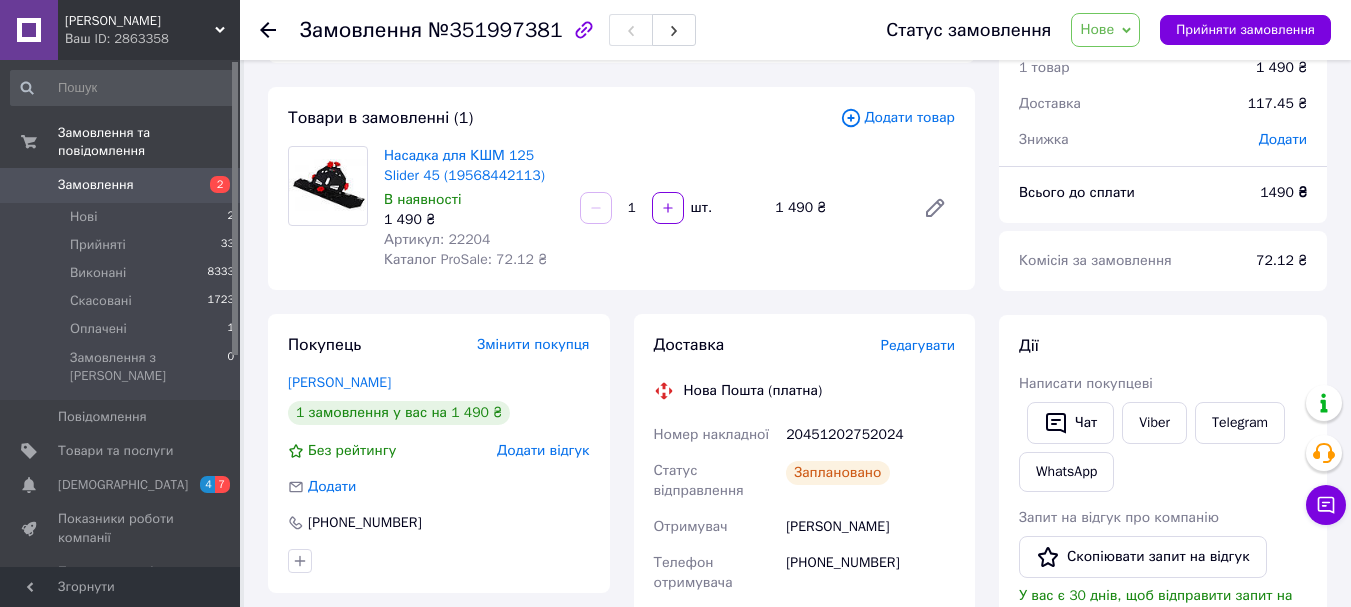 scroll, scrollTop: 67, scrollLeft: 0, axis: vertical 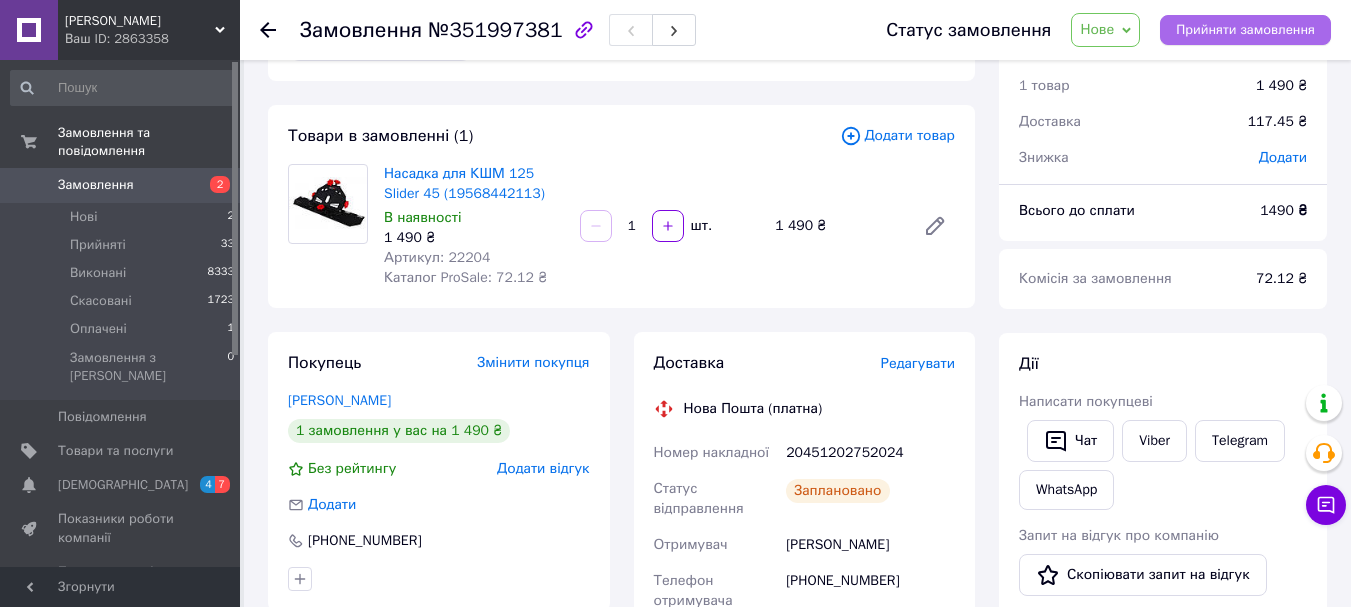 click on "Прийняти замовлення" at bounding box center [1245, 30] 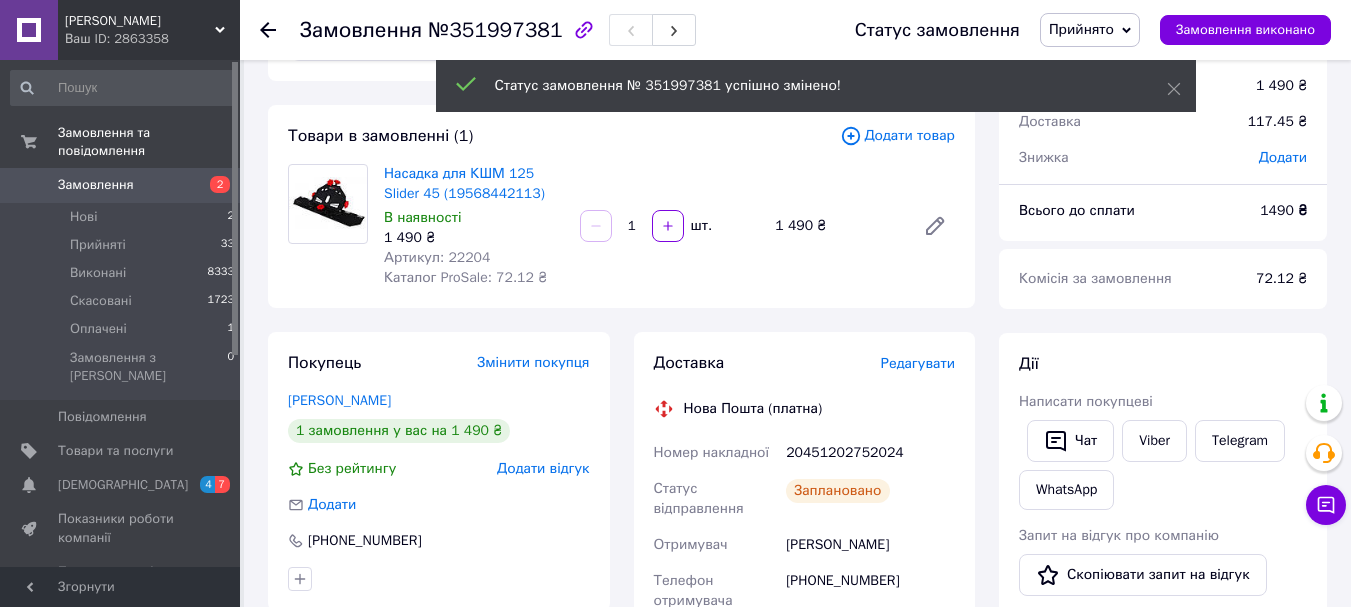 click on "Замовлення" at bounding box center [96, 185] 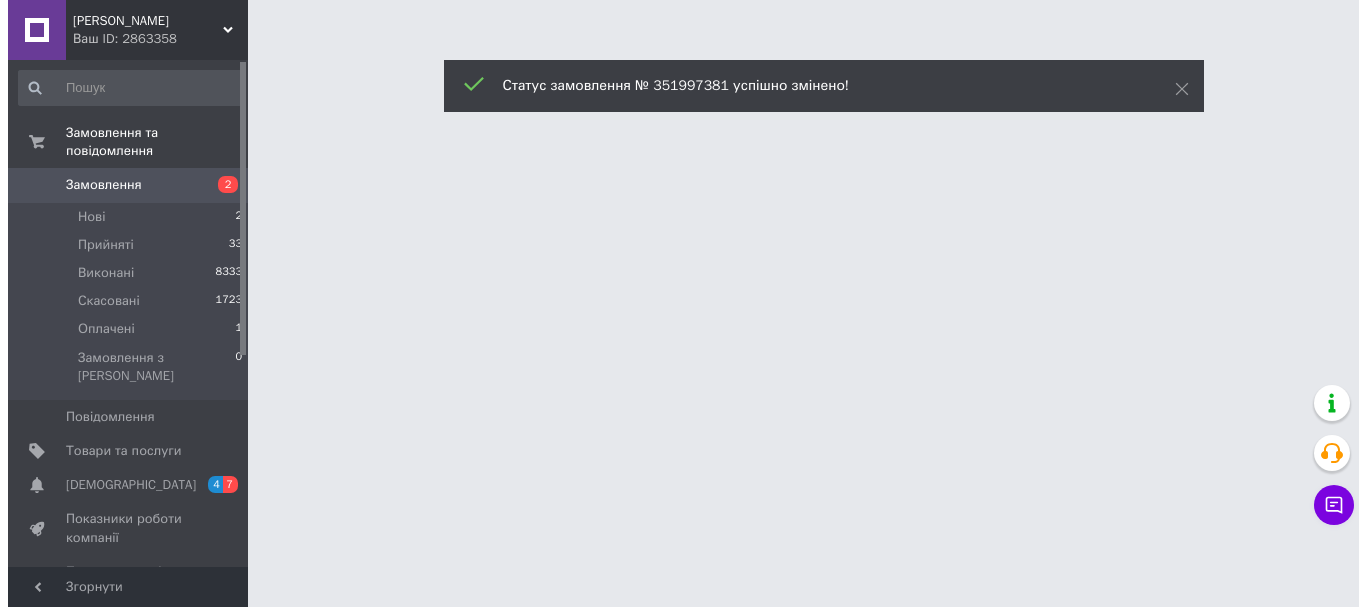 scroll, scrollTop: 0, scrollLeft: 0, axis: both 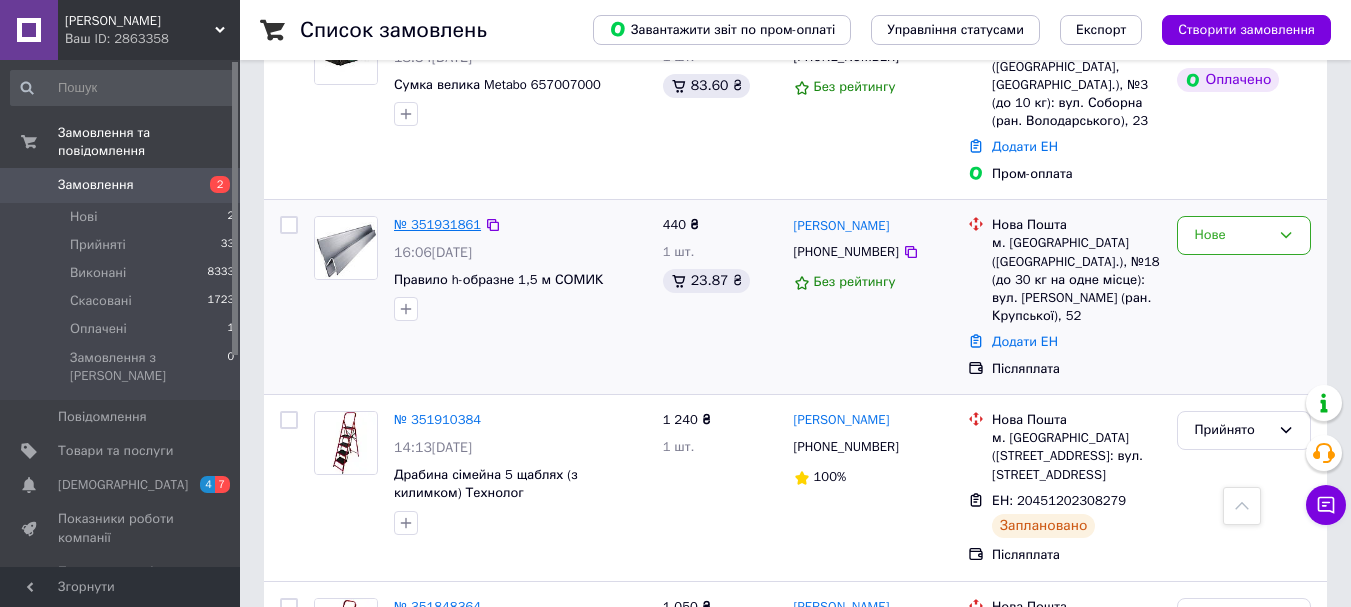 click on "№ 351931861" at bounding box center [437, 224] 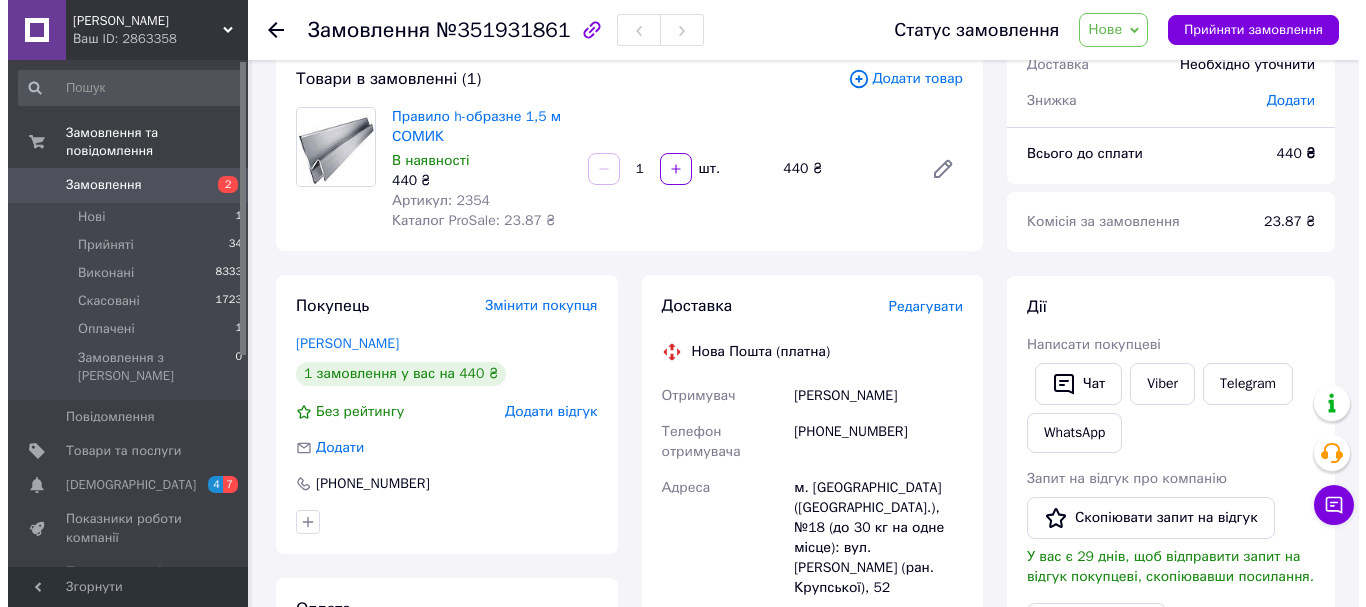 scroll, scrollTop: 67, scrollLeft: 0, axis: vertical 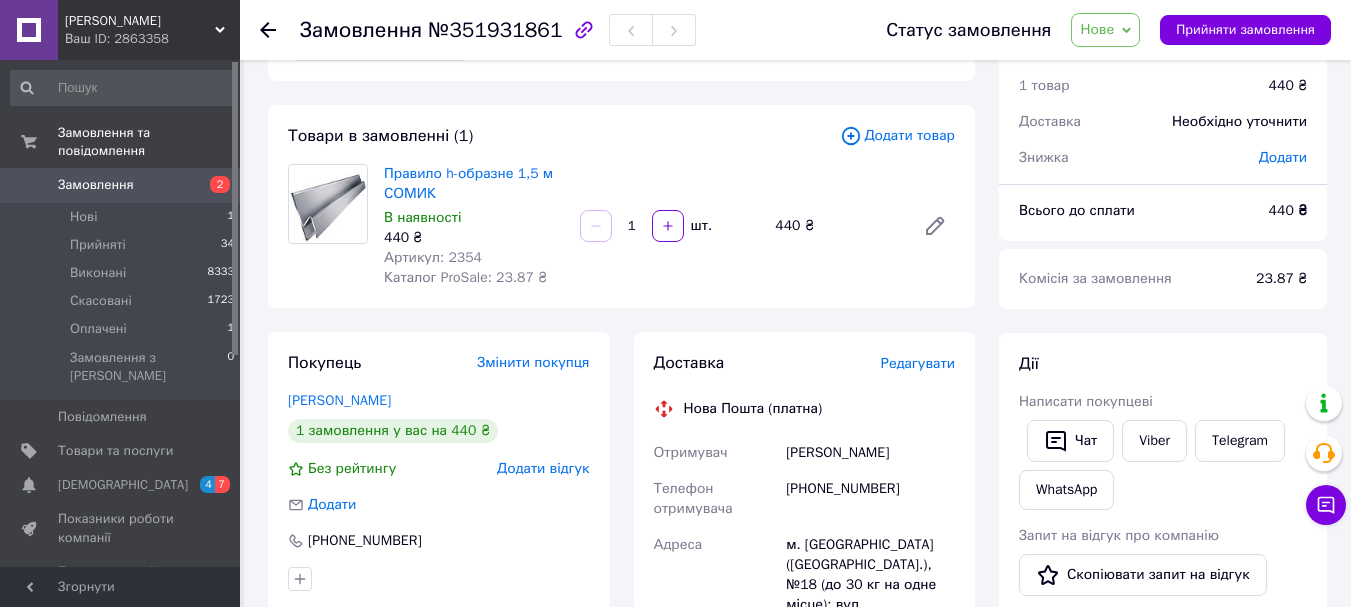 click on "Редагувати" at bounding box center (918, 363) 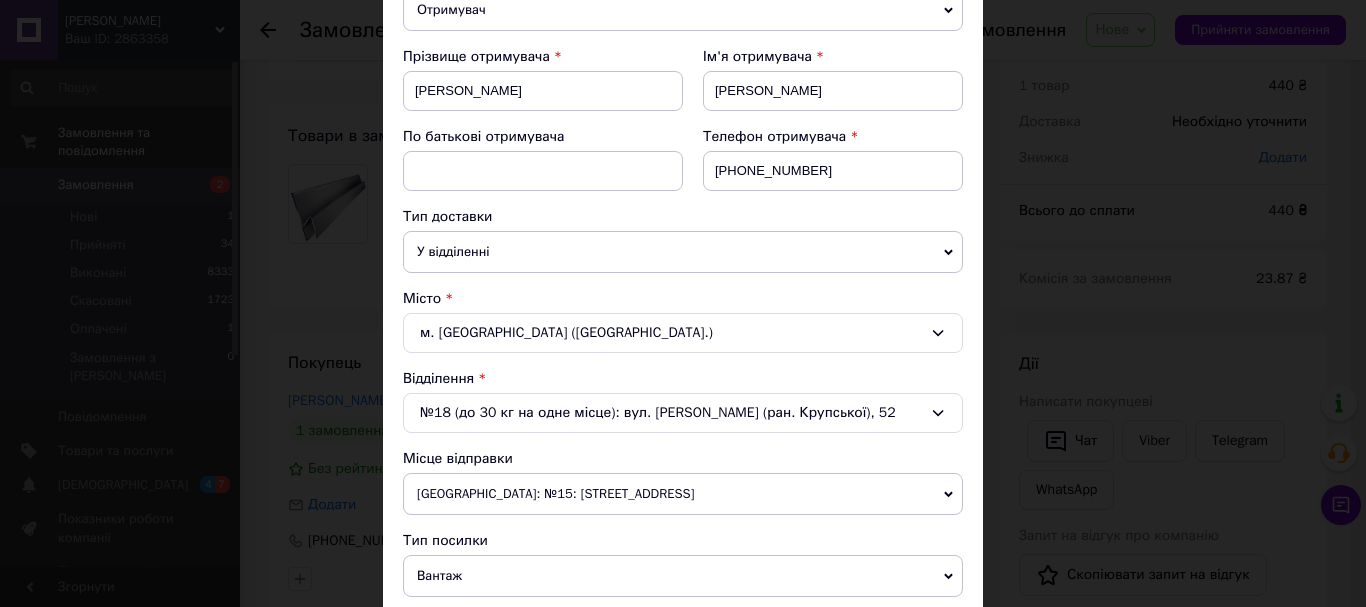 scroll, scrollTop: 267, scrollLeft: 0, axis: vertical 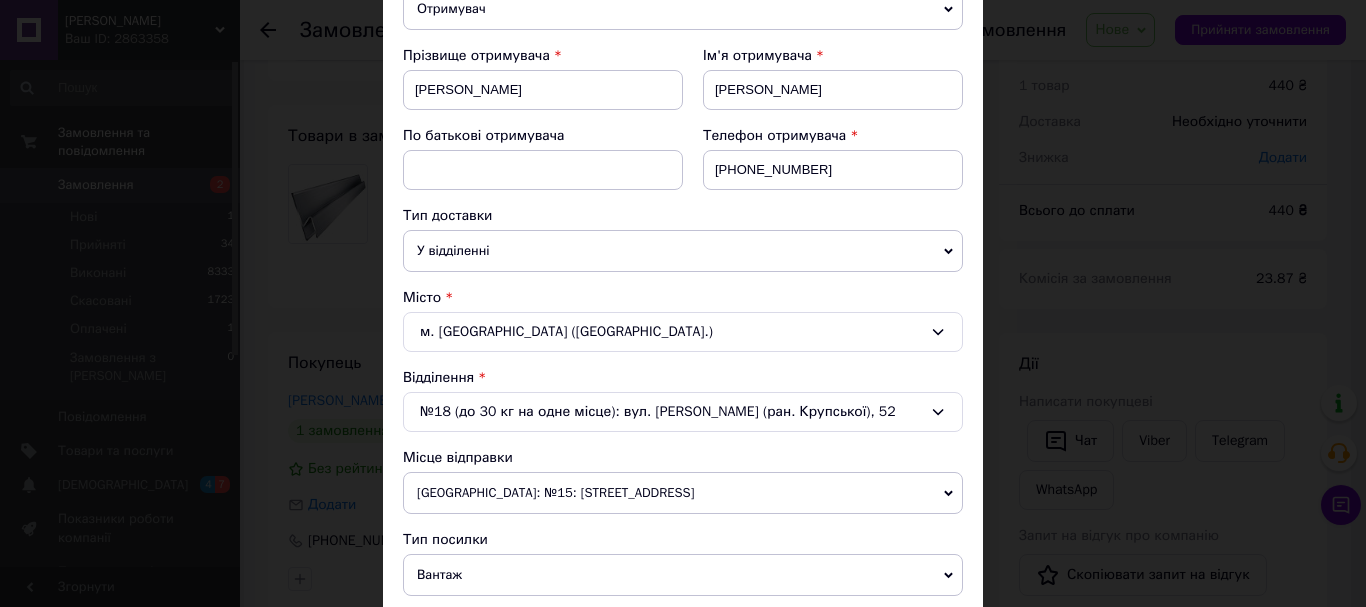 click on "№18 (до 30 кг на одне місце): вул. Володимира Ложешнікова (ран. Крупської), 52" at bounding box center (683, 412) 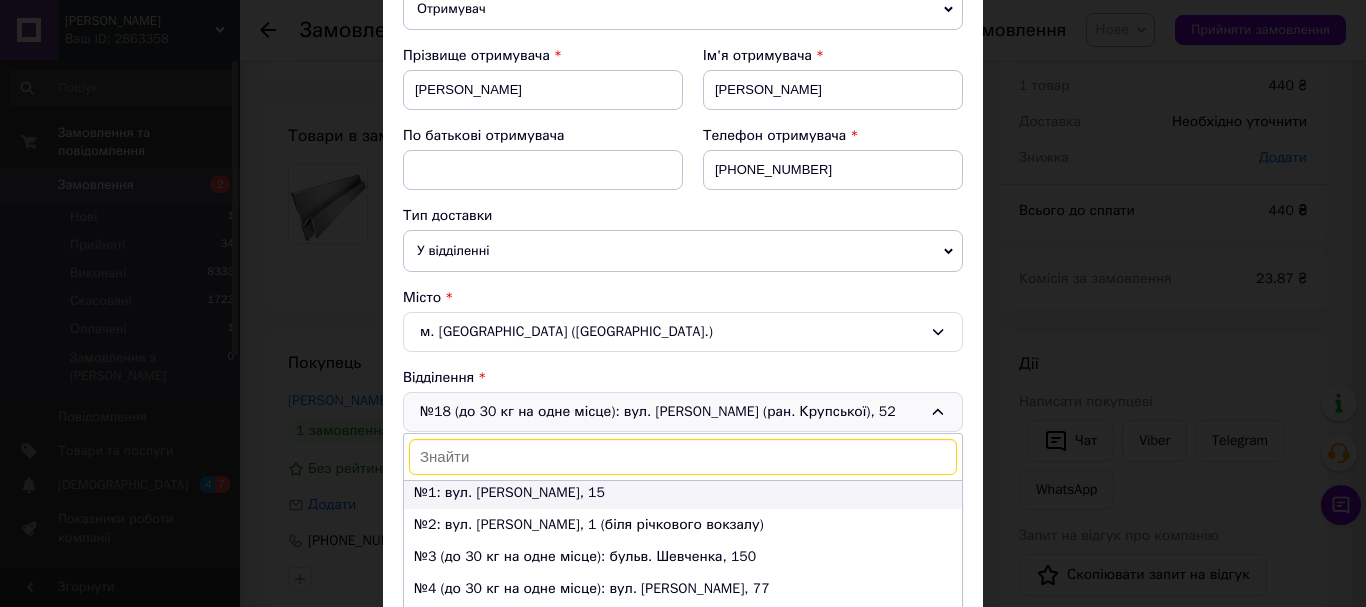 scroll, scrollTop: 0, scrollLeft: 0, axis: both 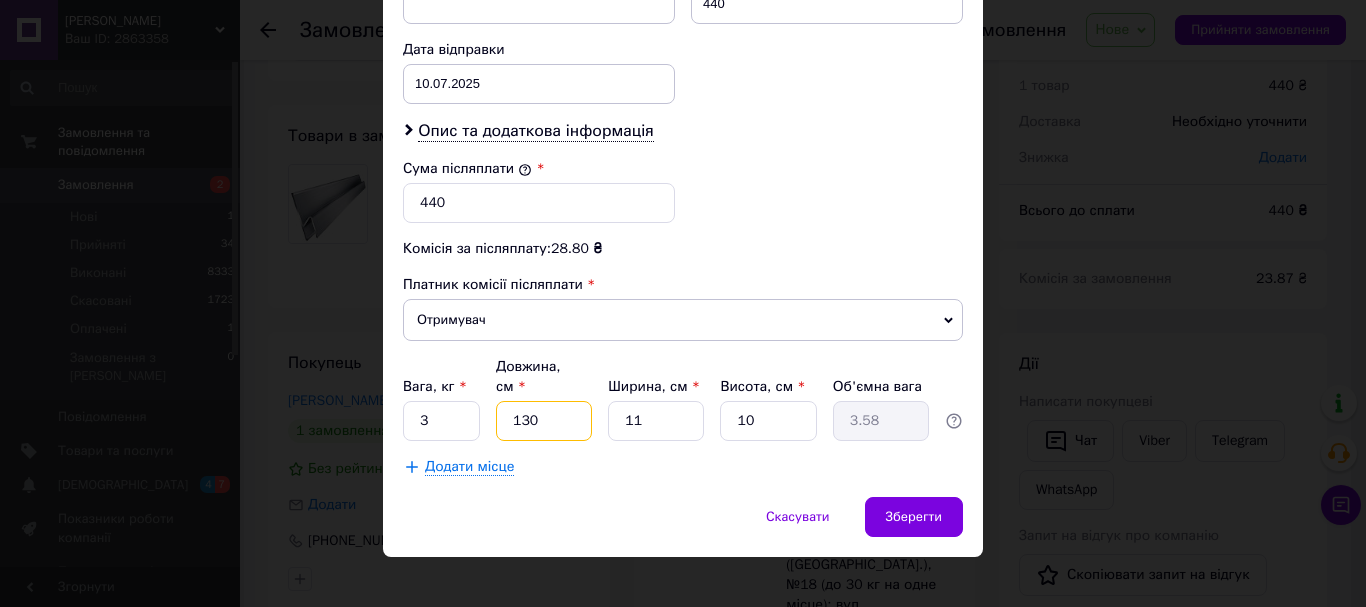 click on "130" at bounding box center [544, 421] 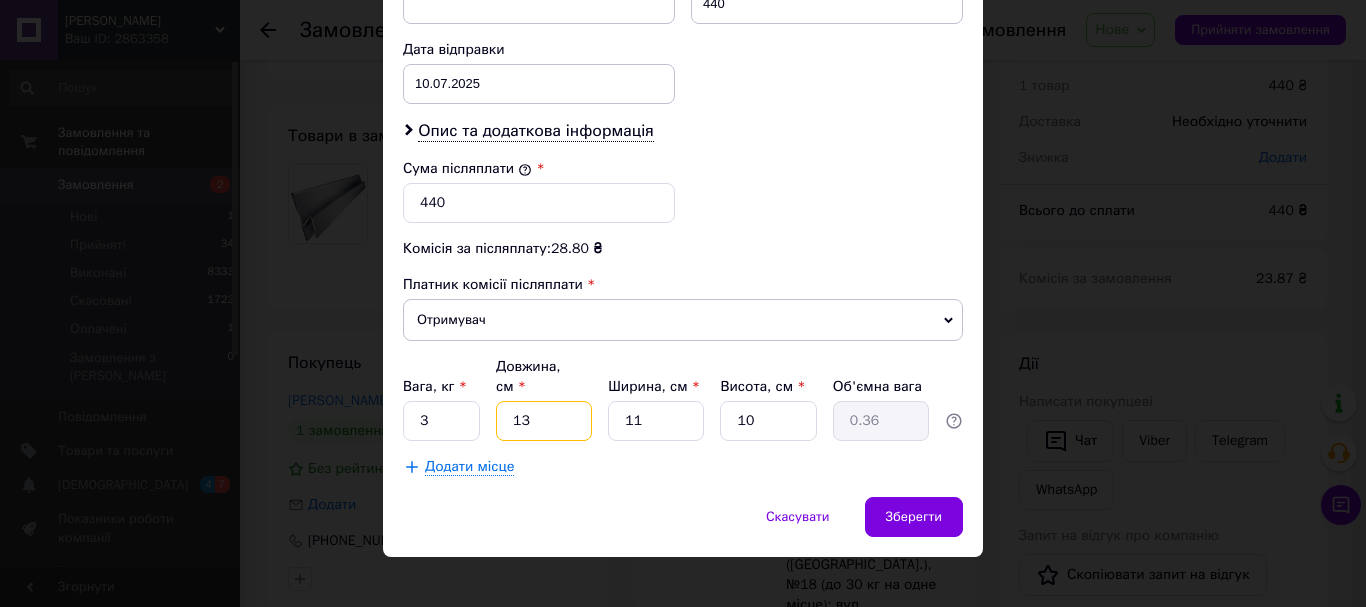 type on "1" 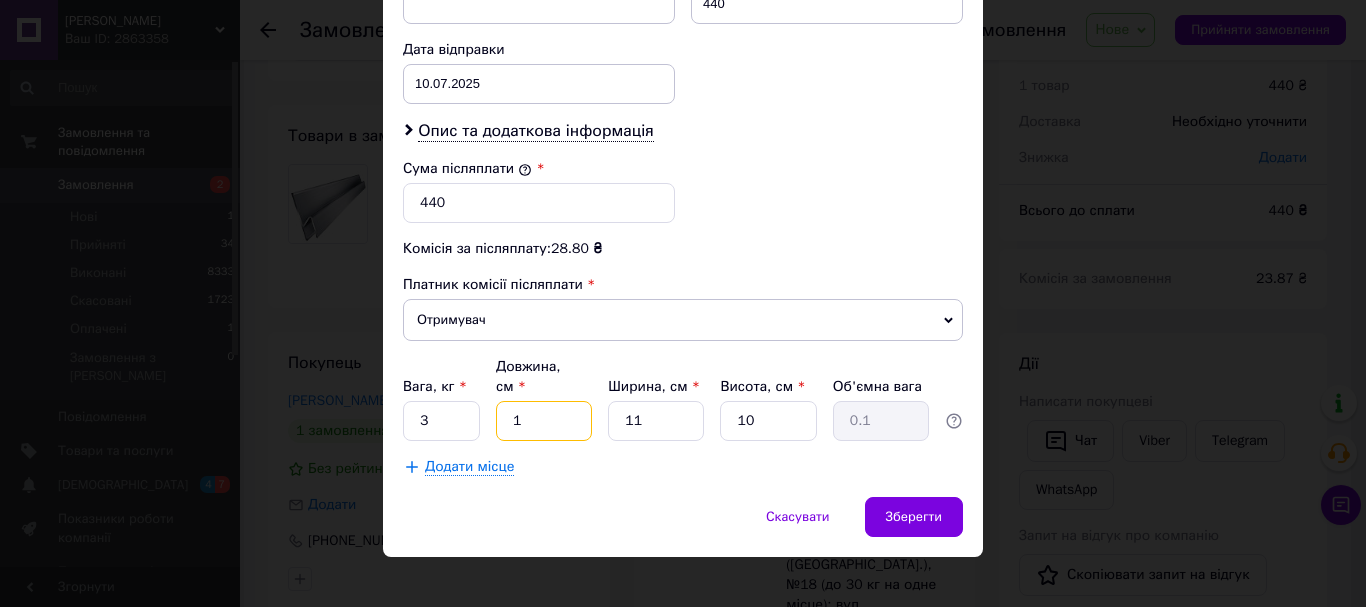 type on "15" 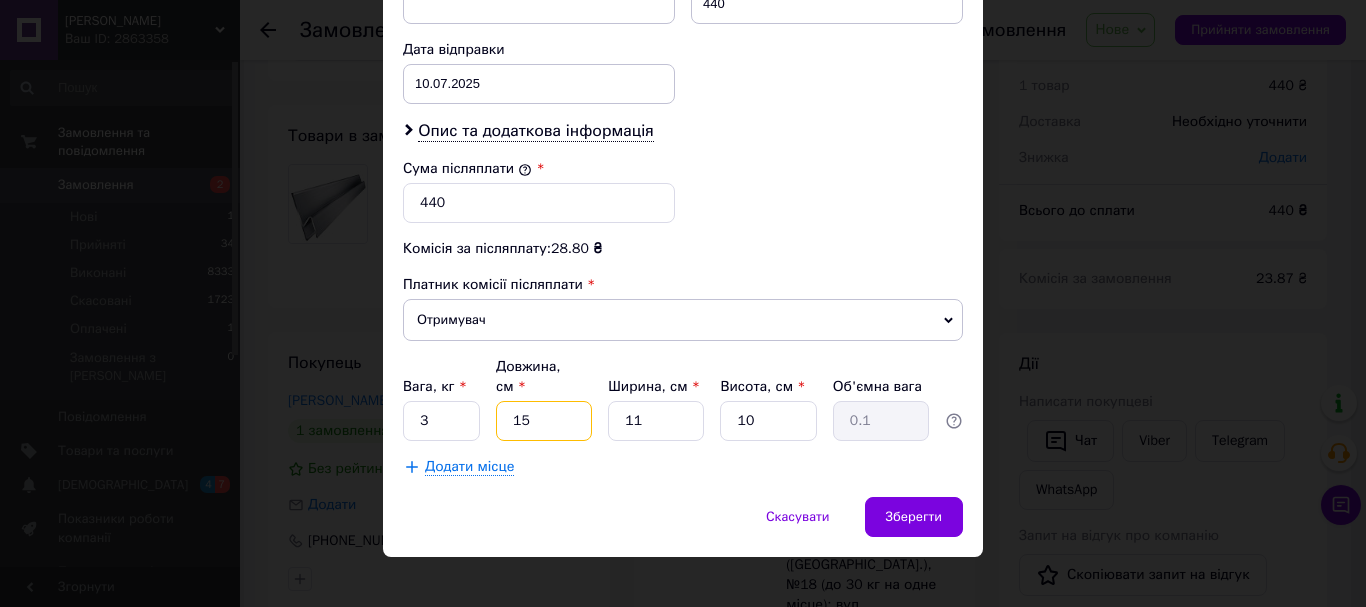 type on "0.41" 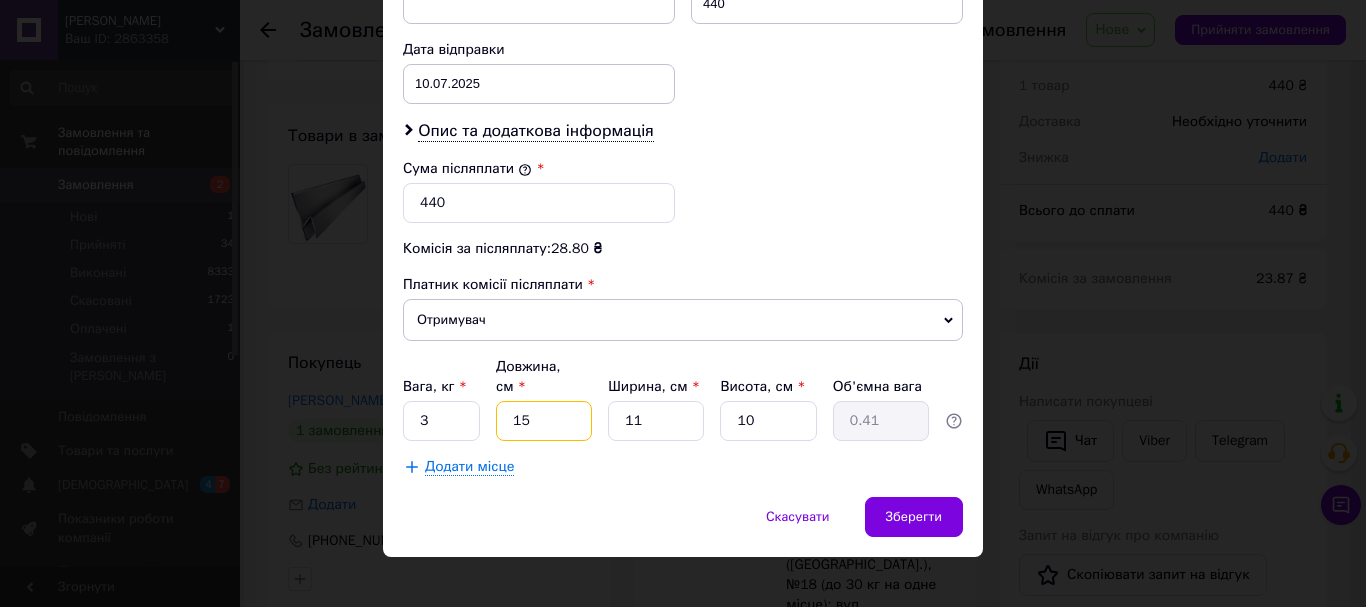 type on "150" 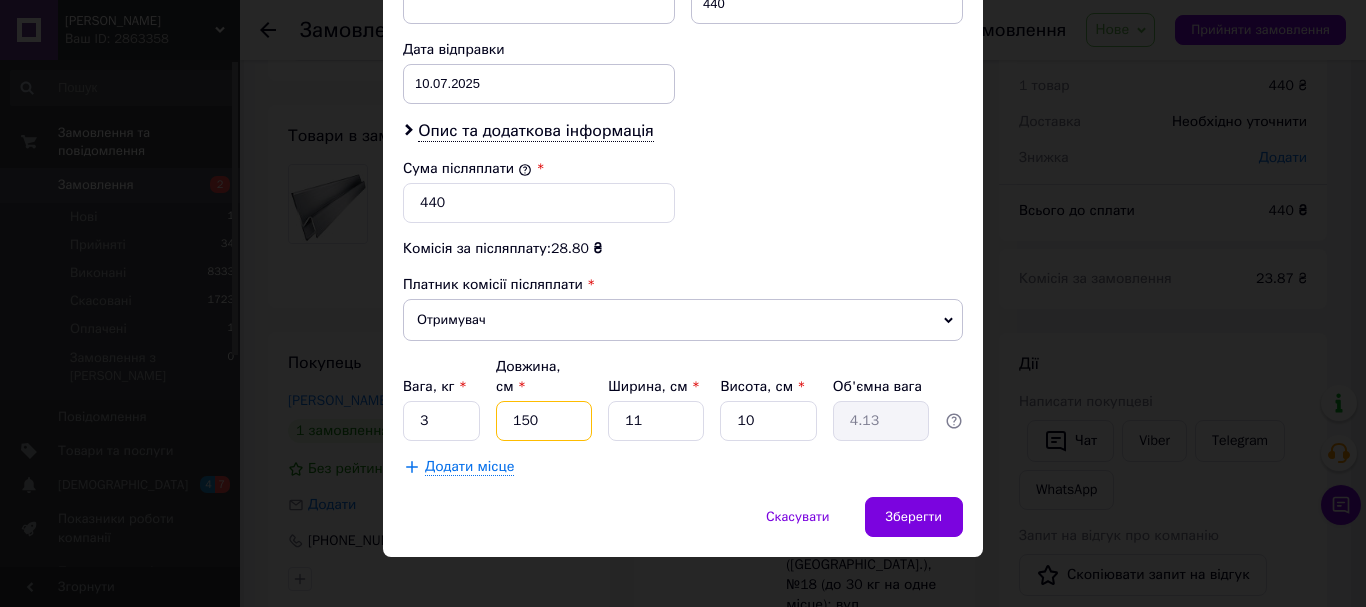 type on "150" 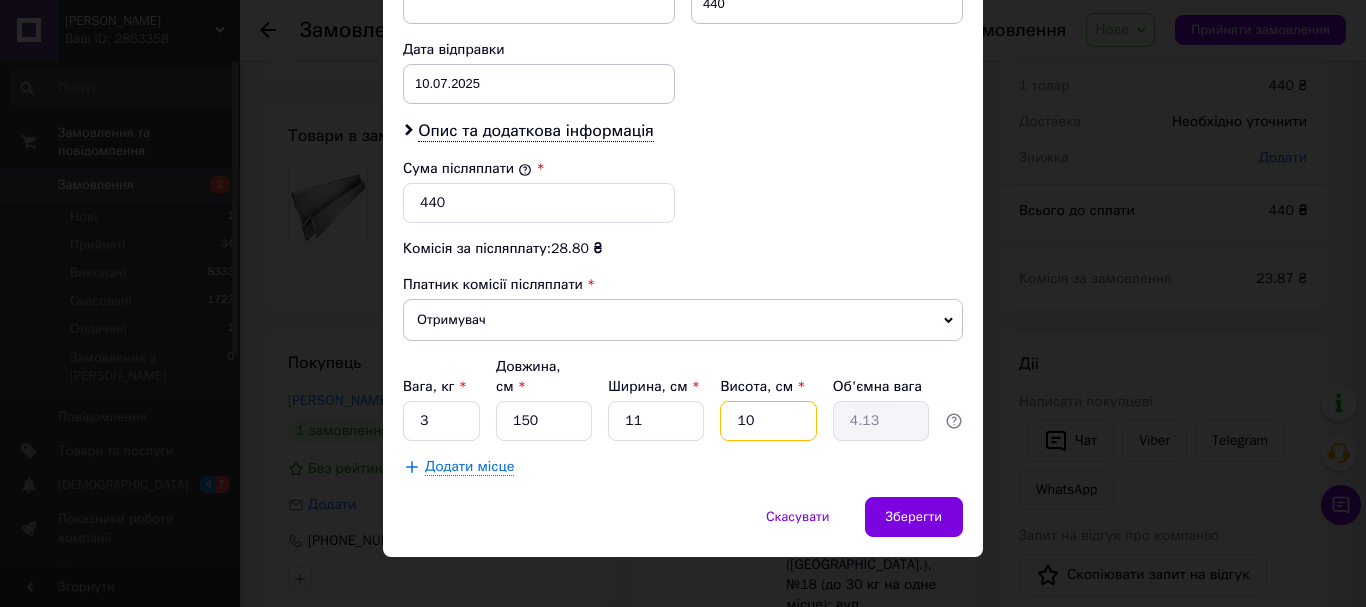 click on "10" at bounding box center (768, 421) 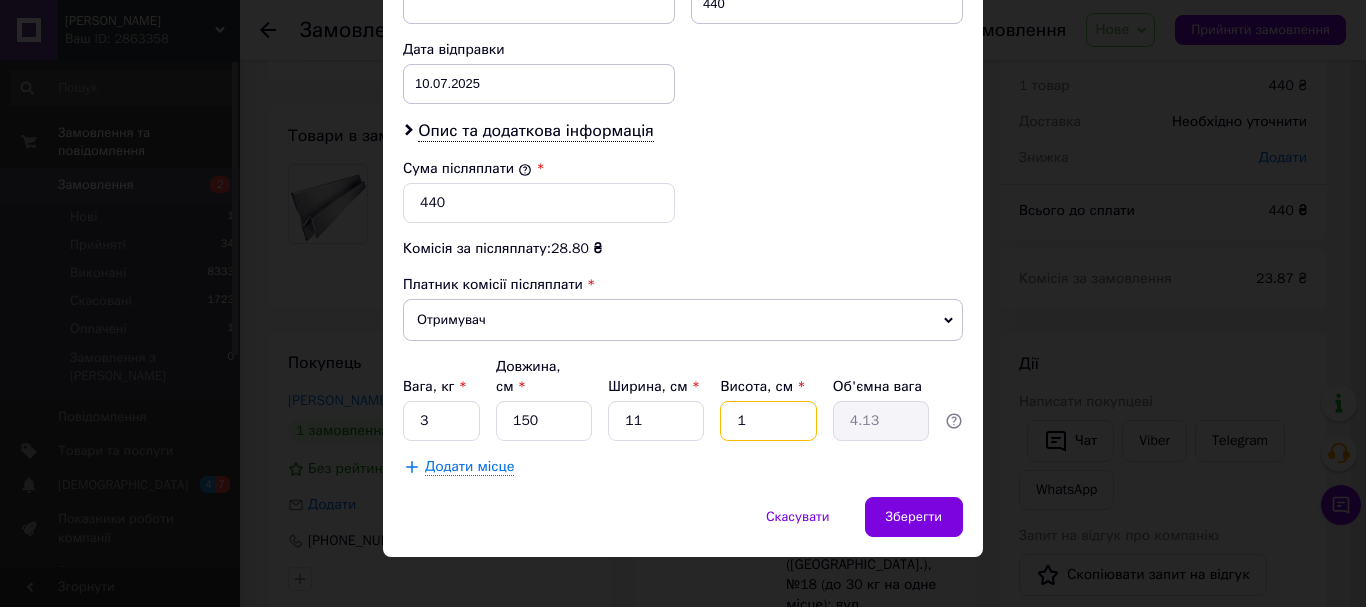 type on "0.41" 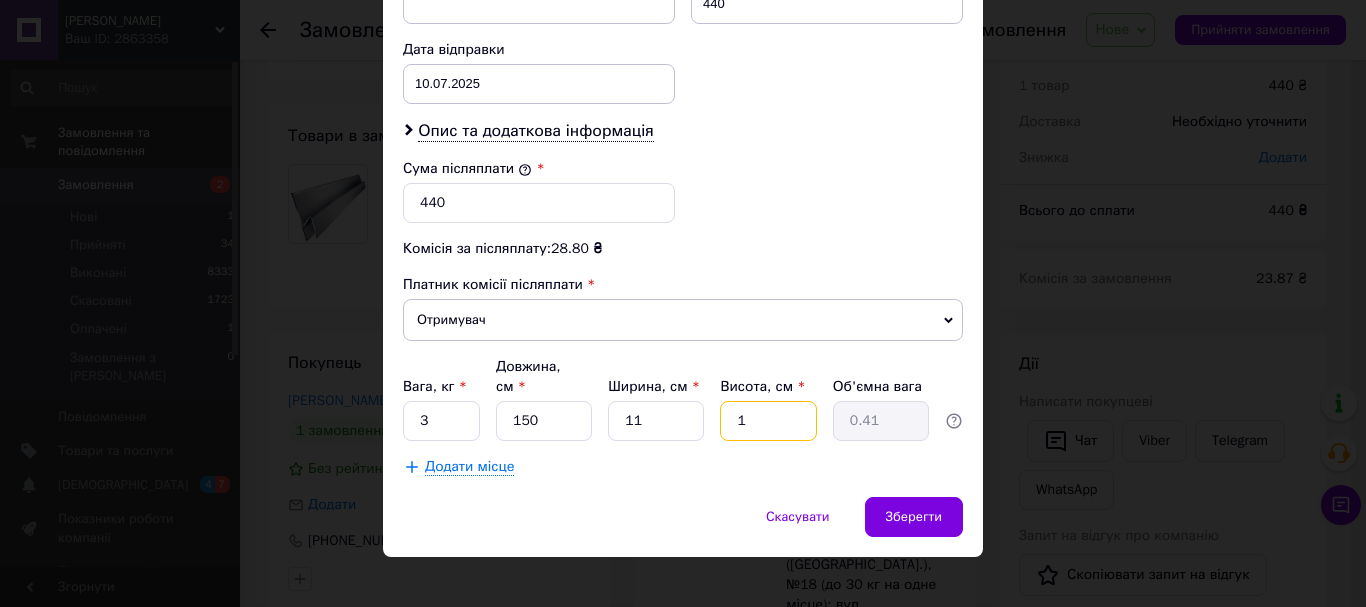 type 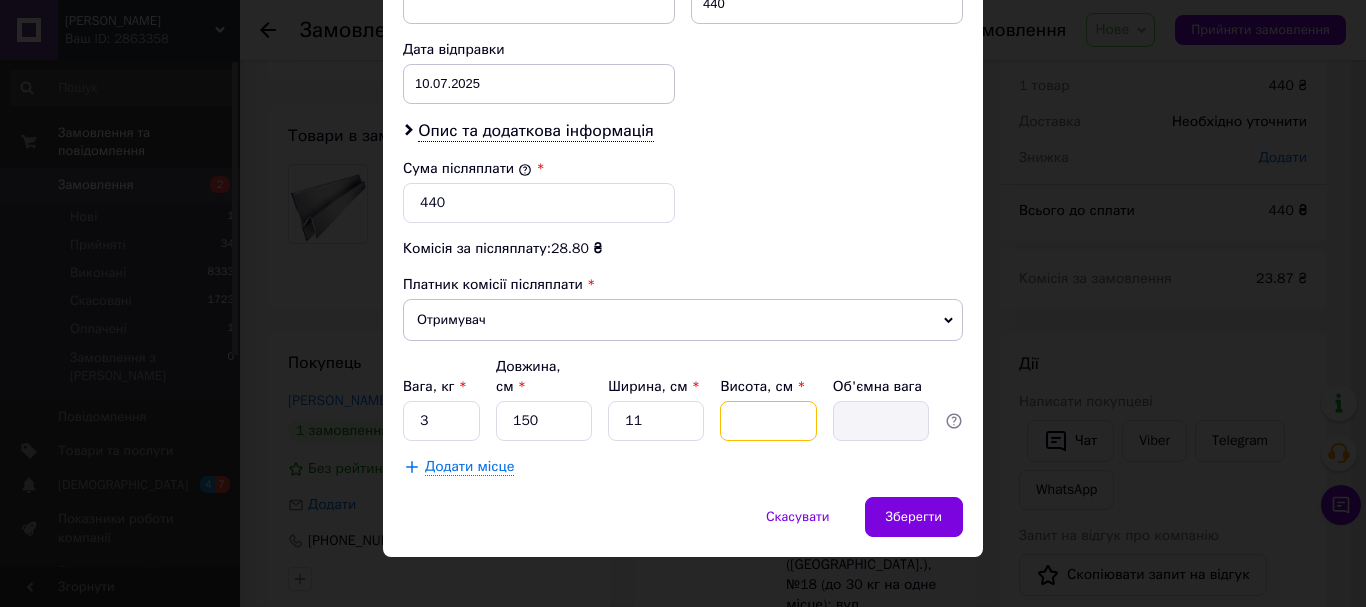 type on "6" 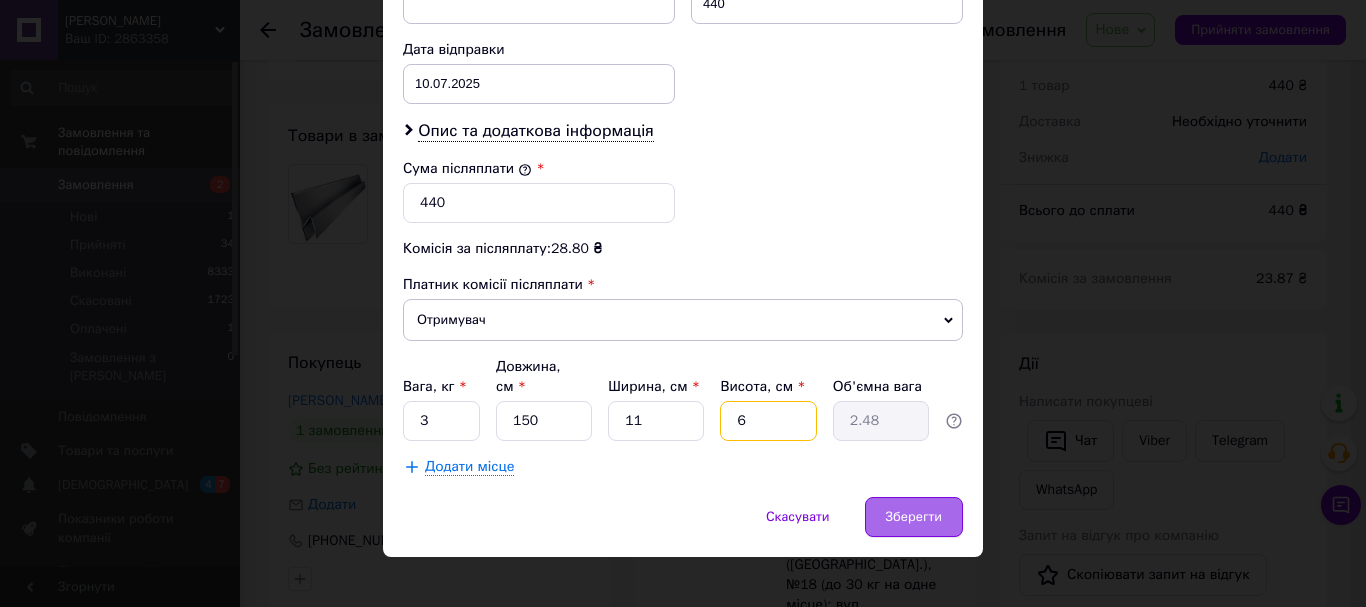 type on "6" 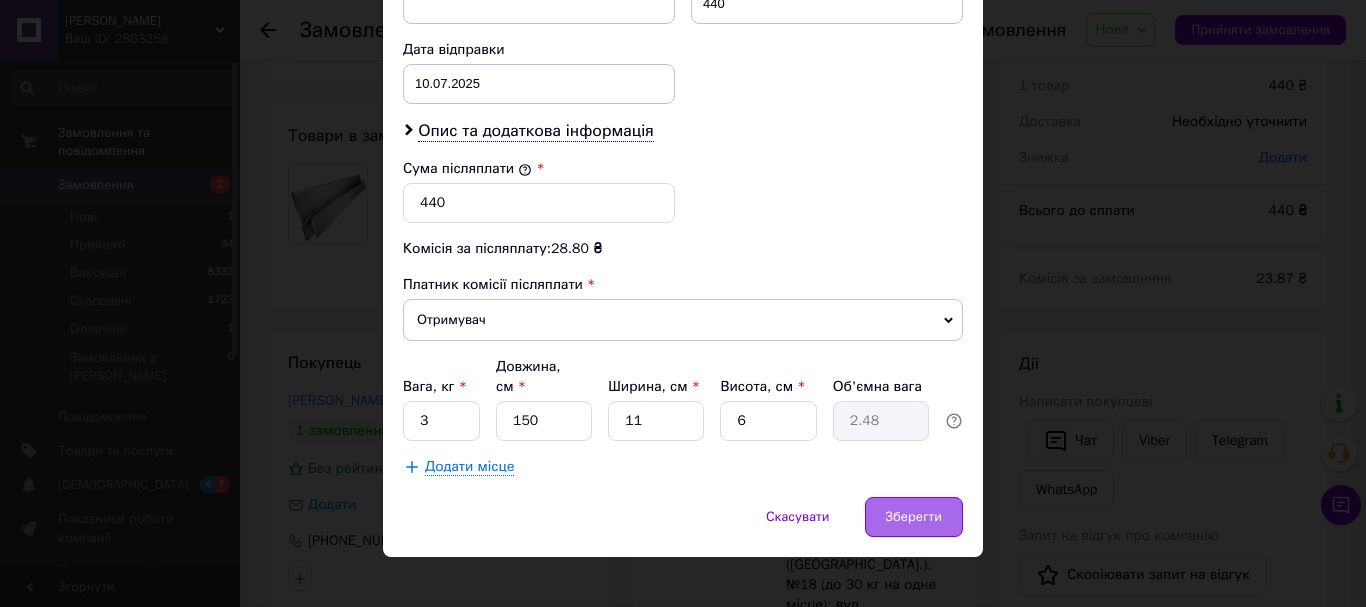 click on "Зберегти" at bounding box center [914, 517] 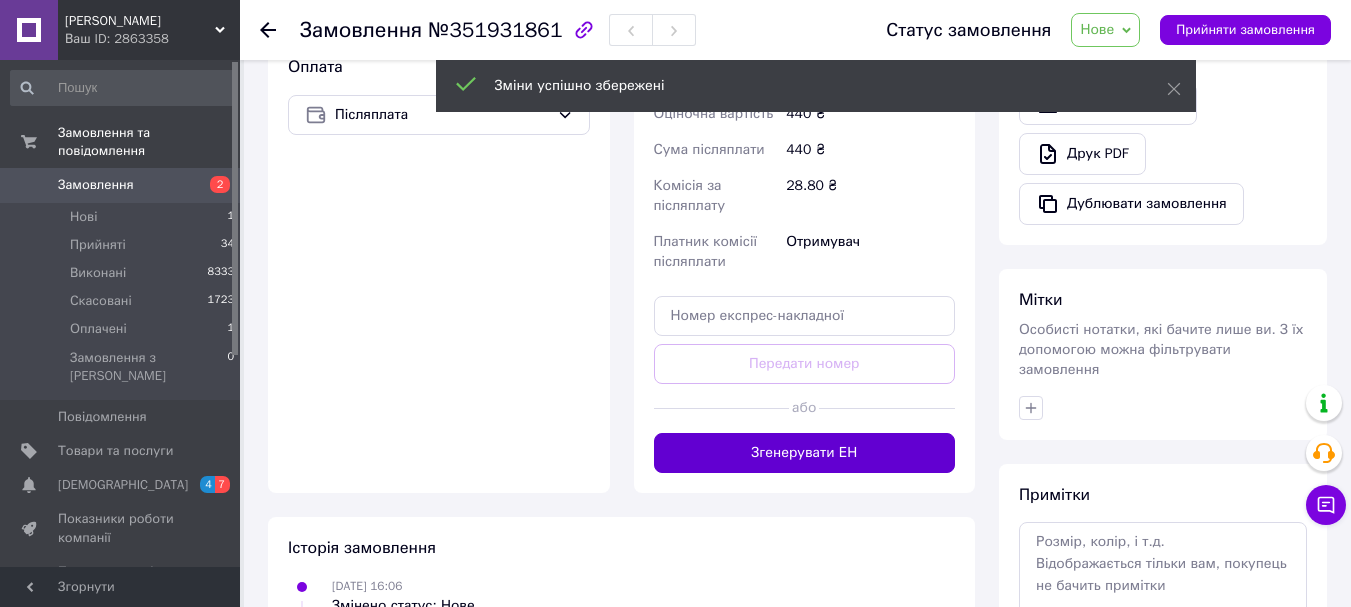 scroll, scrollTop: 667, scrollLeft: 0, axis: vertical 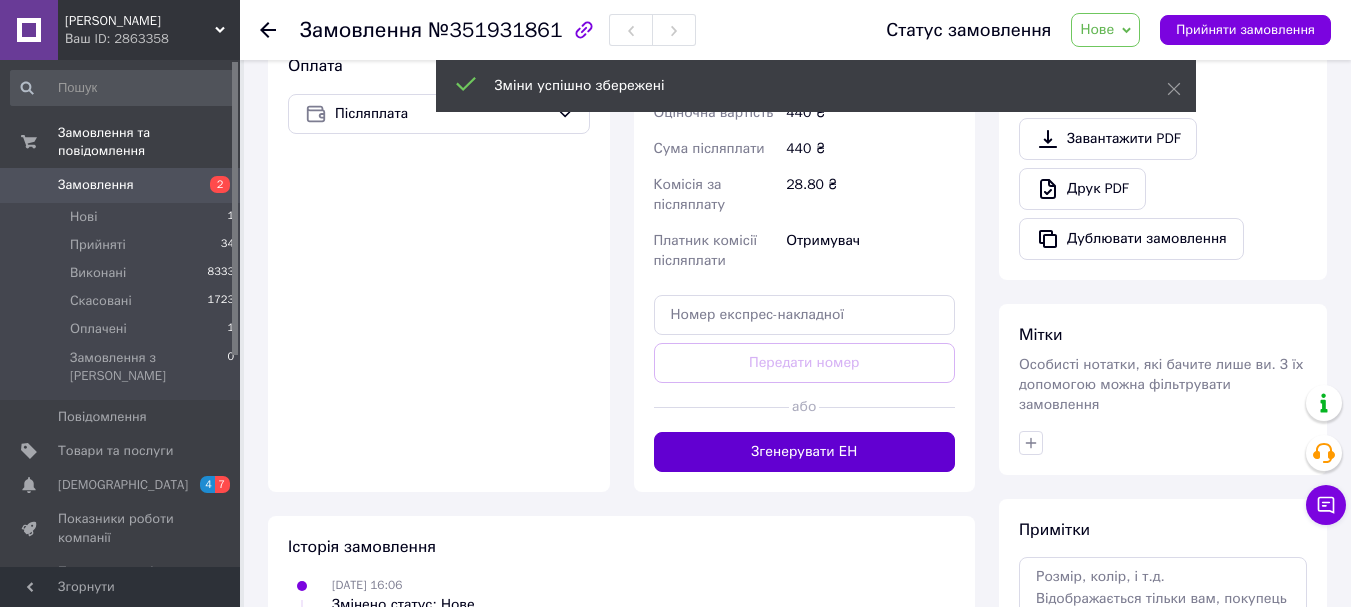 click on "Згенерувати ЕН" at bounding box center (805, 452) 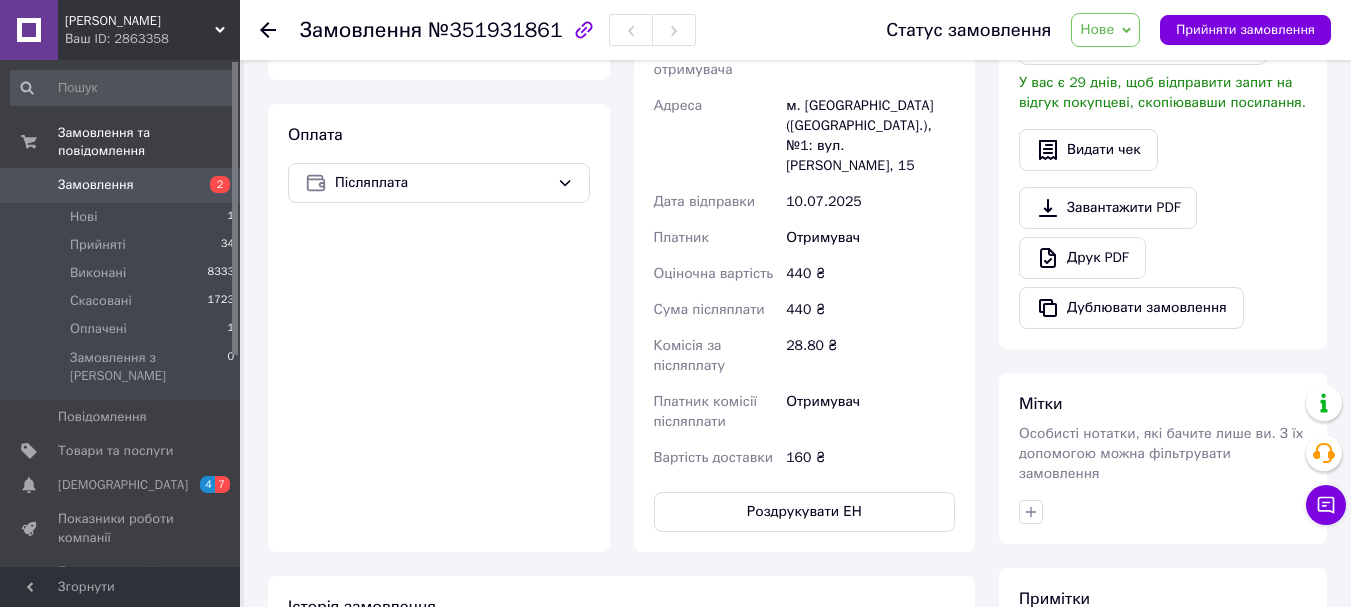 scroll, scrollTop: 600, scrollLeft: 0, axis: vertical 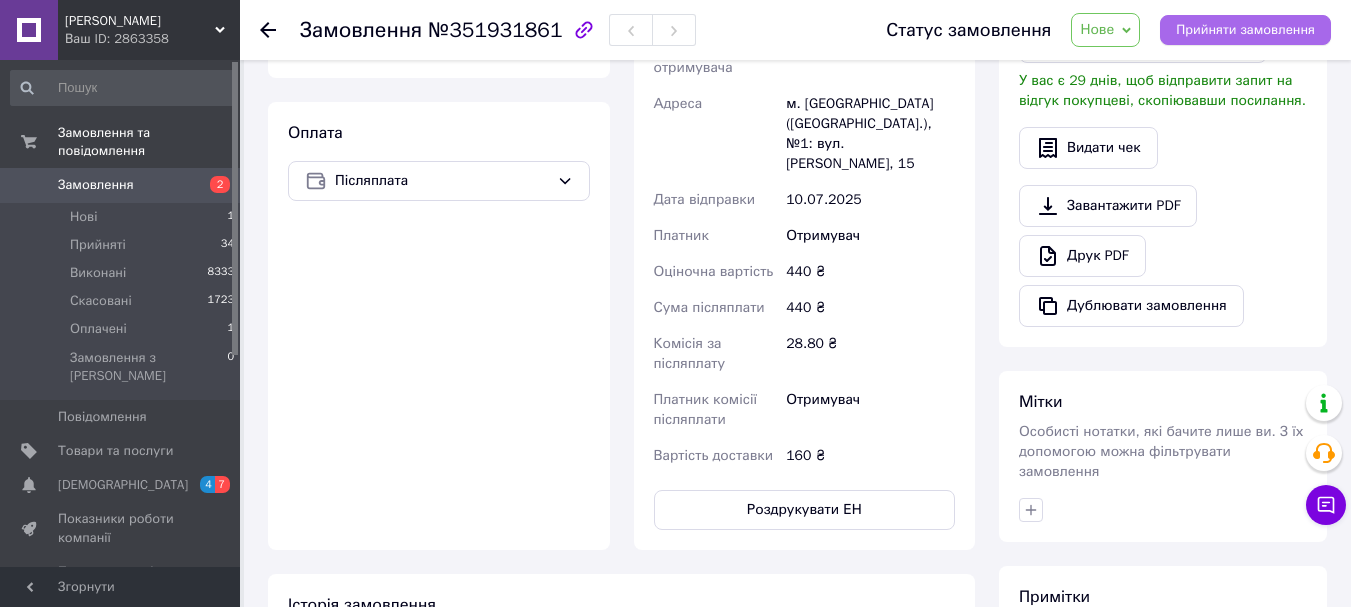 click on "Прийняти замовлення" at bounding box center (1245, 30) 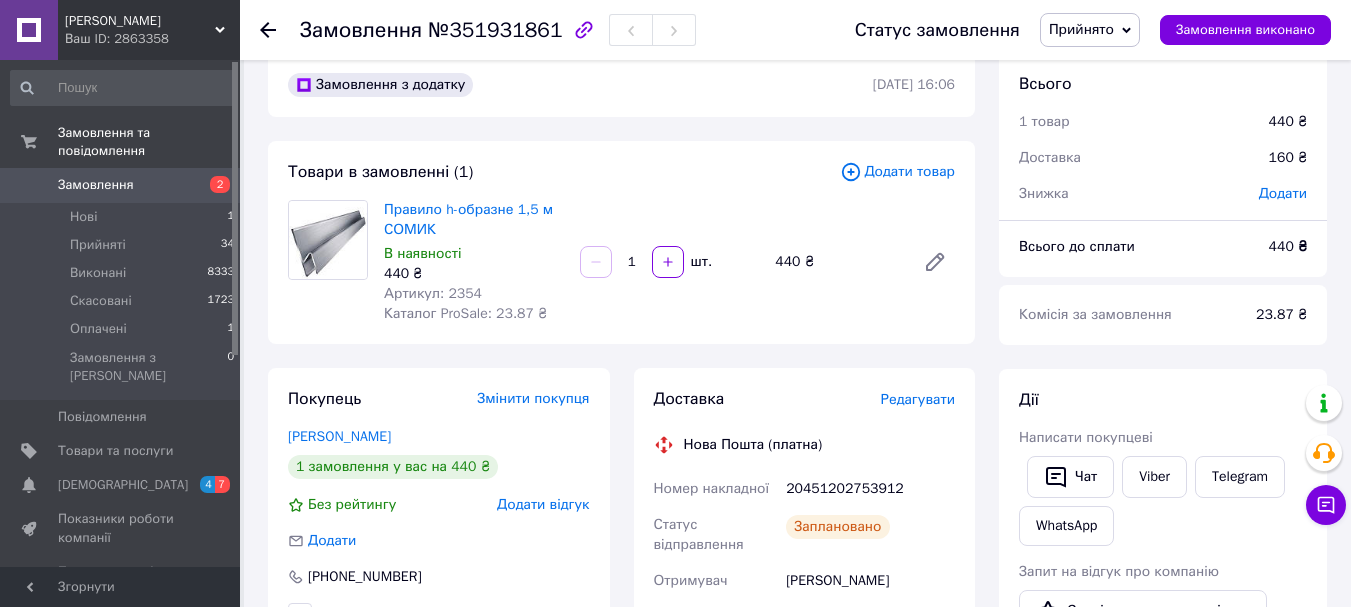 scroll, scrollTop: 0, scrollLeft: 0, axis: both 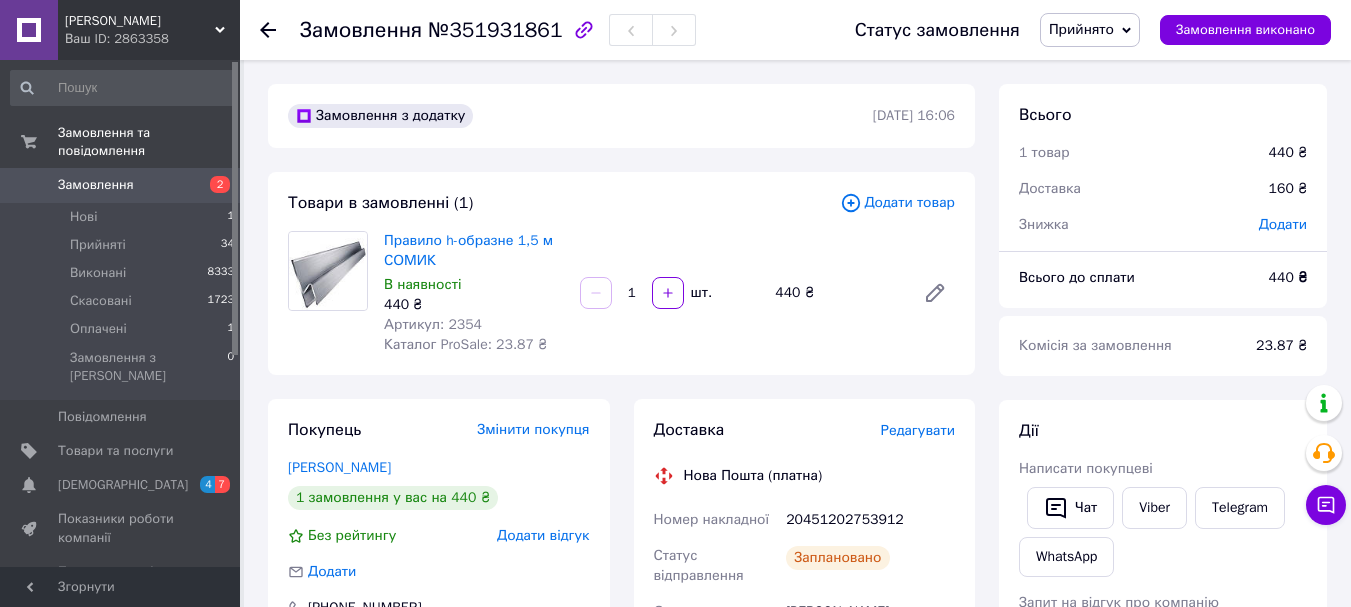 click on "Замовлення" at bounding box center (96, 185) 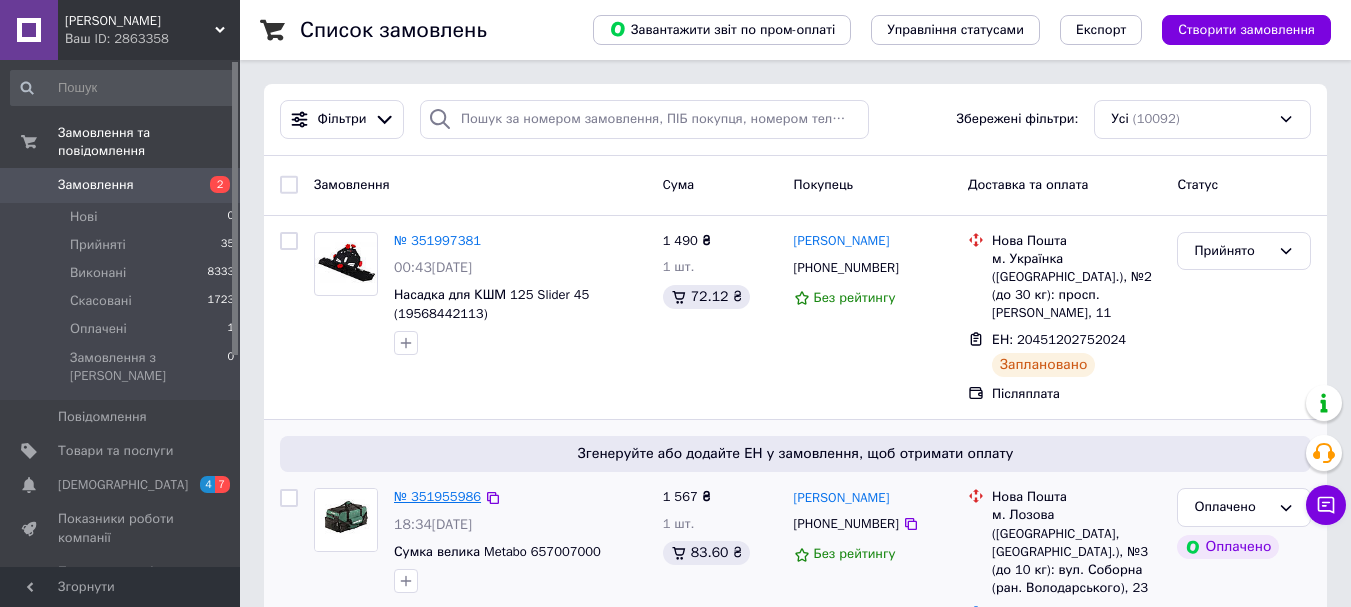 click on "№ 351955986" at bounding box center (437, 496) 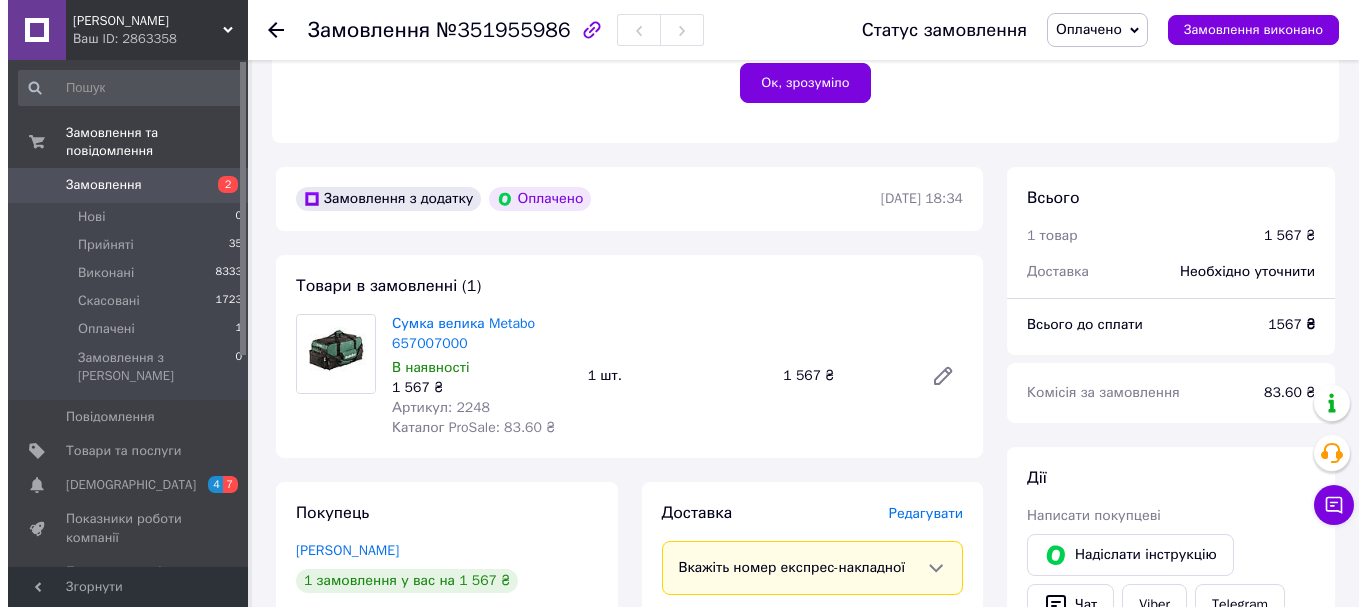 scroll, scrollTop: 533, scrollLeft: 0, axis: vertical 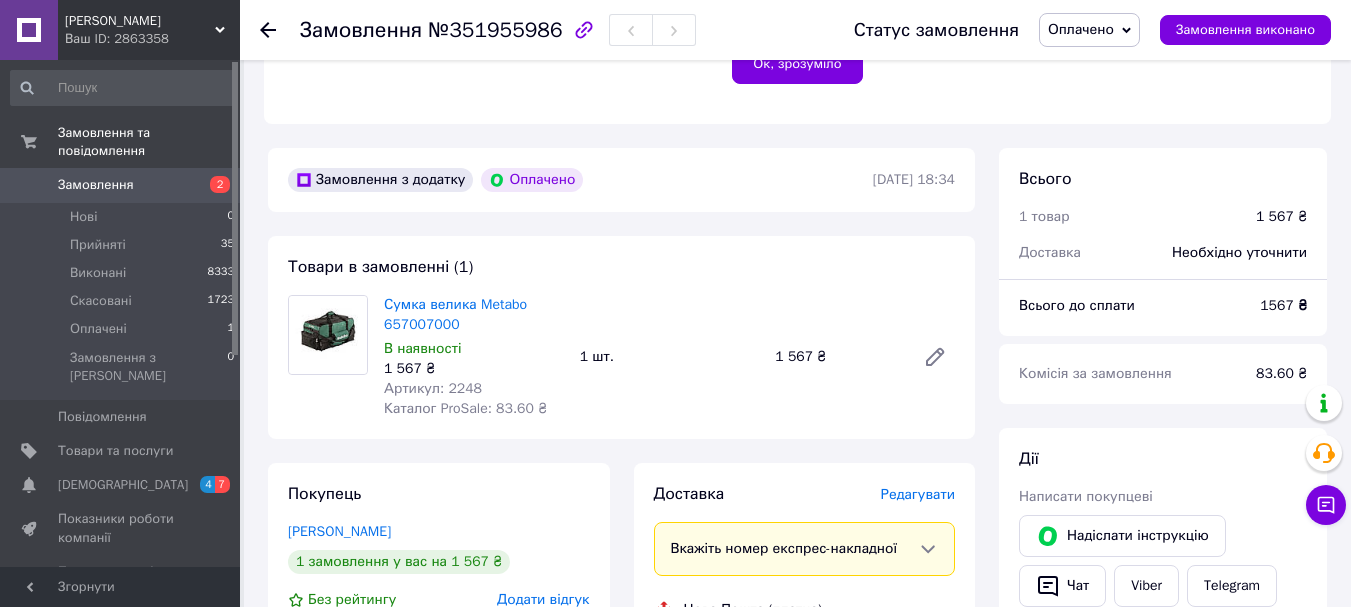 click on "Редагувати" at bounding box center (918, 494) 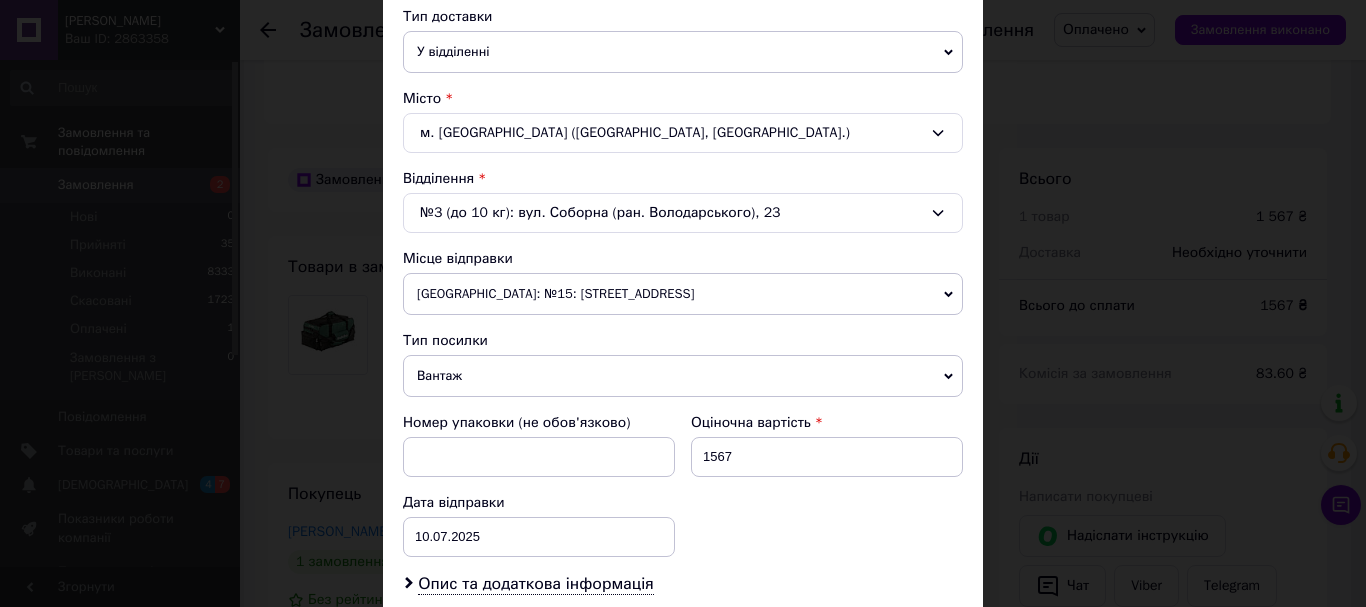 scroll, scrollTop: 400, scrollLeft: 0, axis: vertical 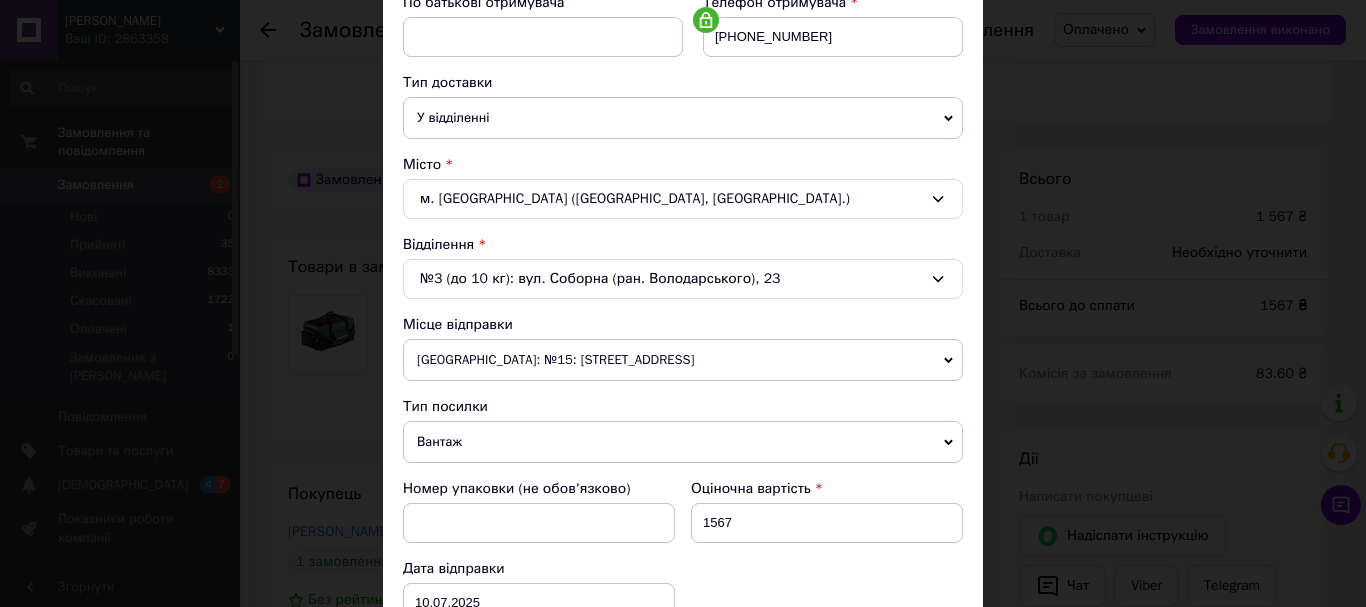 click on "№3 (до 10 кг): вул. Соборна (ран. Володарського), 23" at bounding box center (683, 279) 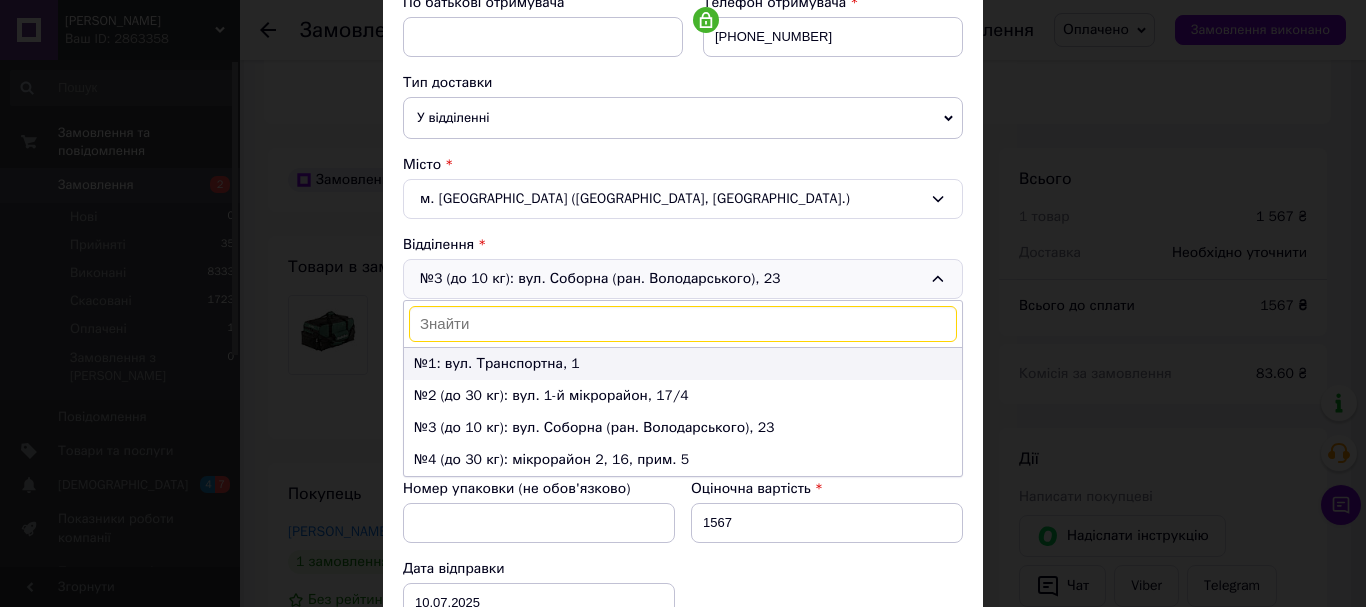 click on "№1: вул. Транспортна, 1" at bounding box center (683, 364) 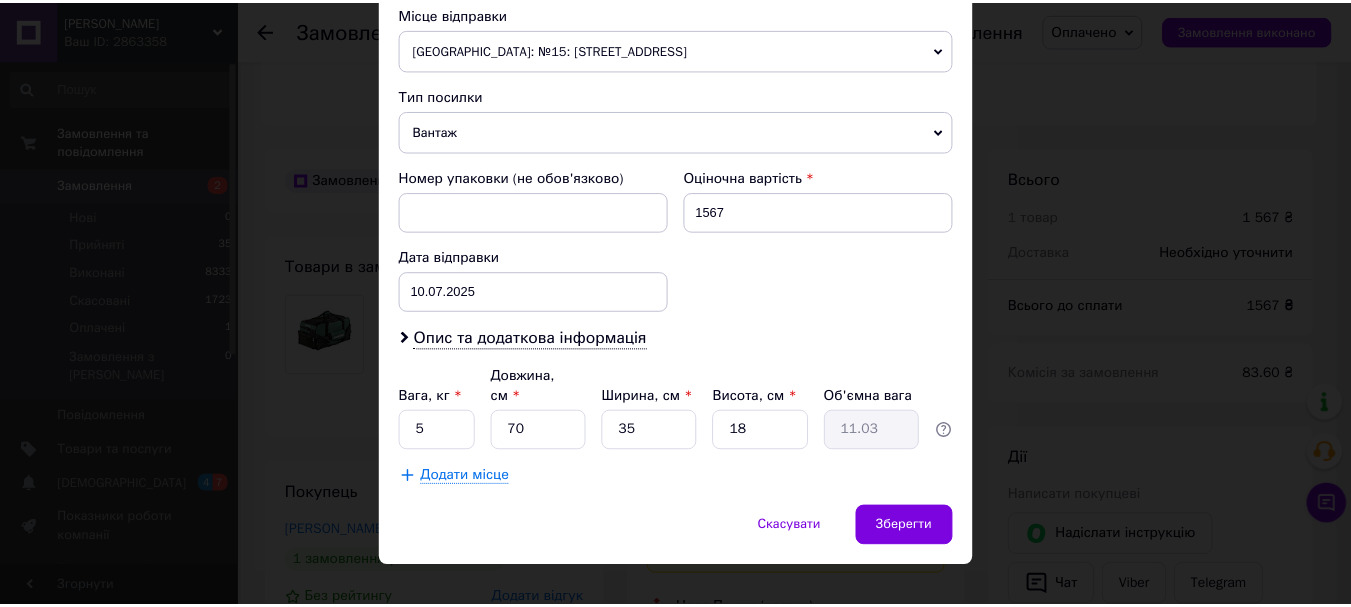 scroll, scrollTop: 721, scrollLeft: 0, axis: vertical 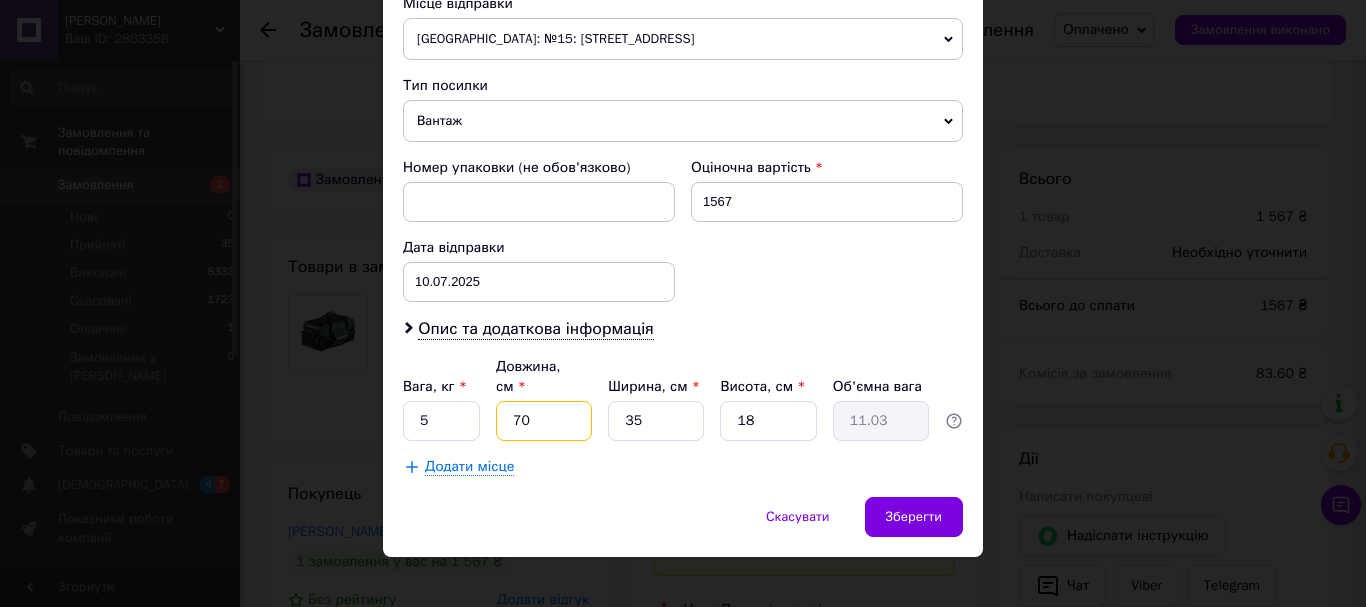 click on "70" at bounding box center [544, 421] 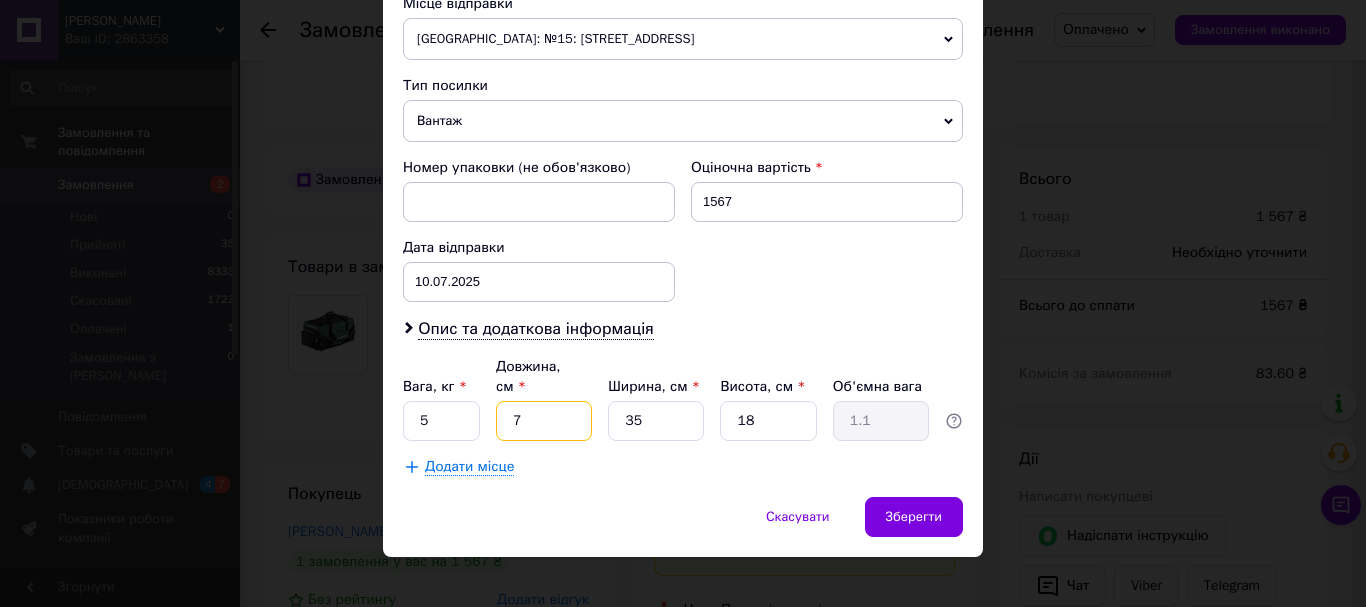 type on "75" 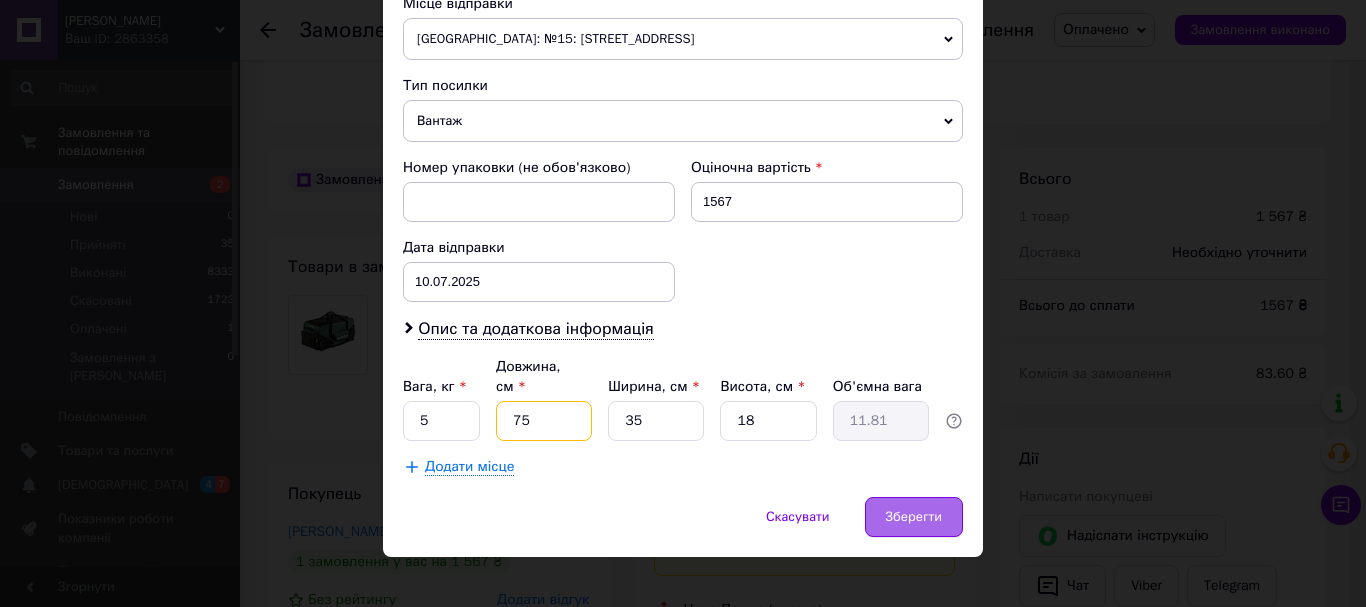 type on "75" 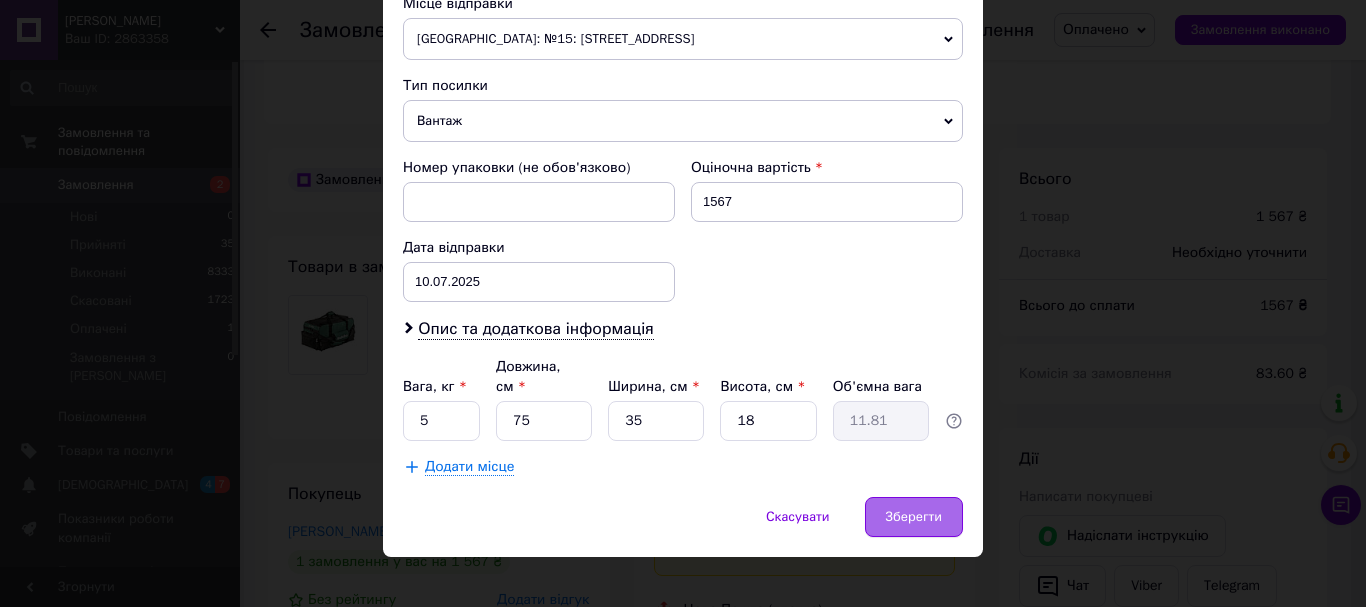 click on "Зберегти" at bounding box center [914, 517] 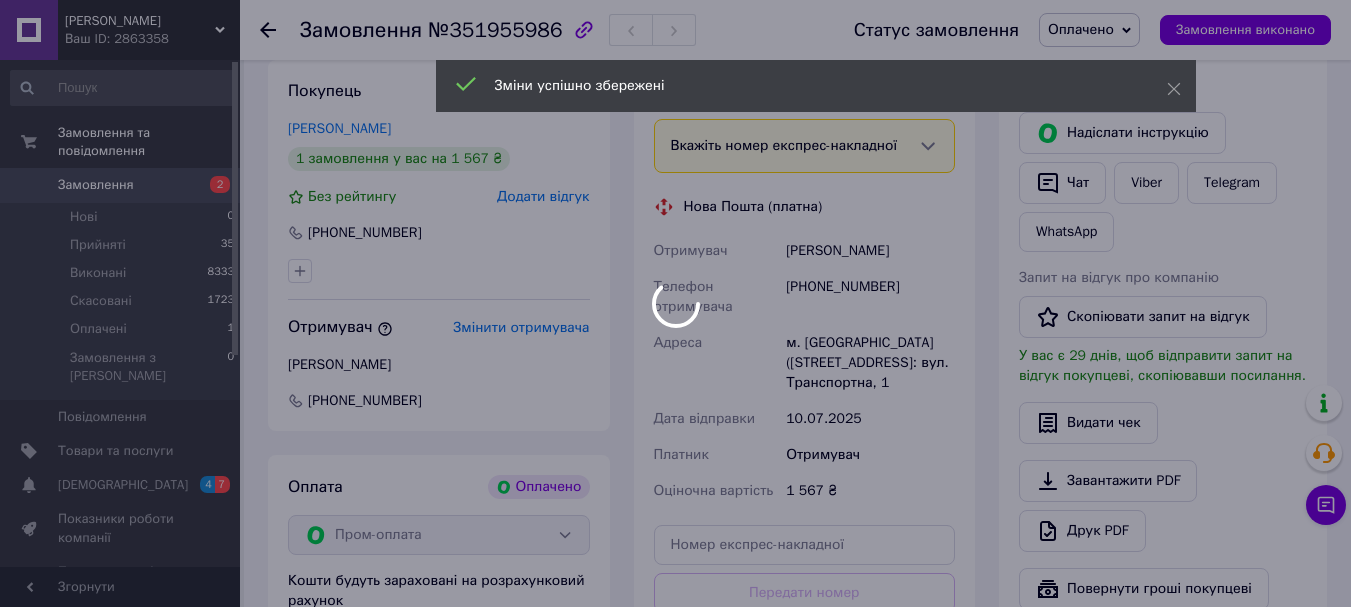 scroll, scrollTop: 1200, scrollLeft: 0, axis: vertical 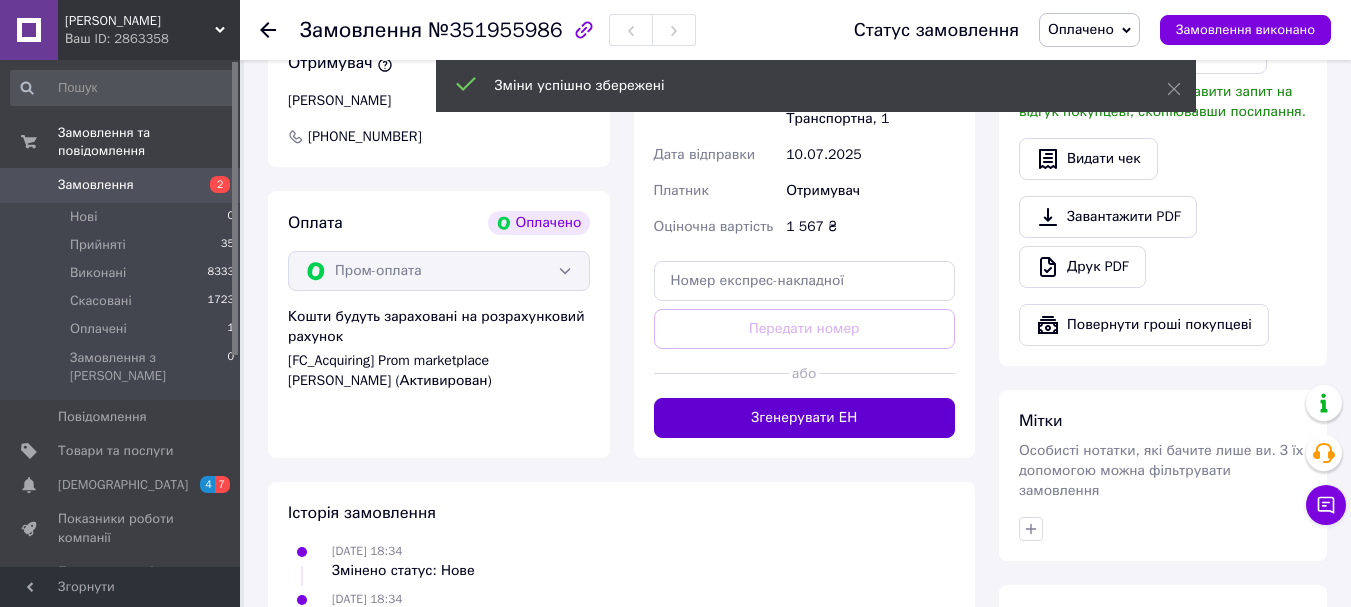 click on "Згенерувати ЕН" at bounding box center [805, 418] 